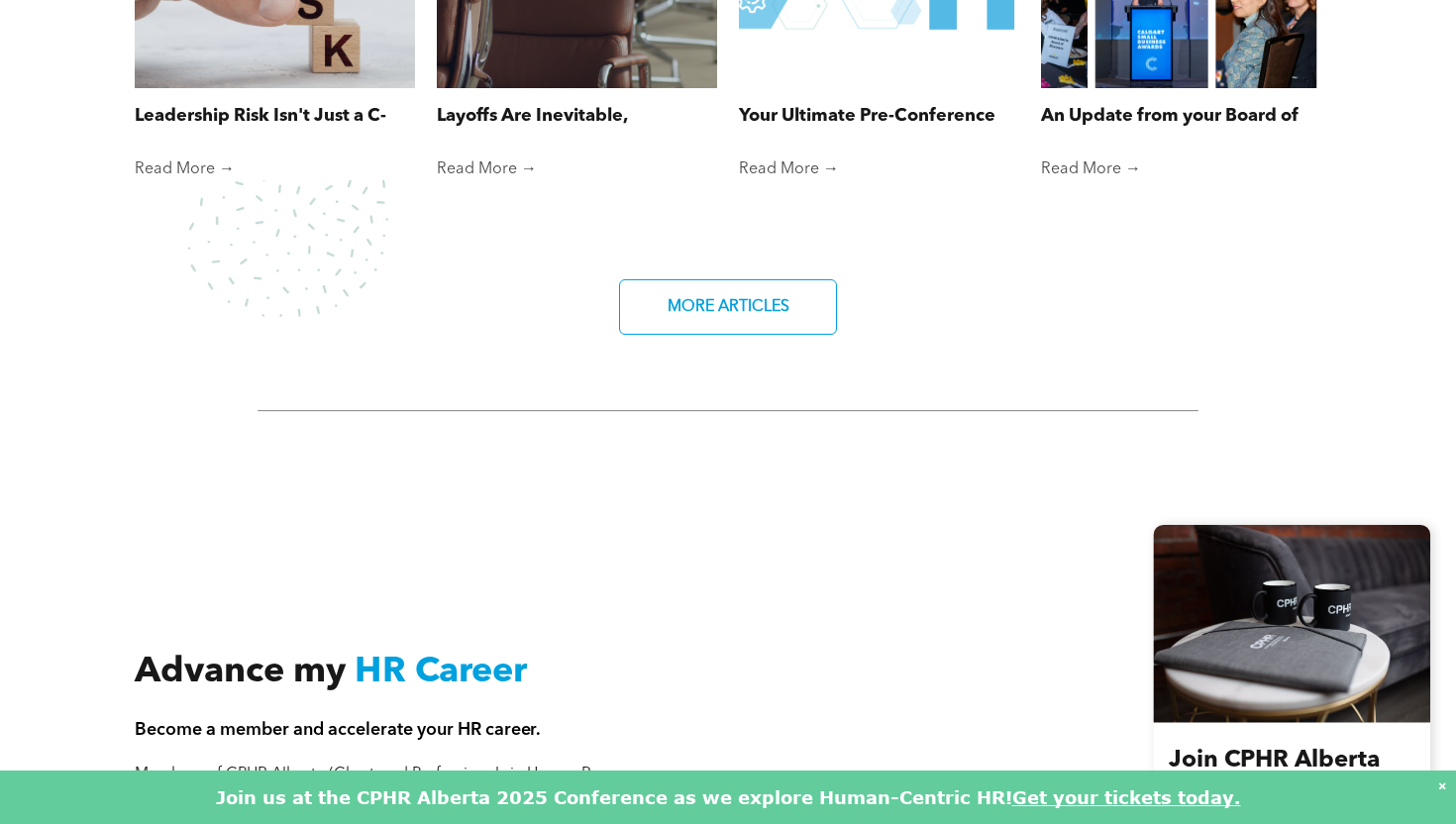 scroll, scrollTop: 3844, scrollLeft: 0, axis: vertical 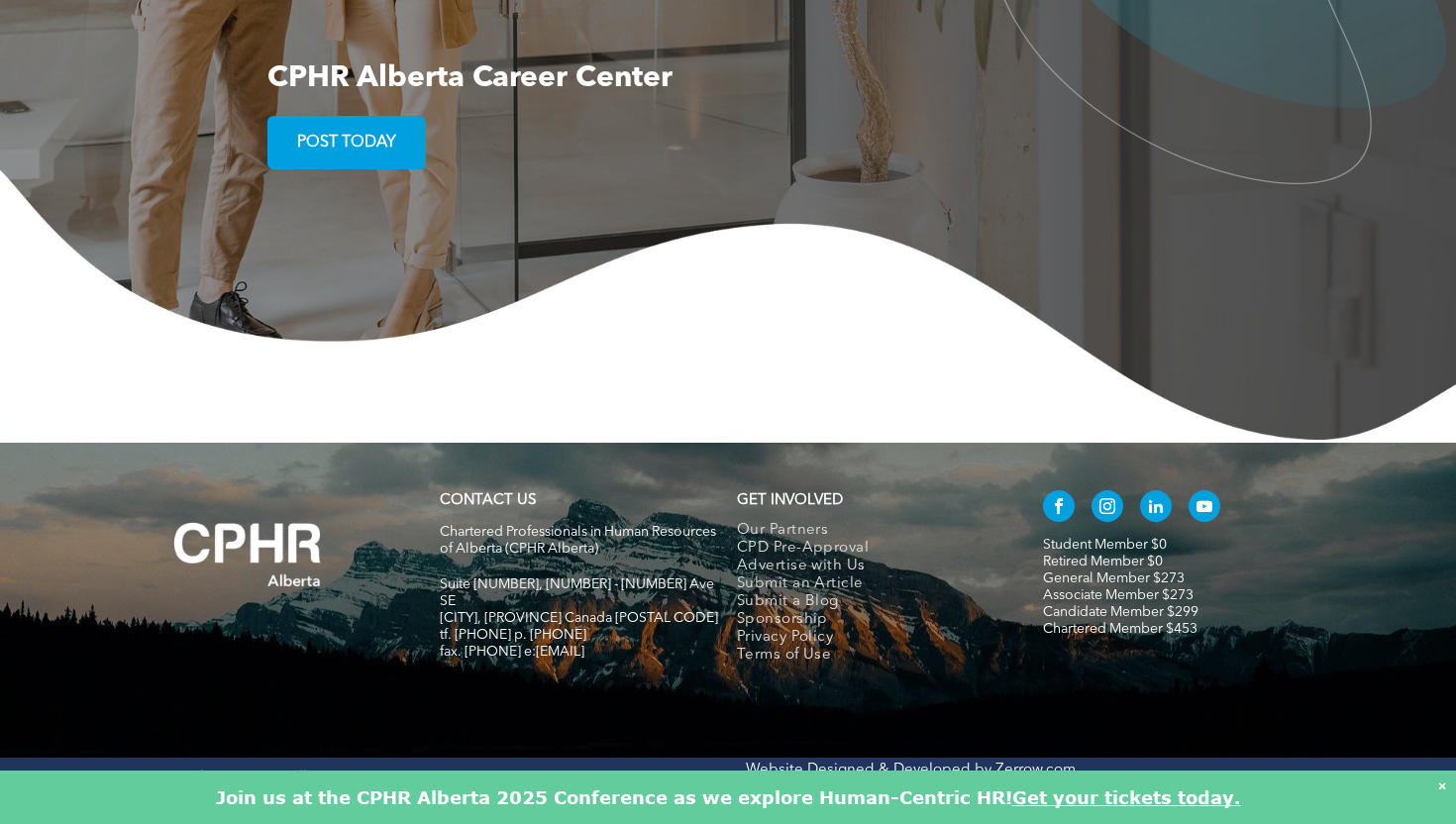 click on "Student Member $0" at bounding box center [1104, 545] 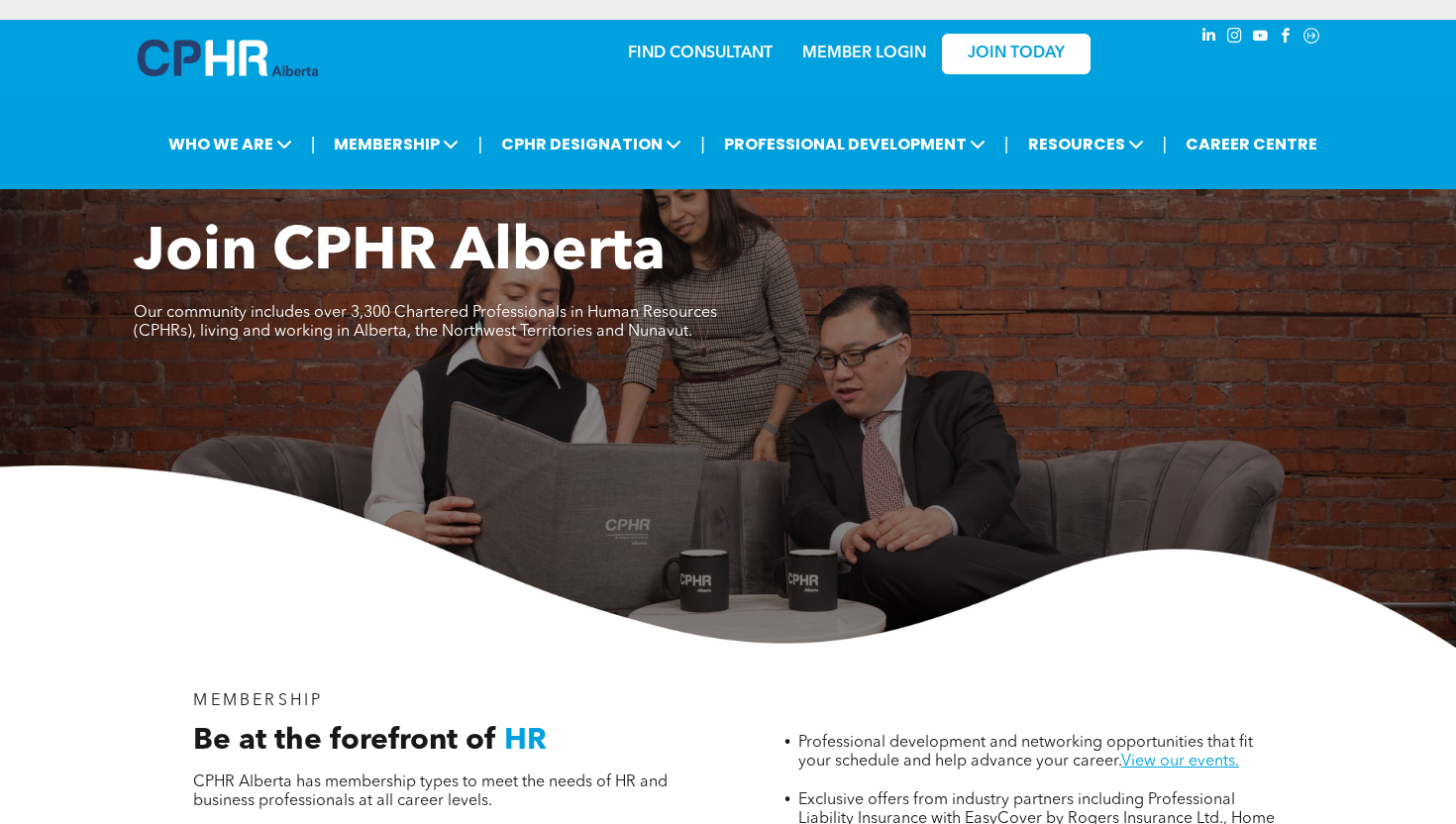 scroll, scrollTop: 0, scrollLeft: 0, axis: both 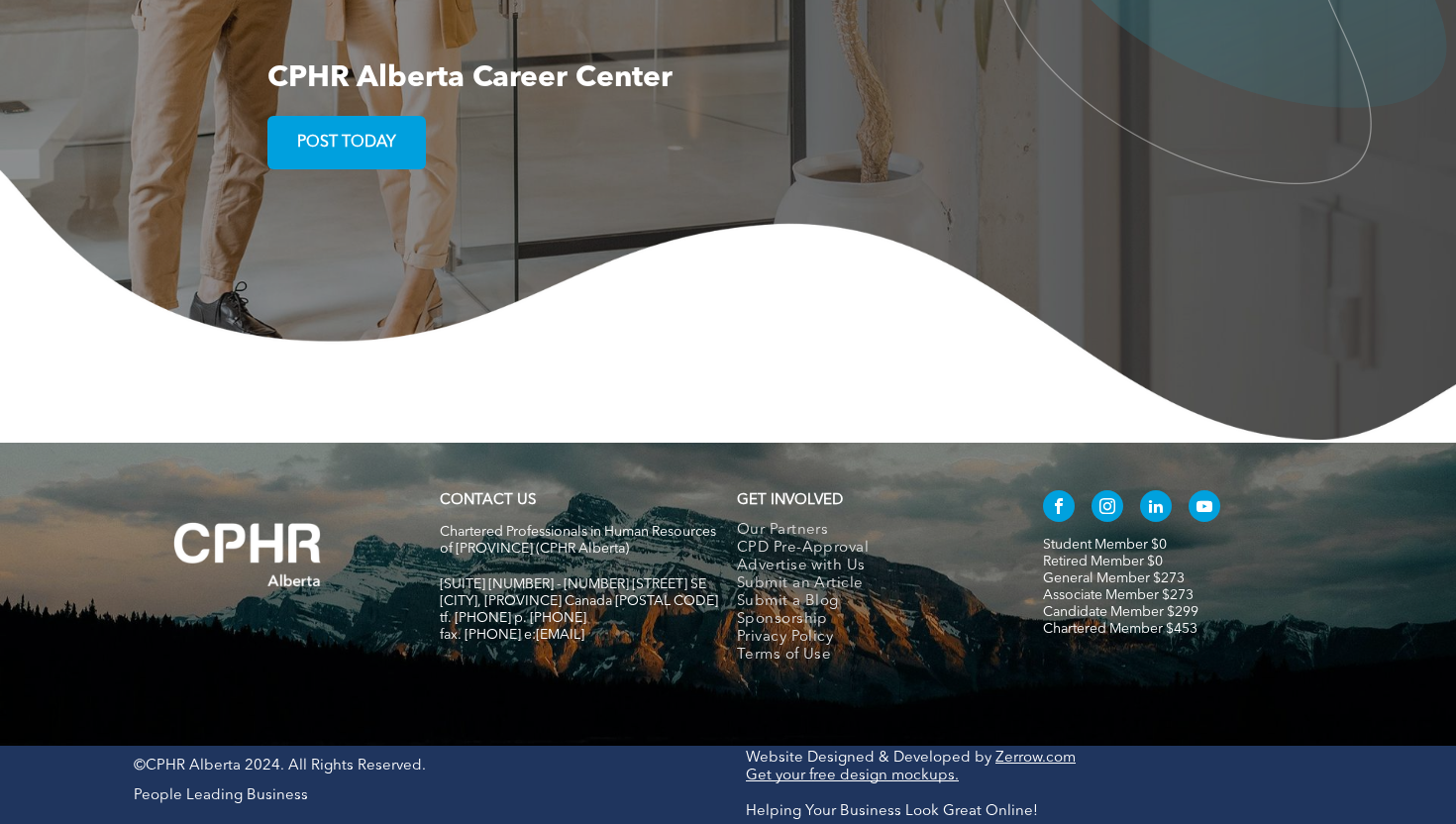 click on "Student Member $0" at bounding box center [1104, 545] 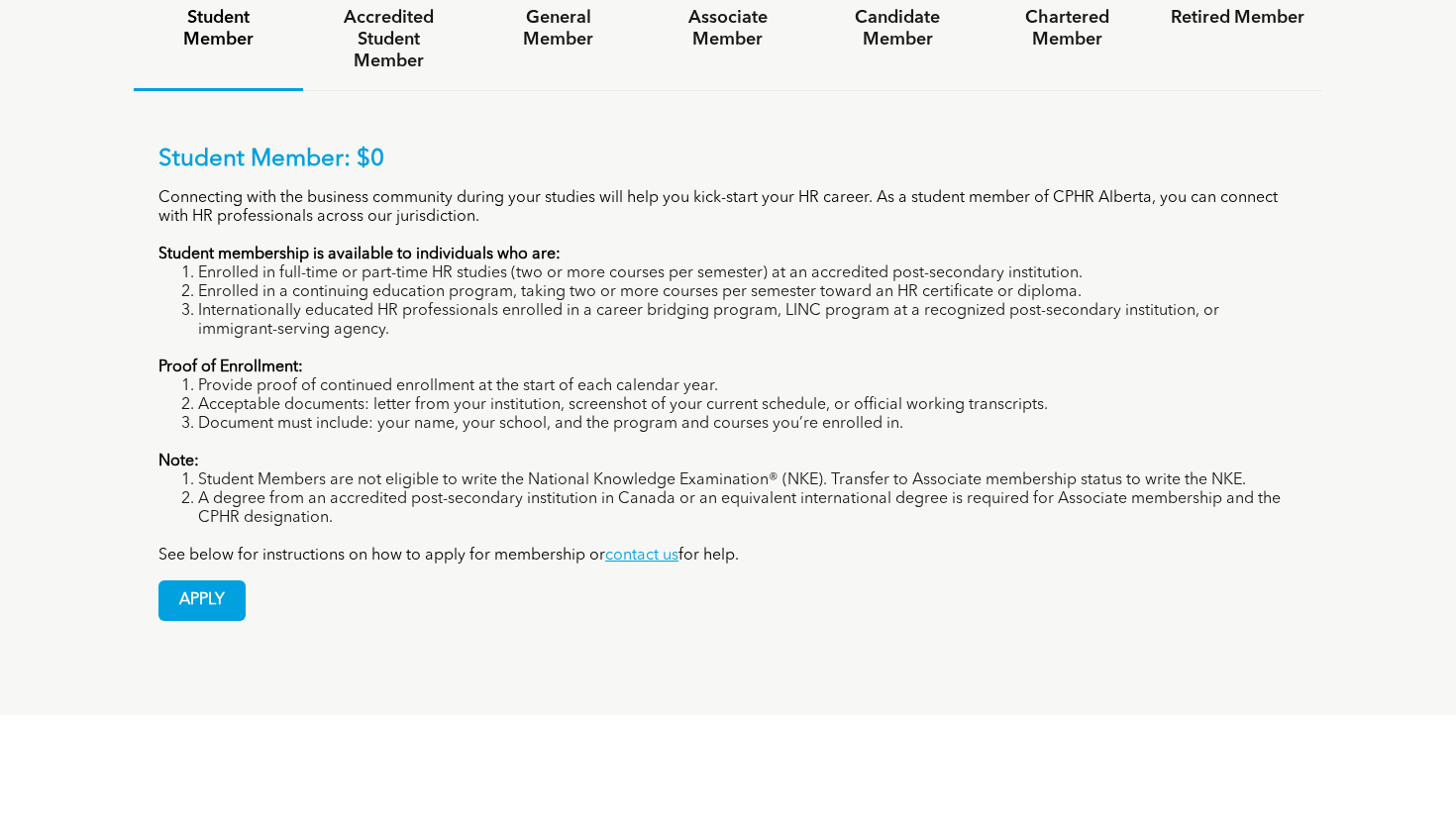 scroll, scrollTop: 1359, scrollLeft: 0, axis: vertical 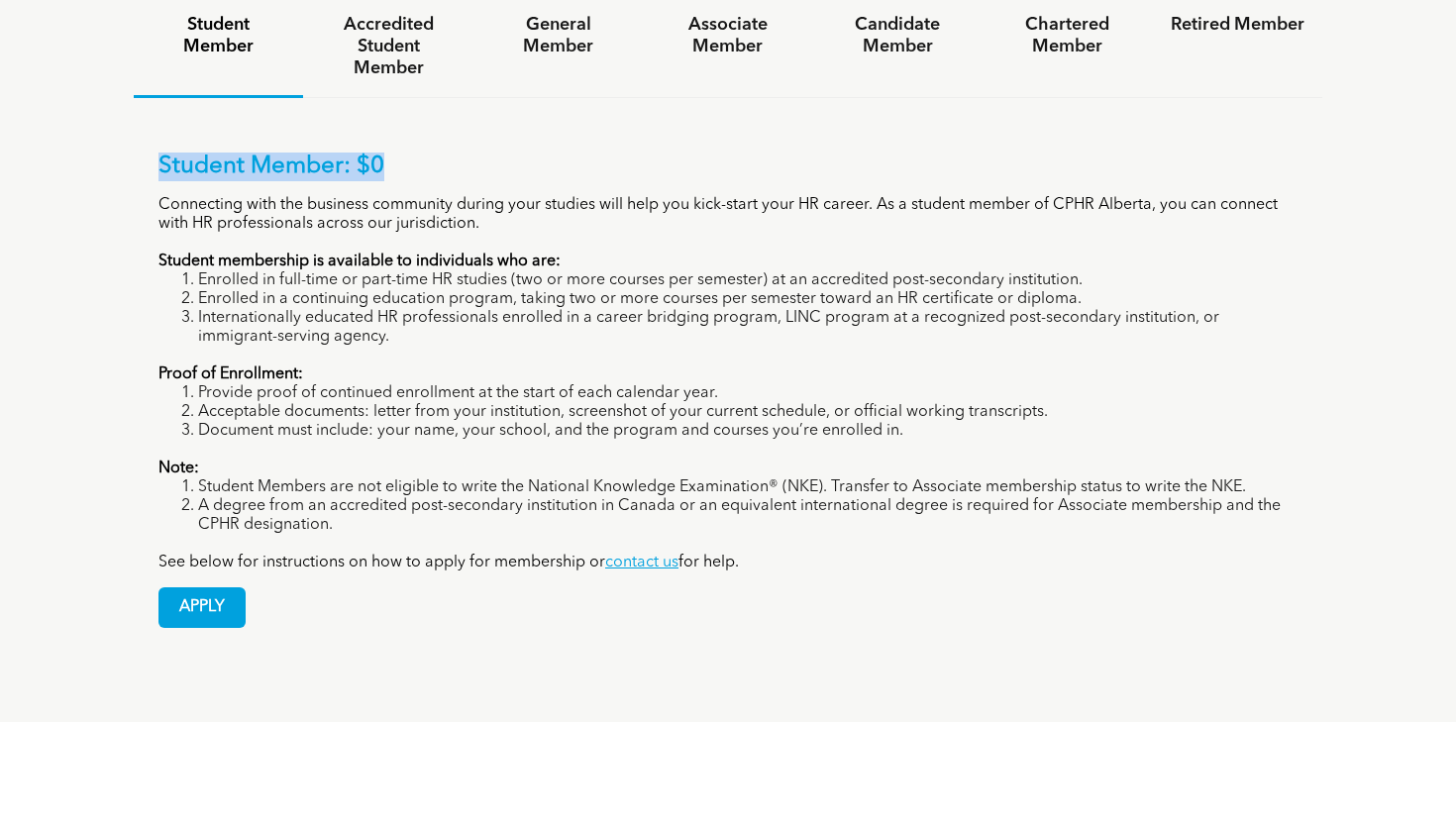 drag, startPoint x: 752, startPoint y: 147, endPoint x: 686, endPoint y: 241, distance: 114.85643 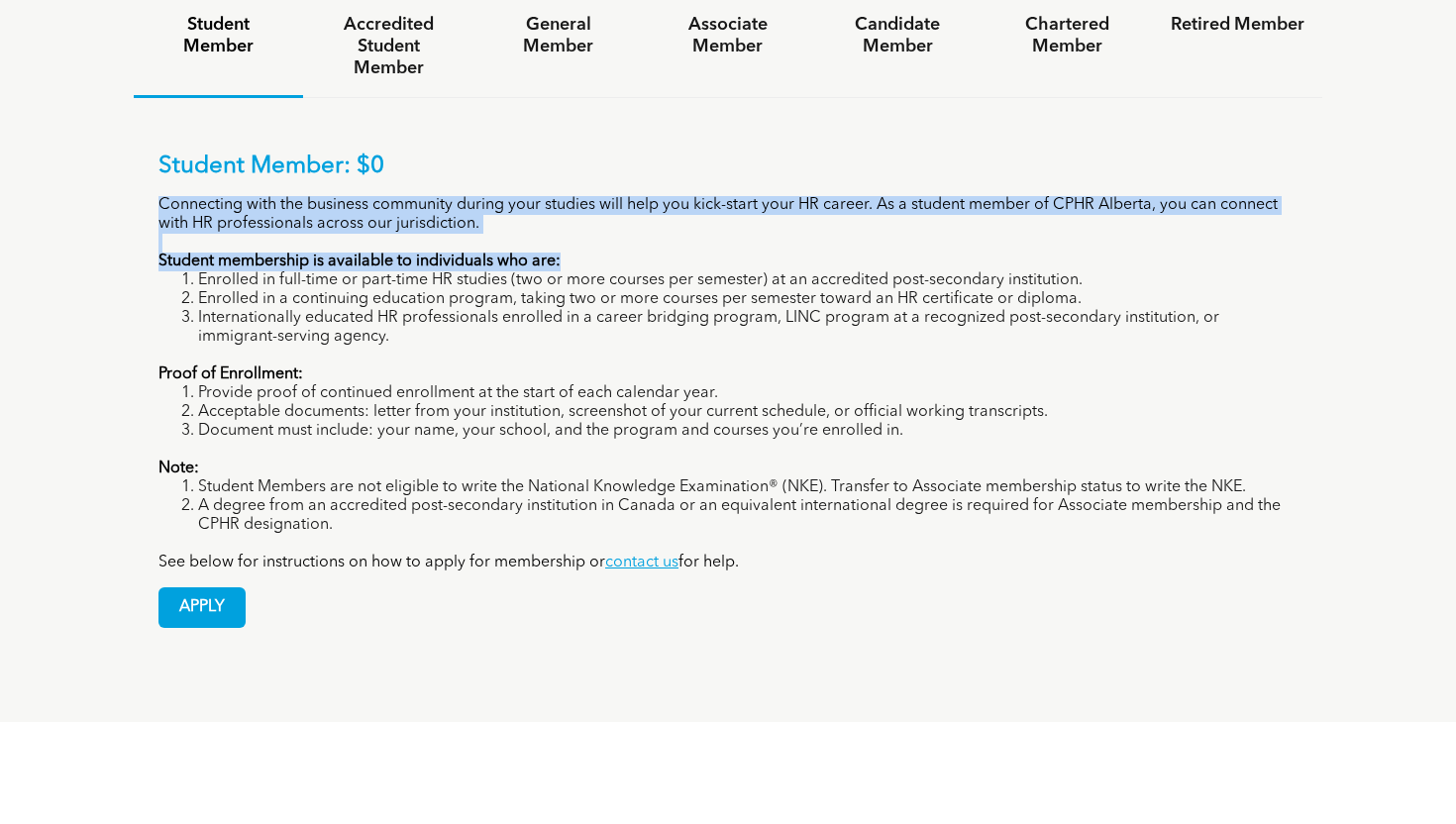 drag, startPoint x: 414, startPoint y: 233, endPoint x: 597, endPoint y: 256, distance: 184.43969 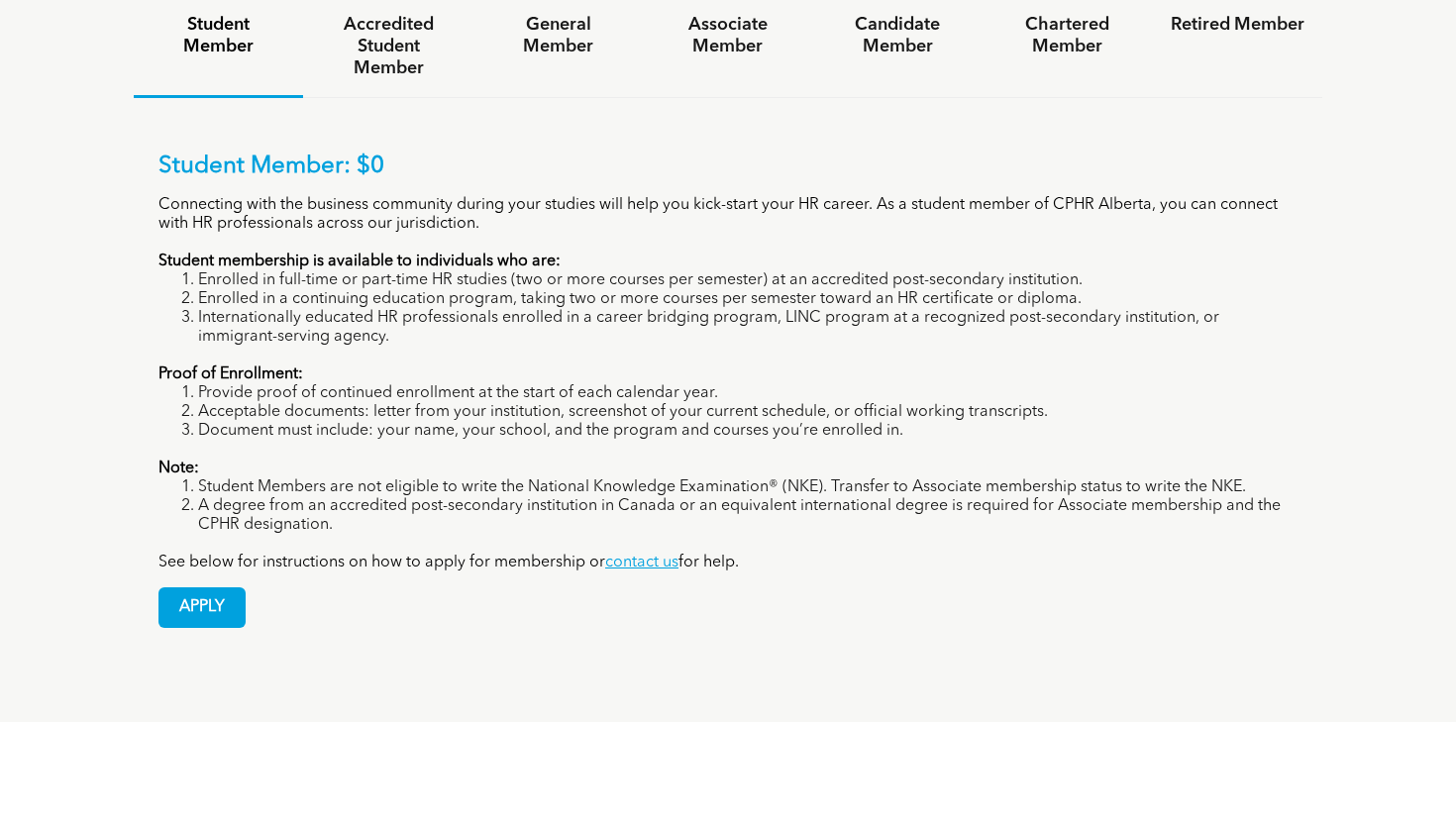 click on "Enrolled in a continuing education program, taking two or more courses per semester toward an HR certificate or diploma." at bounding box center (748, 299) 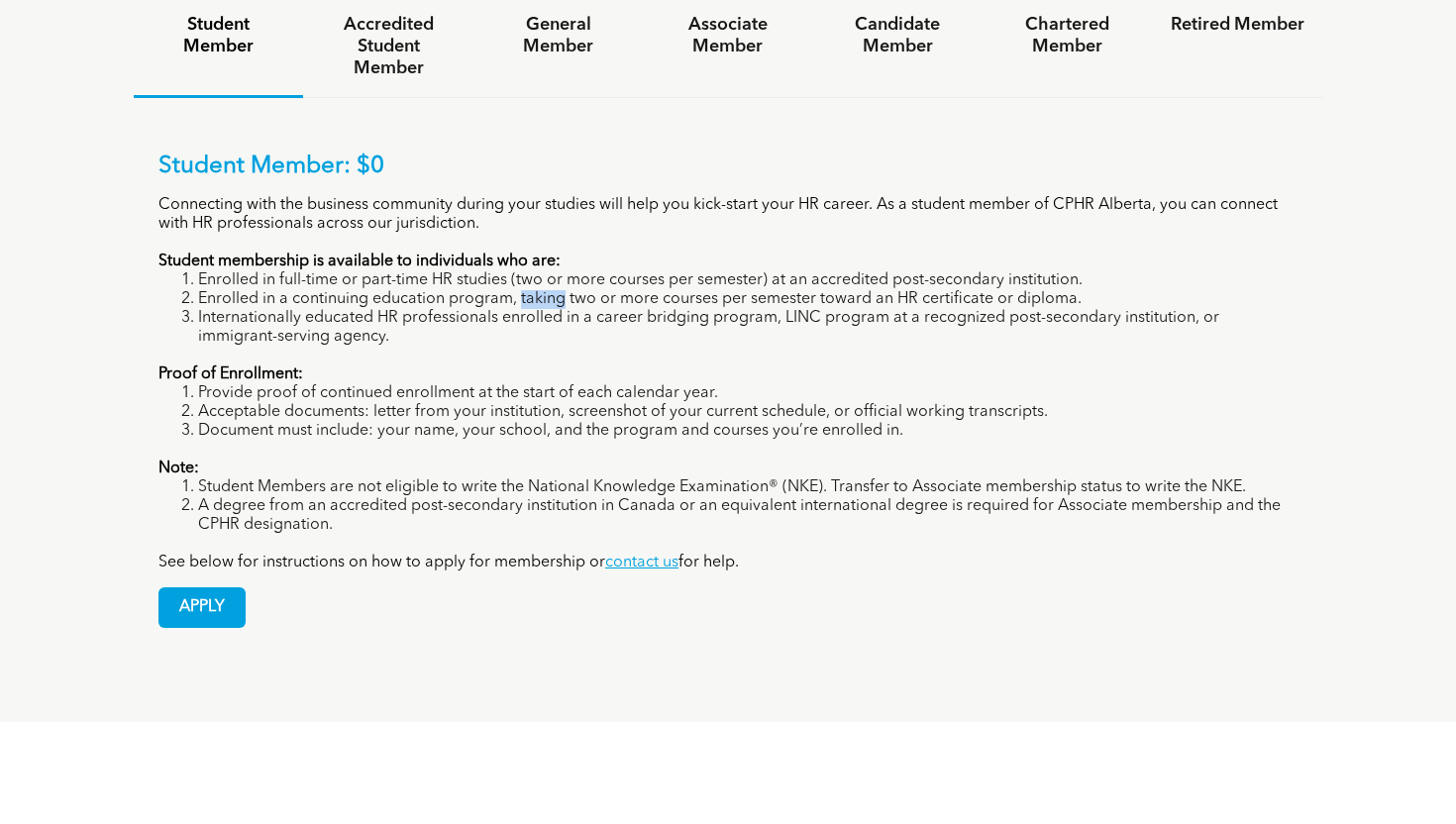 click on "Enrolled in a continuing education program, taking two or more courses per semester toward an HR certificate or diploma." at bounding box center (748, 299) 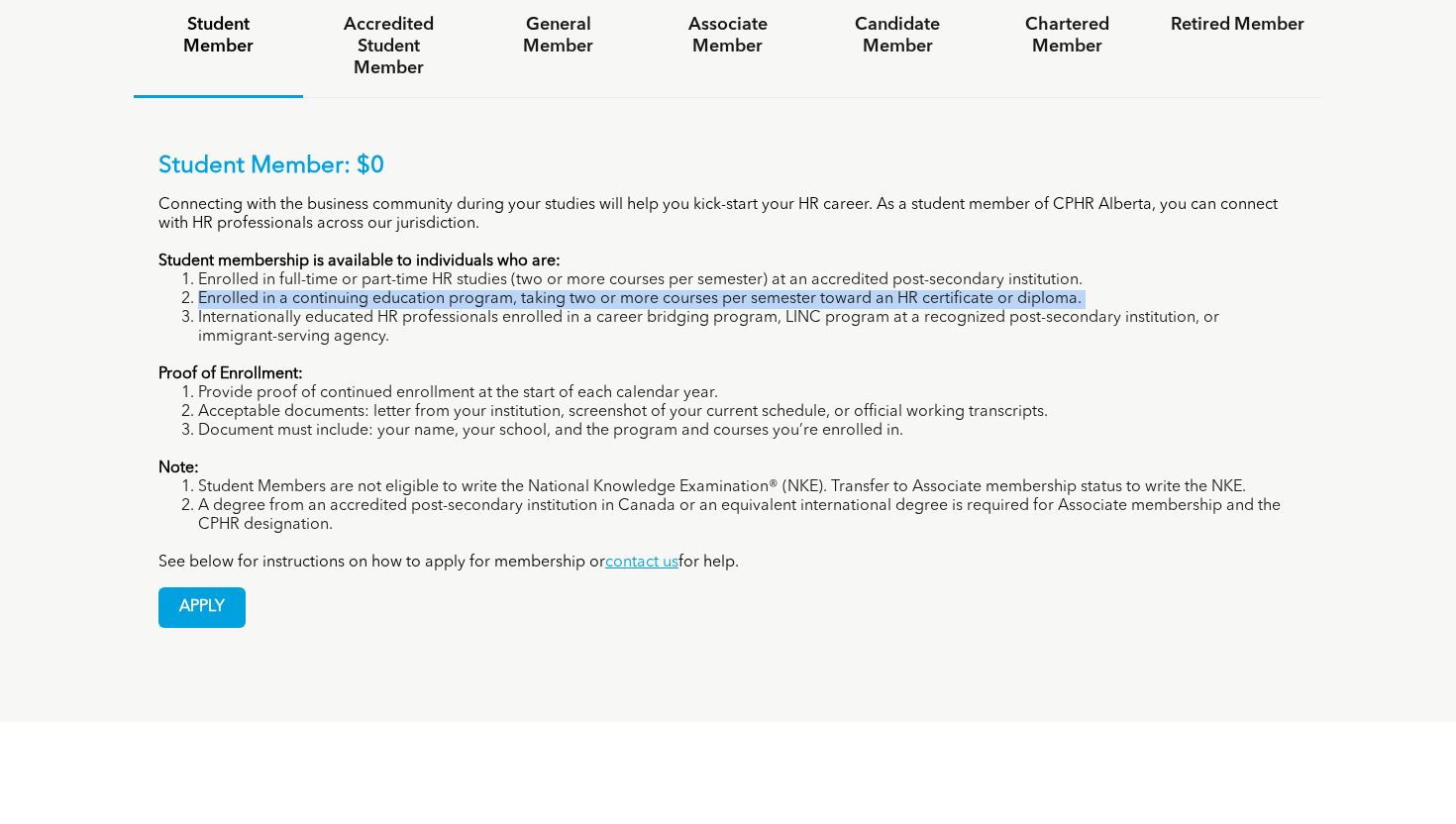click on "Enrolled in a continuing education program, taking two or more courses per semester toward an HR certificate or diploma." at bounding box center [748, 299] 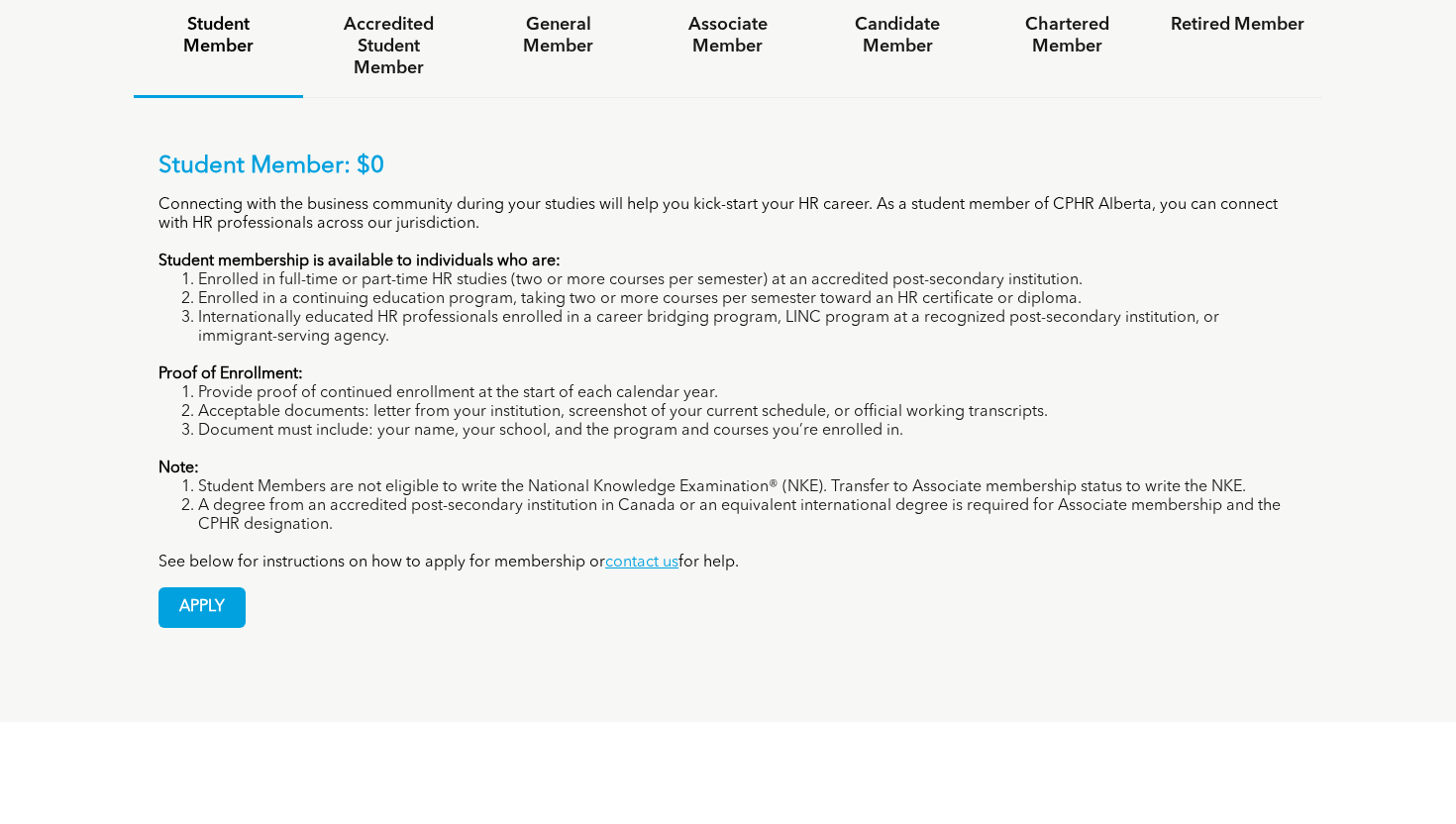 click on "Internationally educated HR professionals enrolled in a career bridging program, LINC program at a recognized post-secondary institution, or immigrant-serving agency." at bounding box center (748, 328) 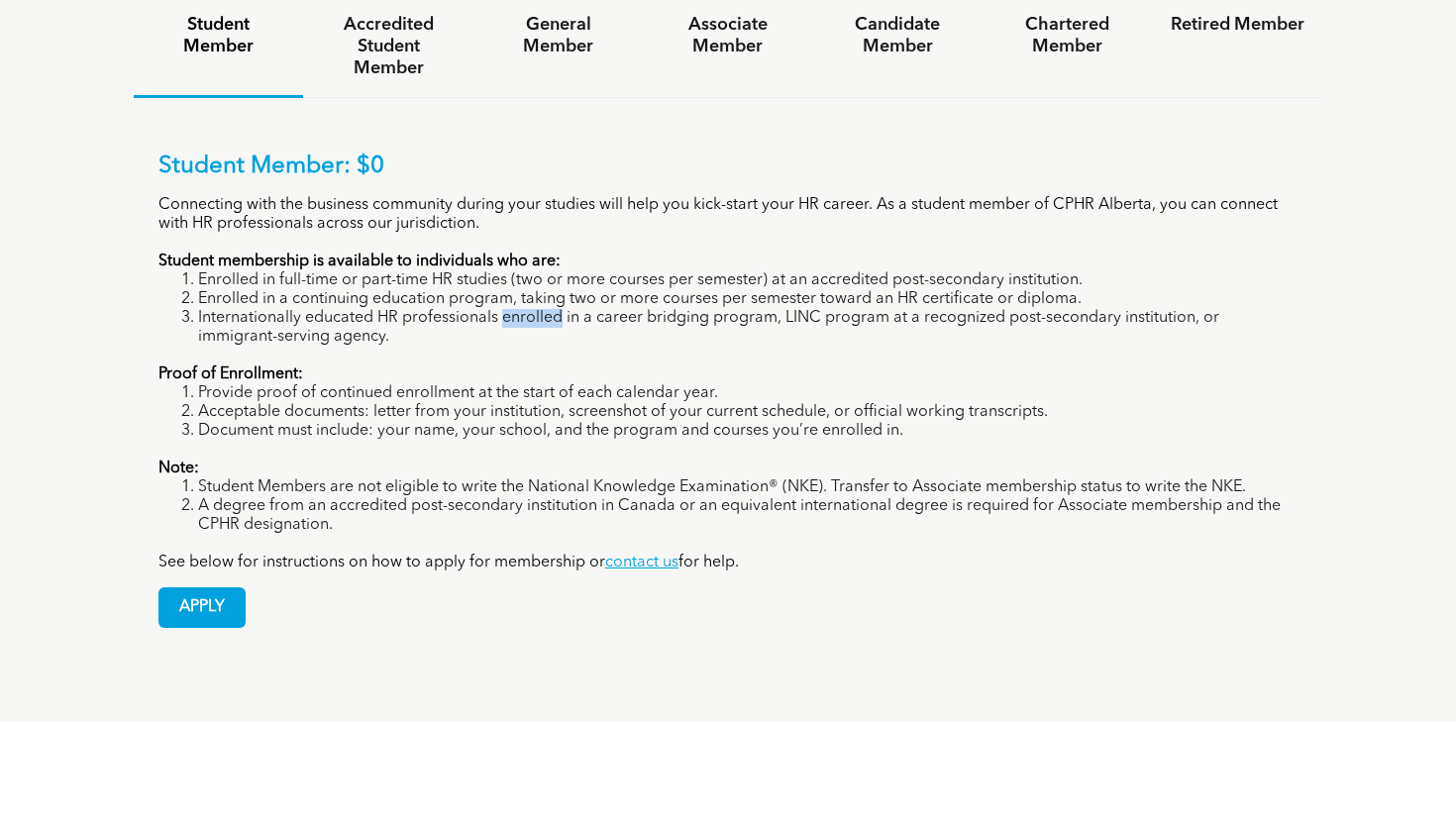 click on "Internationally educated HR professionals enrolled in a career bridging program, LINC program at a recognized post-secondary institution, or immigrant-serving agency." at bounding box center (748, 328) 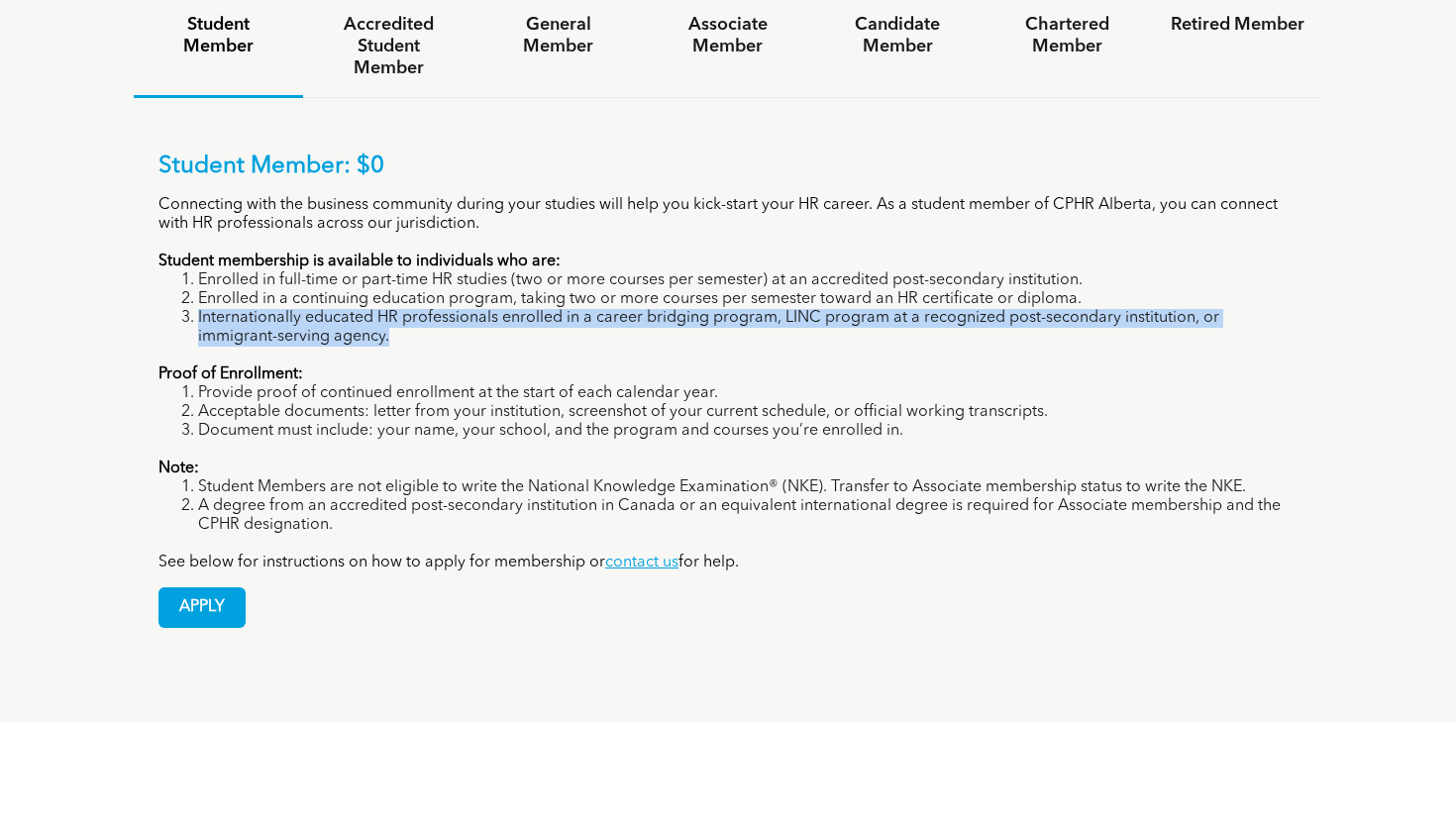 click on "Internationally educated HR professionals enrolled in a career bridging program, LINC program at a recognized post-secondary institution, or immigrant-serving agency." at bounding box center [748, 328] 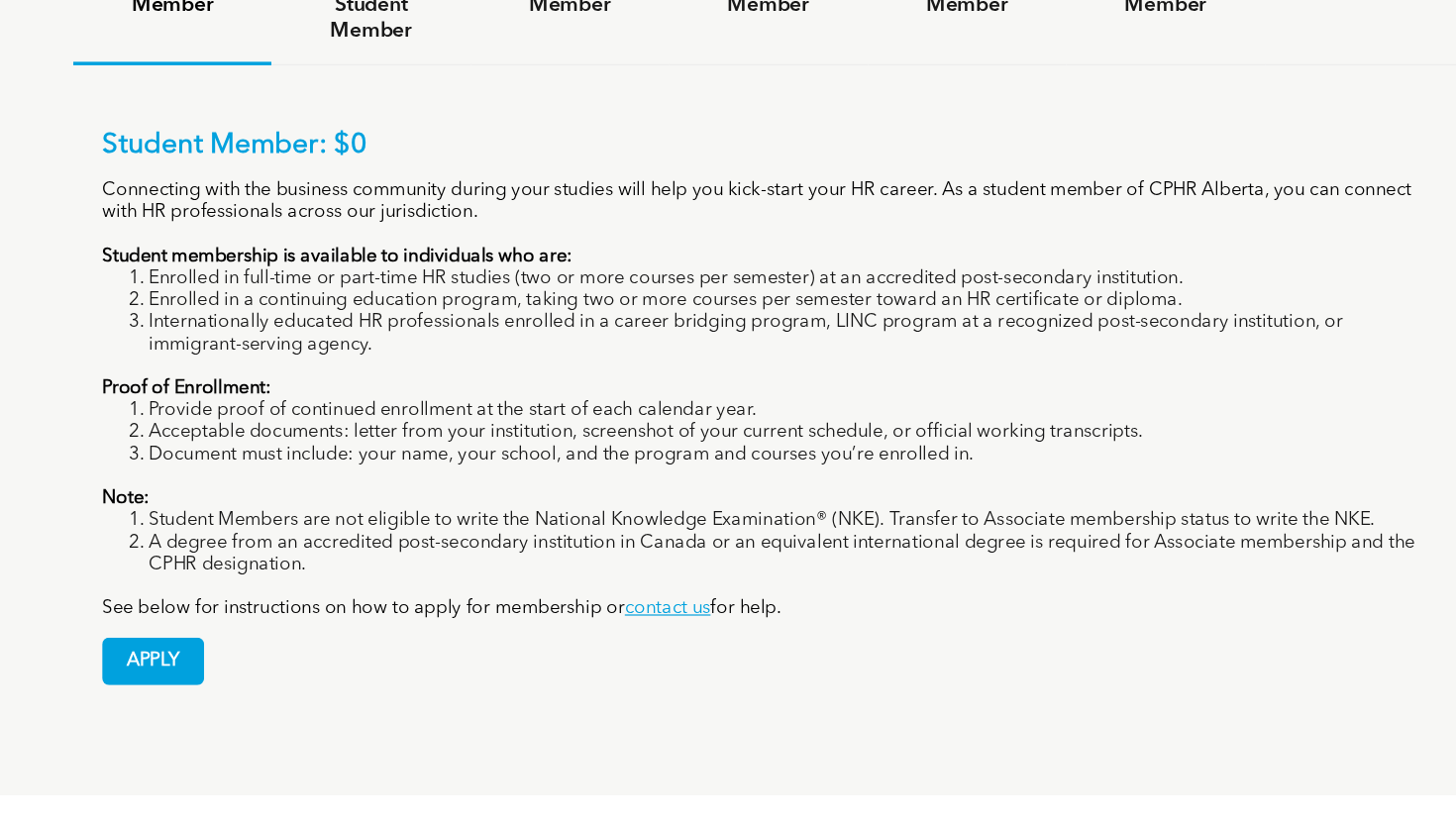 click on "Acceptable documents: letter from your institution, screenshot of your current schedule, or official working transcripts." at bounding box center (748, 412) 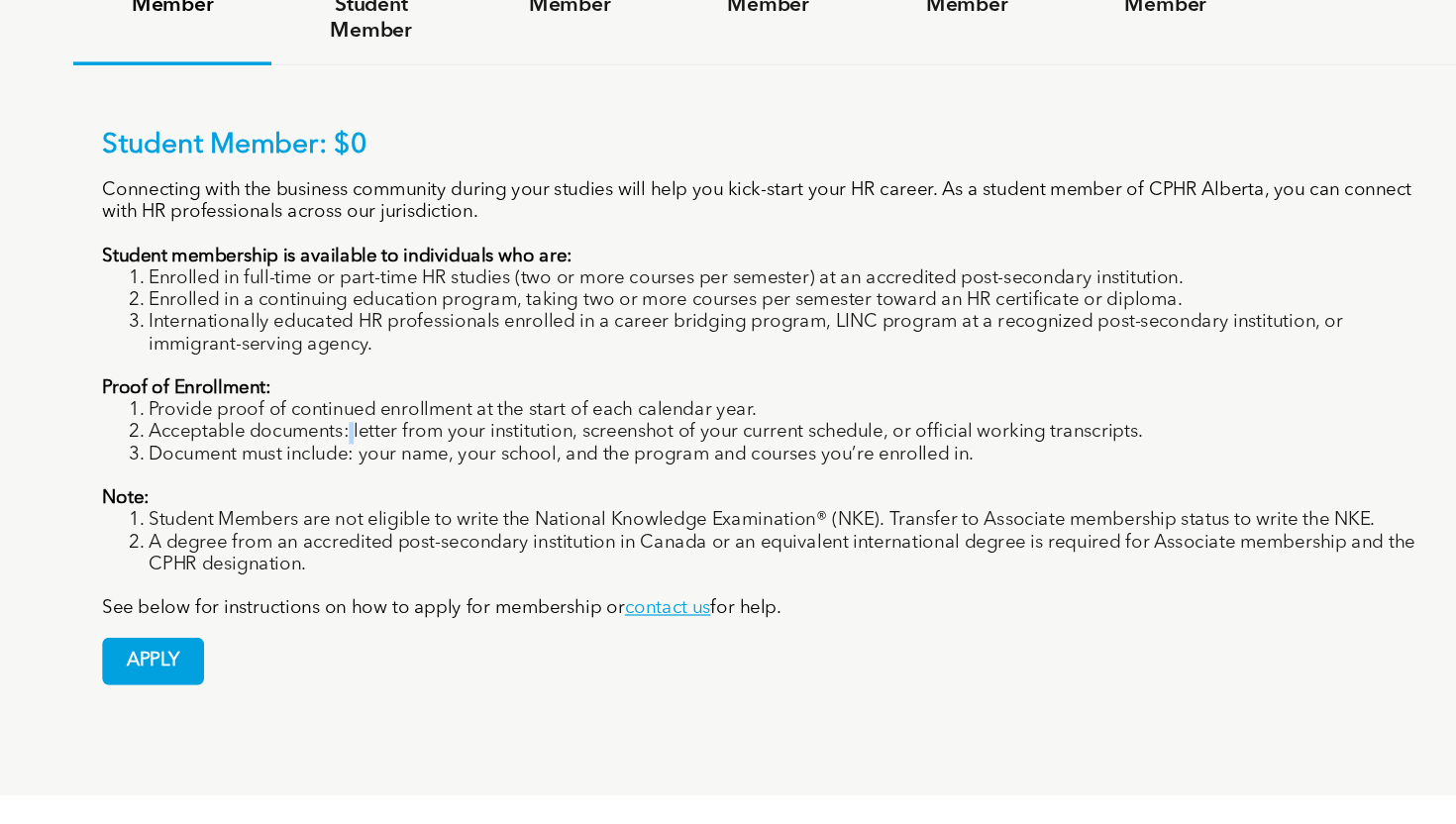 click on "Provide proof of continued enrollment at the start of each calendar year." at bounding box center [748, 393] 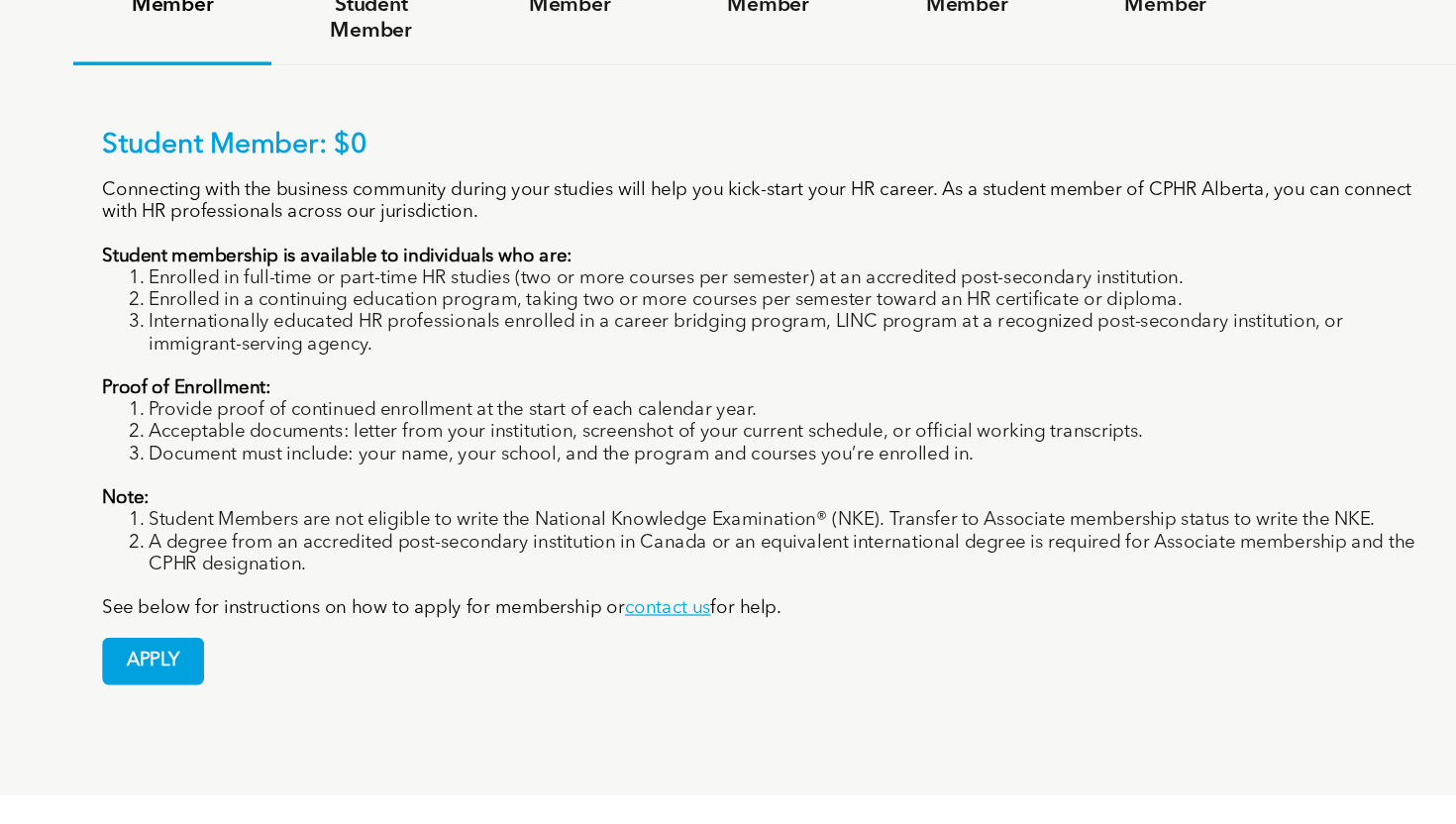 click on "Provide proof of continued enrollment at the start of each calendar year." at bounding box center (748, 393) 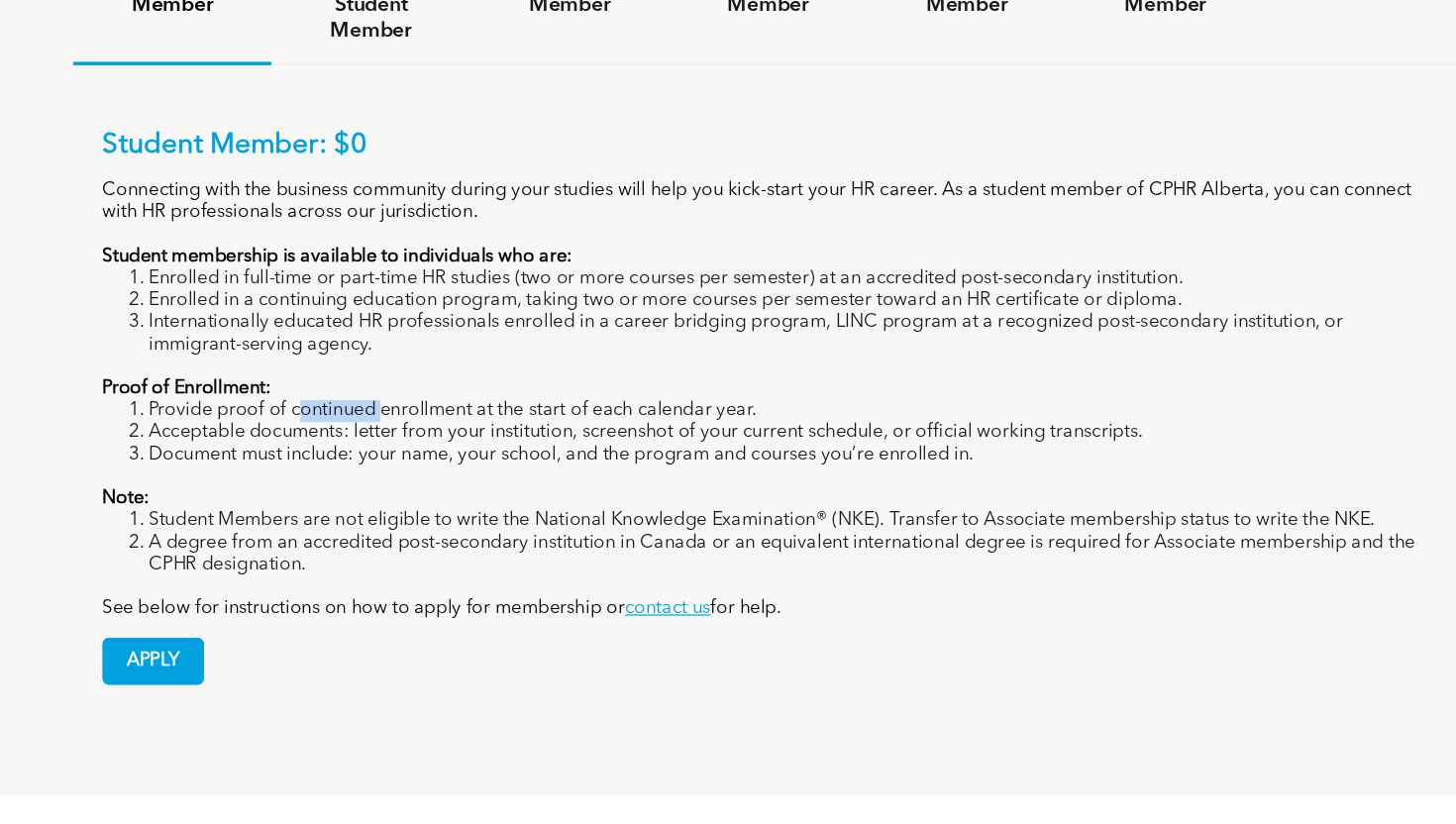 click on "Provide proof of continued enrollment at the start of each calendar year." at bounding box center (748, 393) 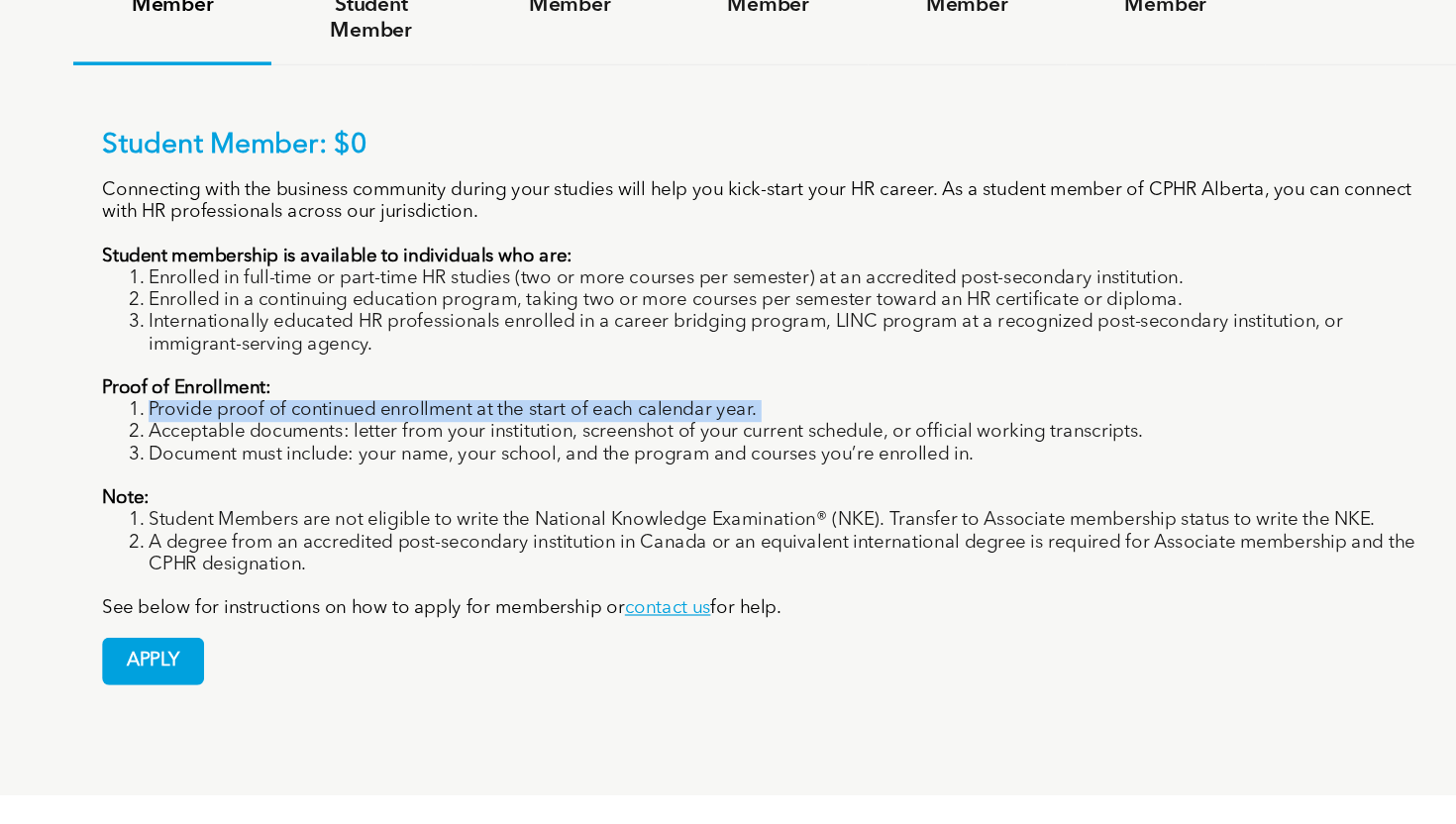 click on "Provide proof of continued enrollment at the start of each calendar year." at bounding box center [748, 393] 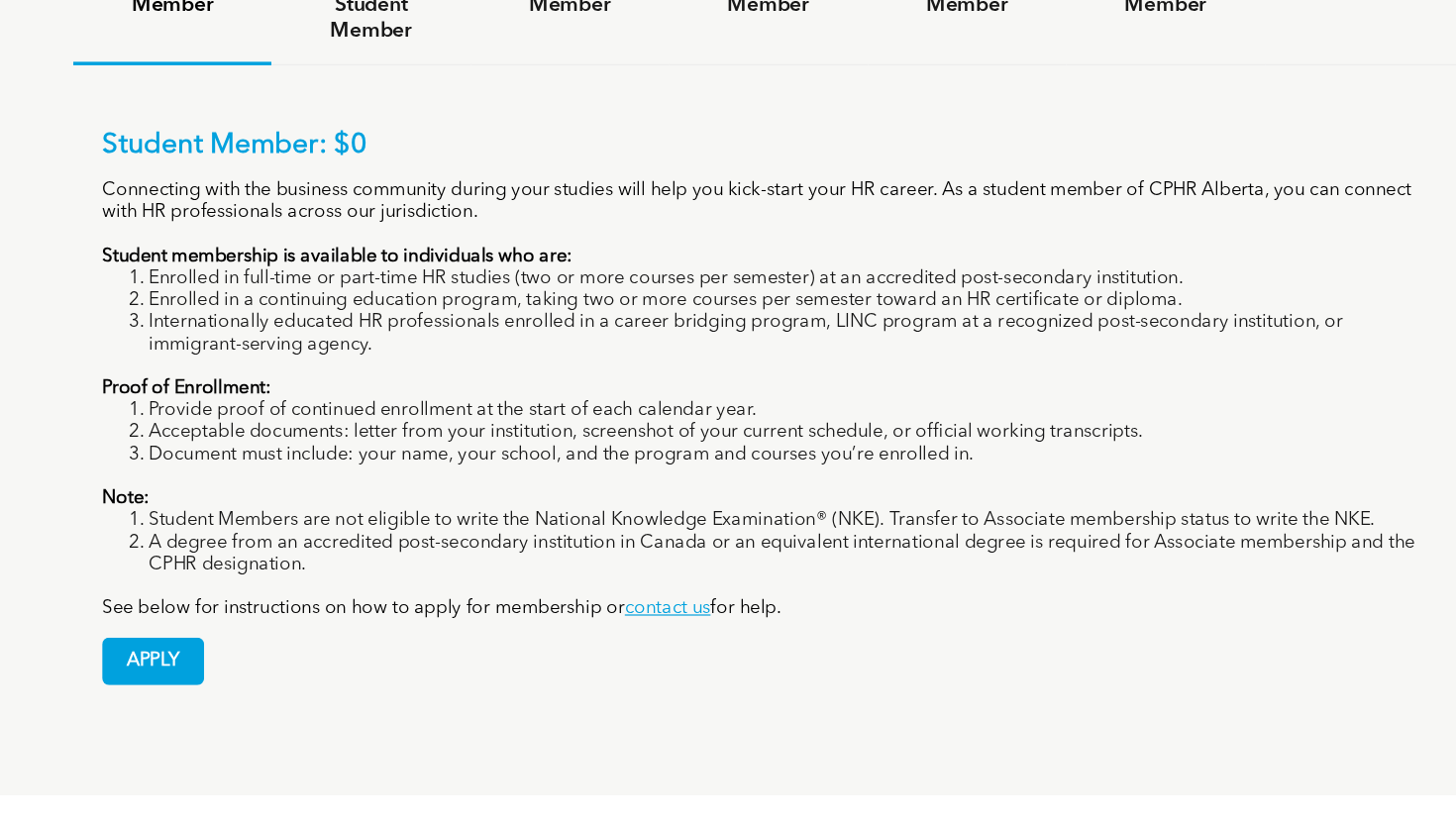 click on "Acceptable documents: letter from your institution, screenshot of your current schedule, or official working transcripts." at bounding box center (748, 412) 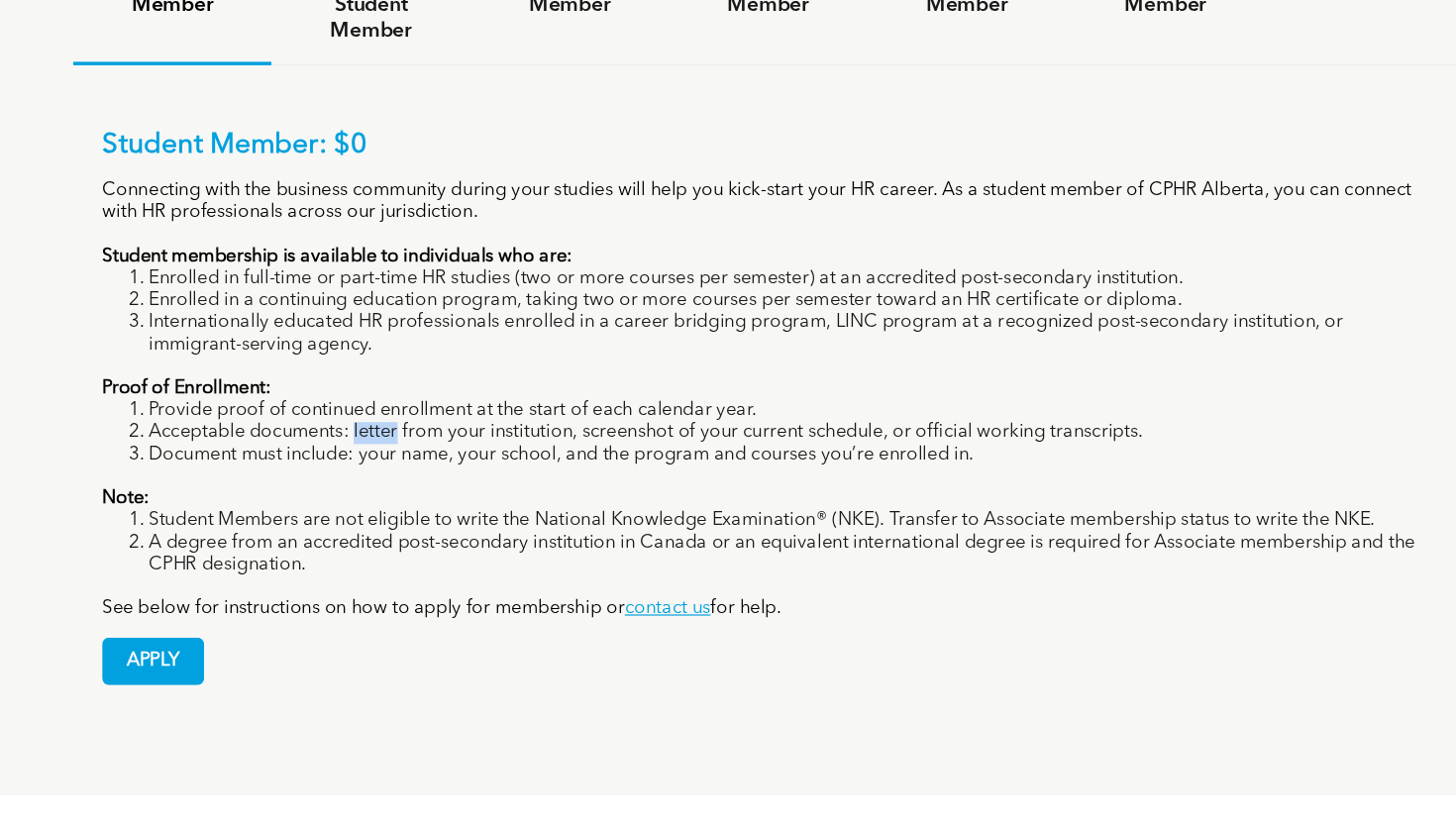 click on "Acceptable documents: letter from your institution, screenshot of your current schedule, or official working transcripts." at bounding box center [748, 412] 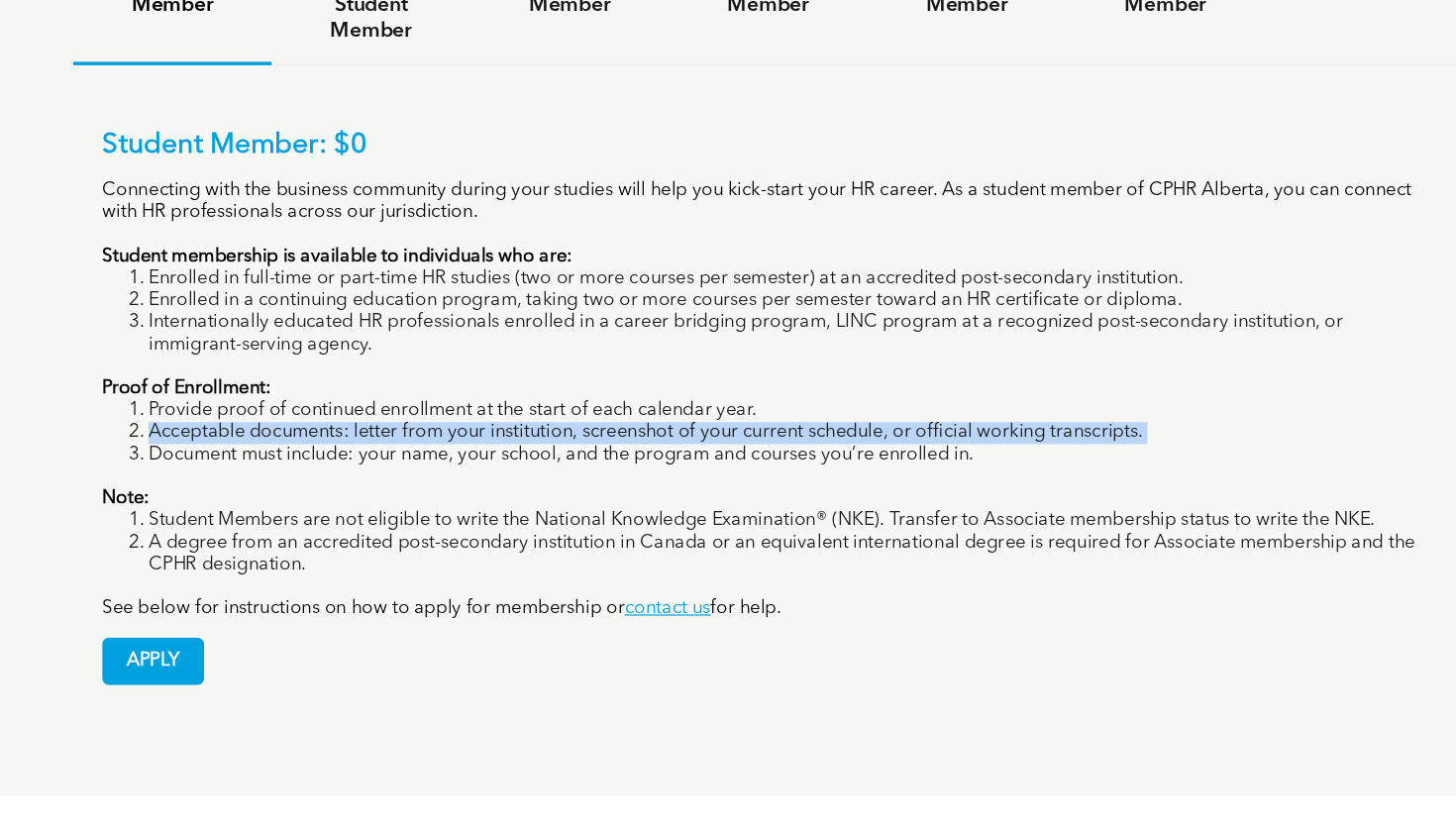 click on "Acceptable documents: letter from your institution, screenshot of your current schedule, or official working transcripts." at bounding box center [748, 412] 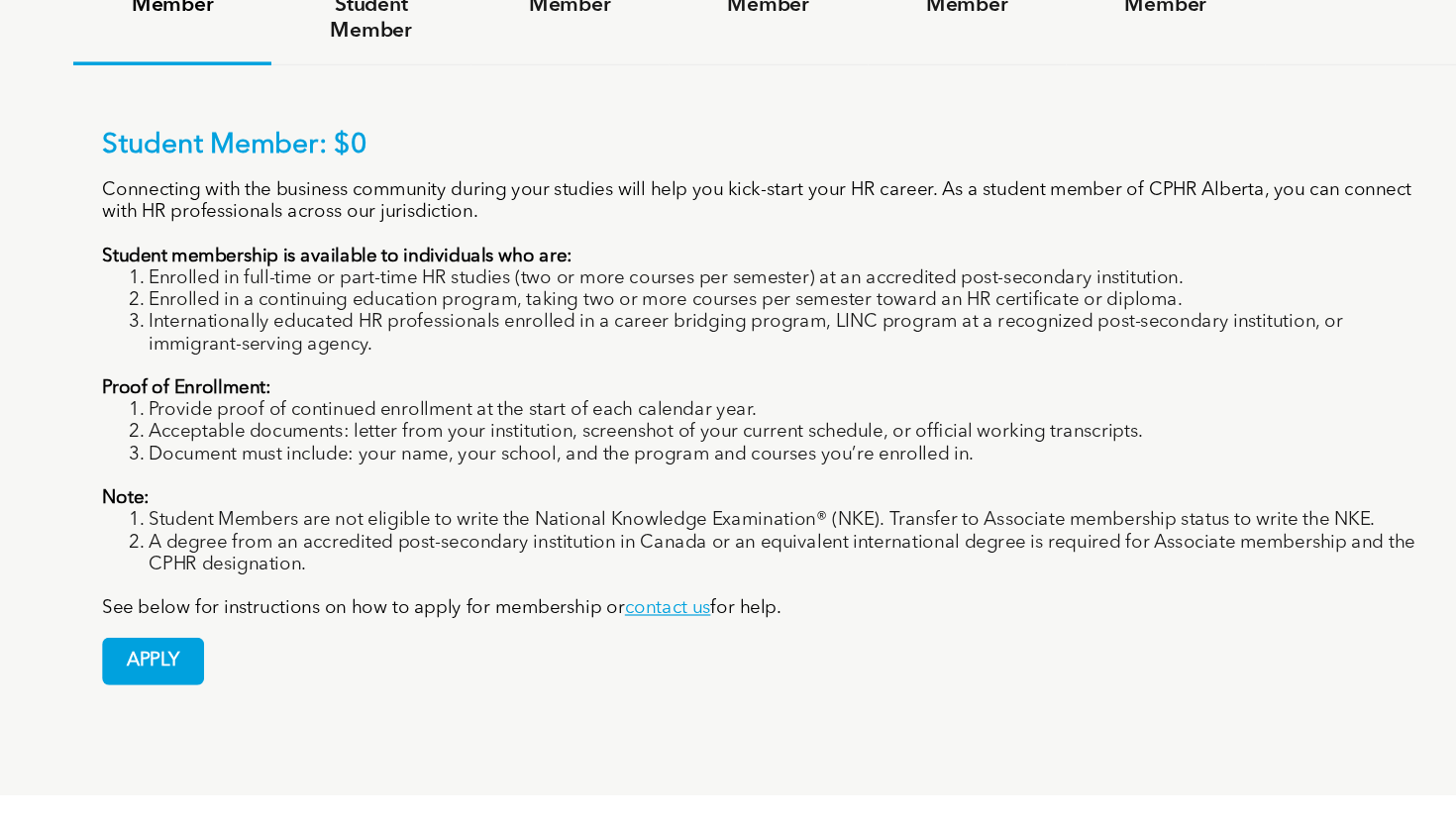 click on "Document must include: your name, your school, and the program and courses you’re enrolled in." at bounding box center [748, 431] 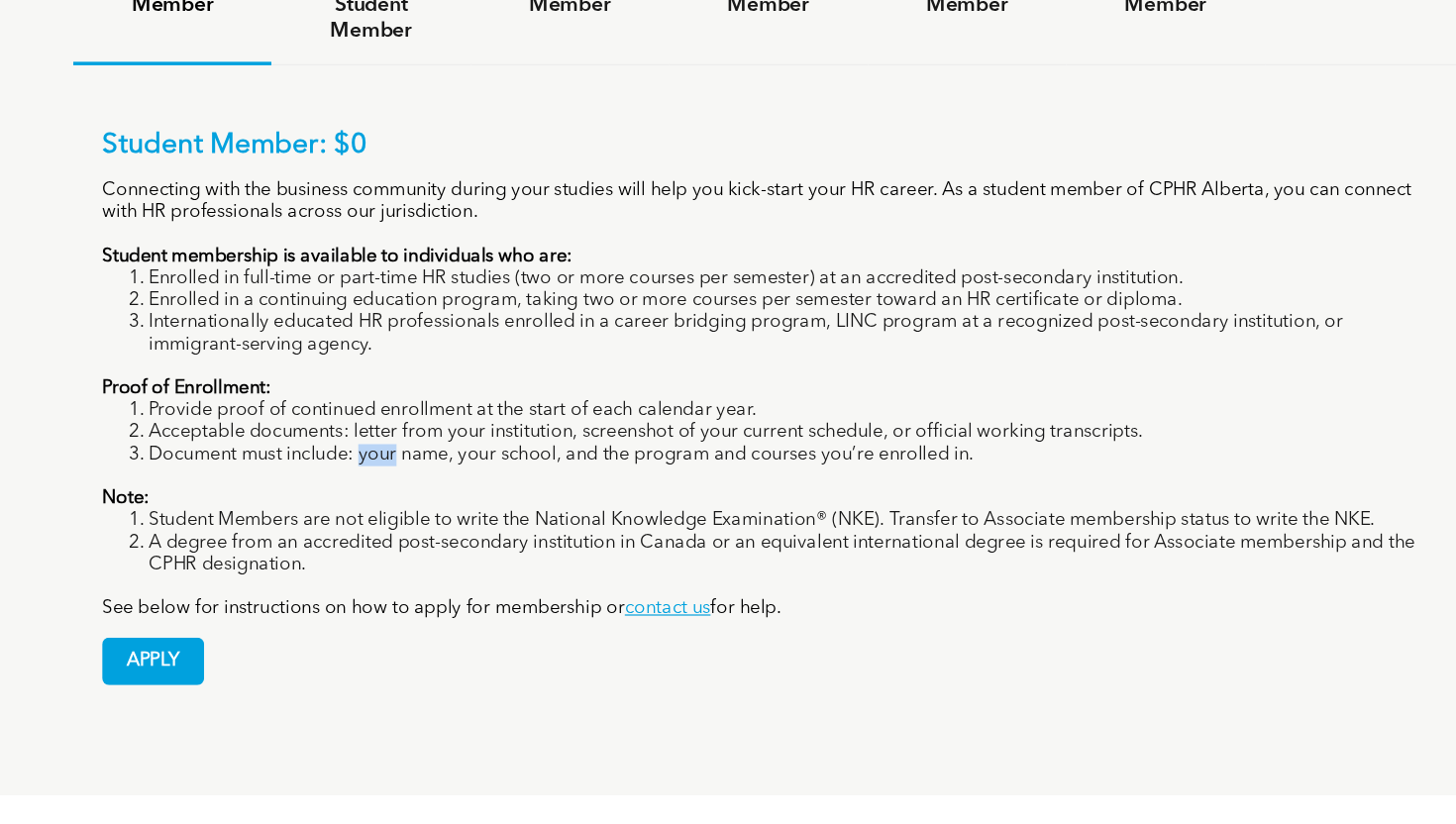 click on "Document must include: your name, your school, and the program and courses you’re enrolled in." at bounding box center [748, 431] 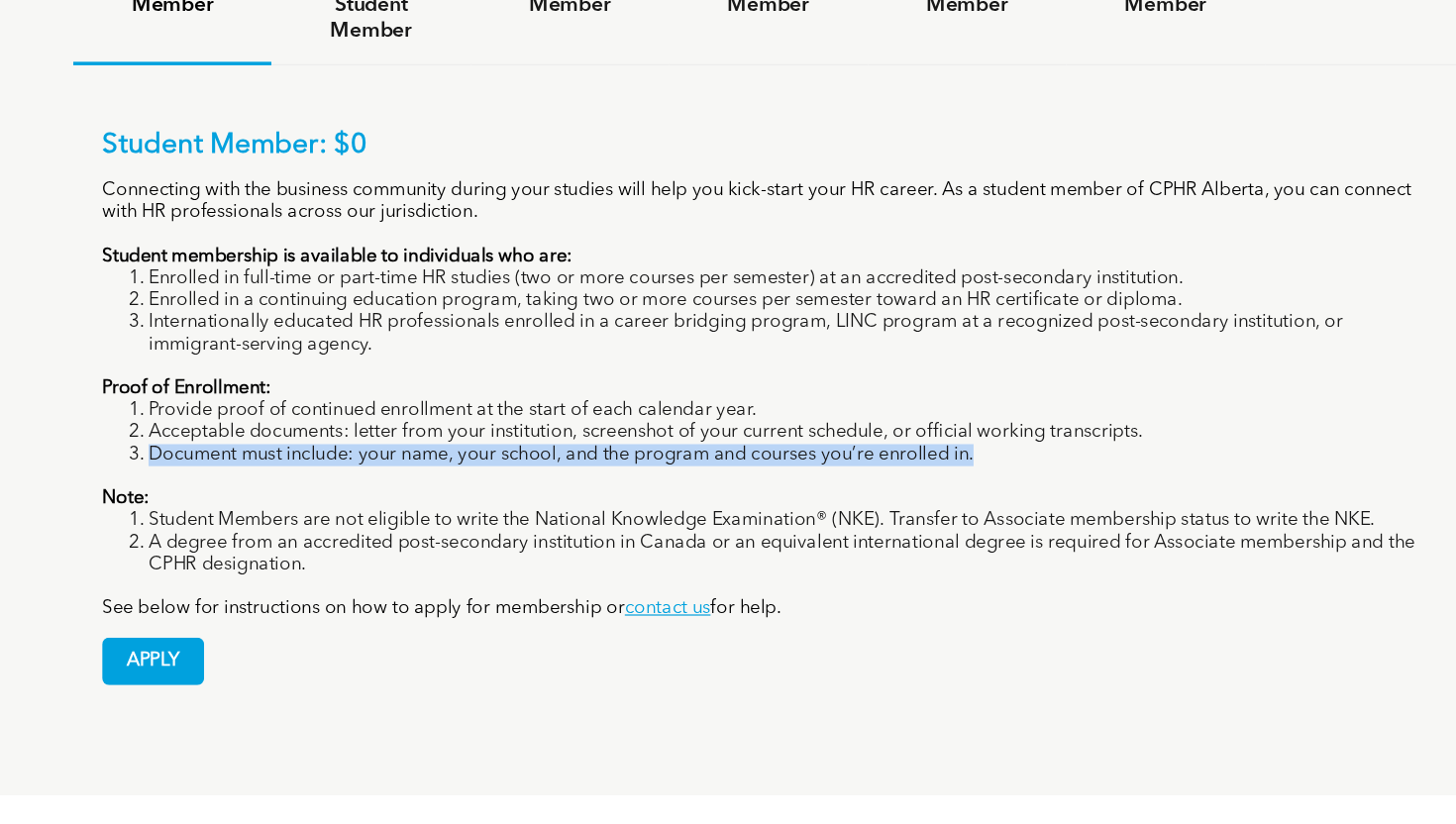 click on "Proof of Enrollment:" at bounding box center [728, 374] 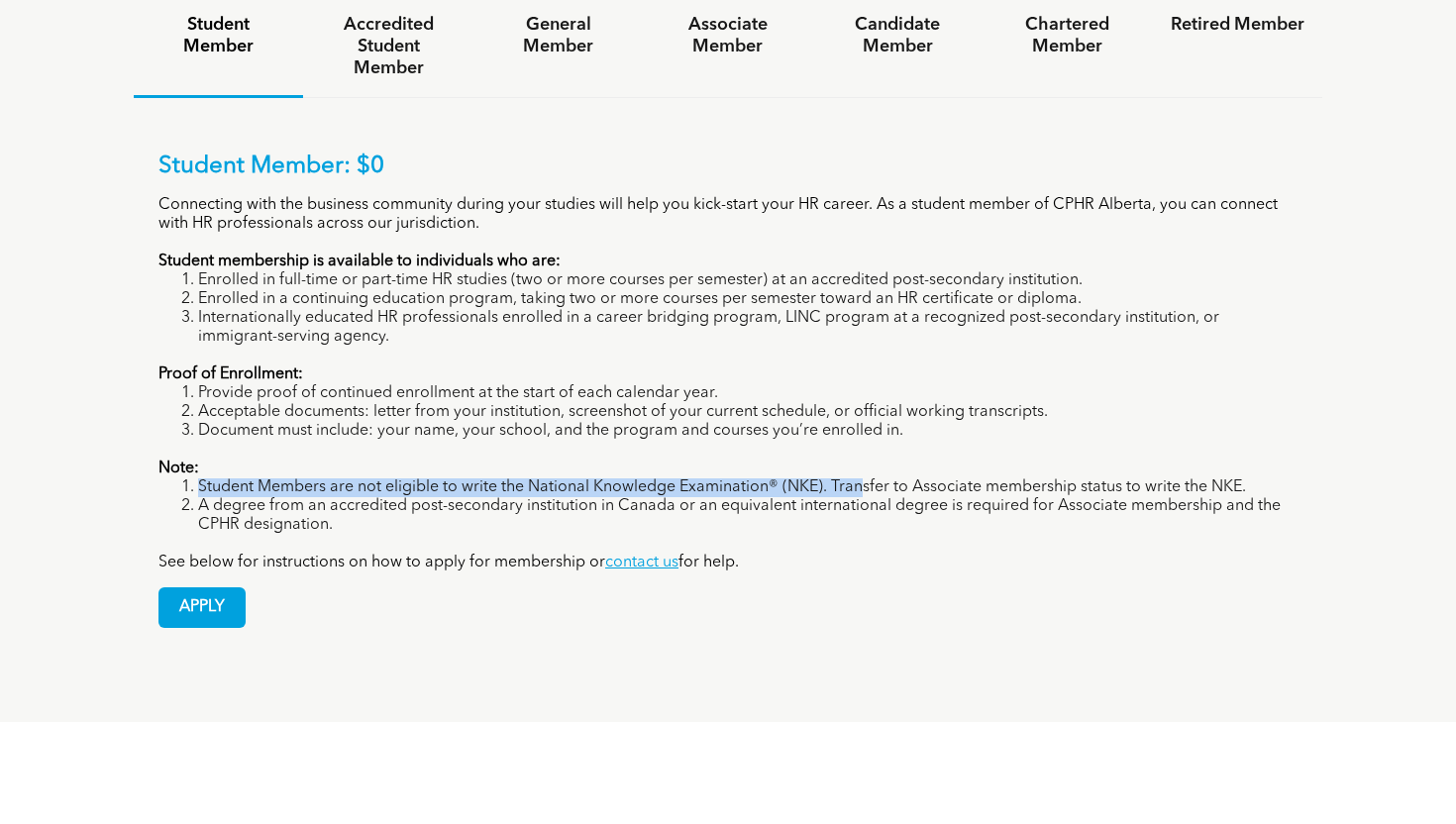 drag, startPoint x: 388, startPoint y: 460, endPoint x: 856, endPoint y: 481, distance: 468.47092 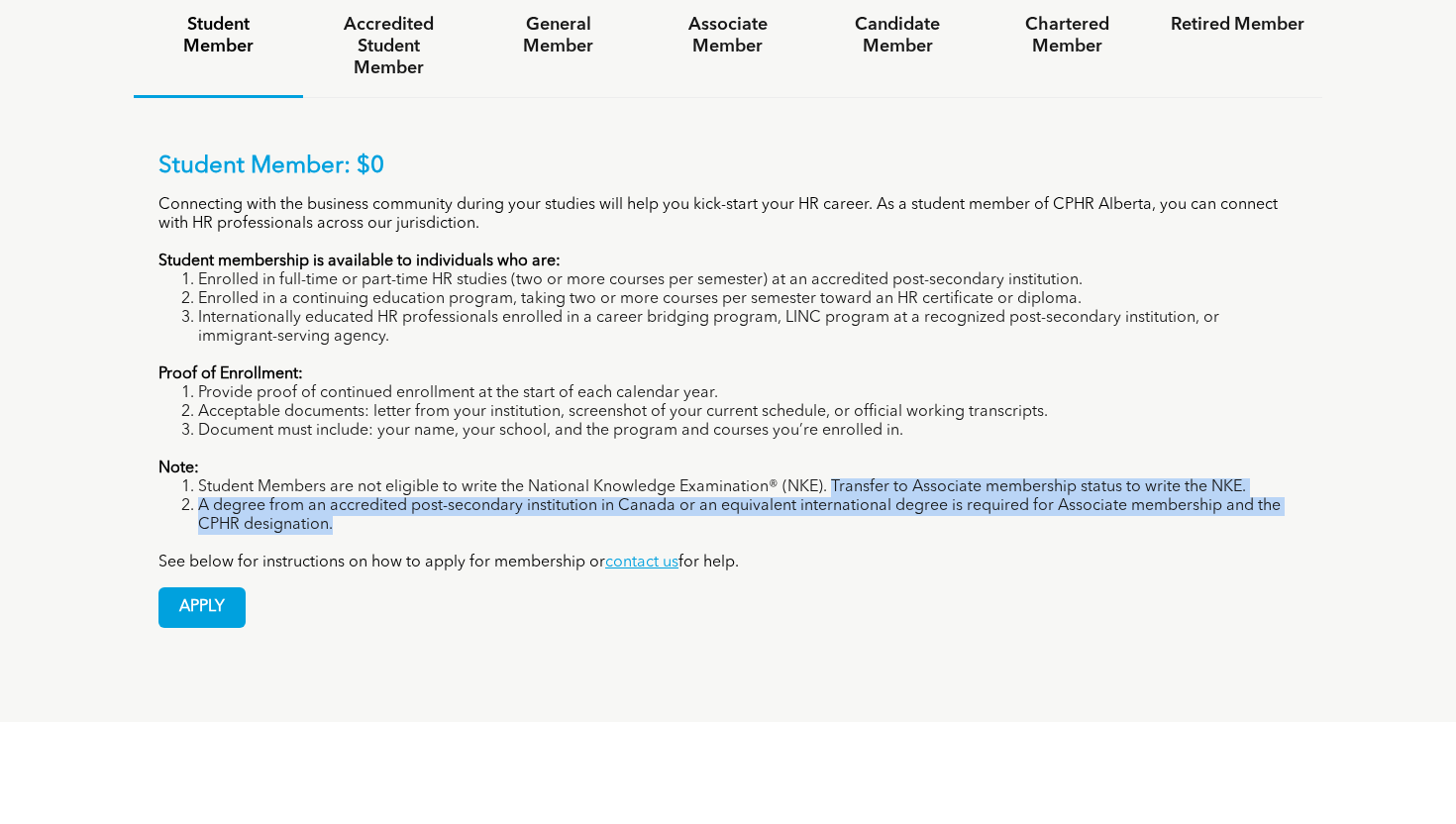 drag, startPoint x: 833, startPoint y: 481, endPoint x: 856, endPoint y: 526, distance: 50.537115 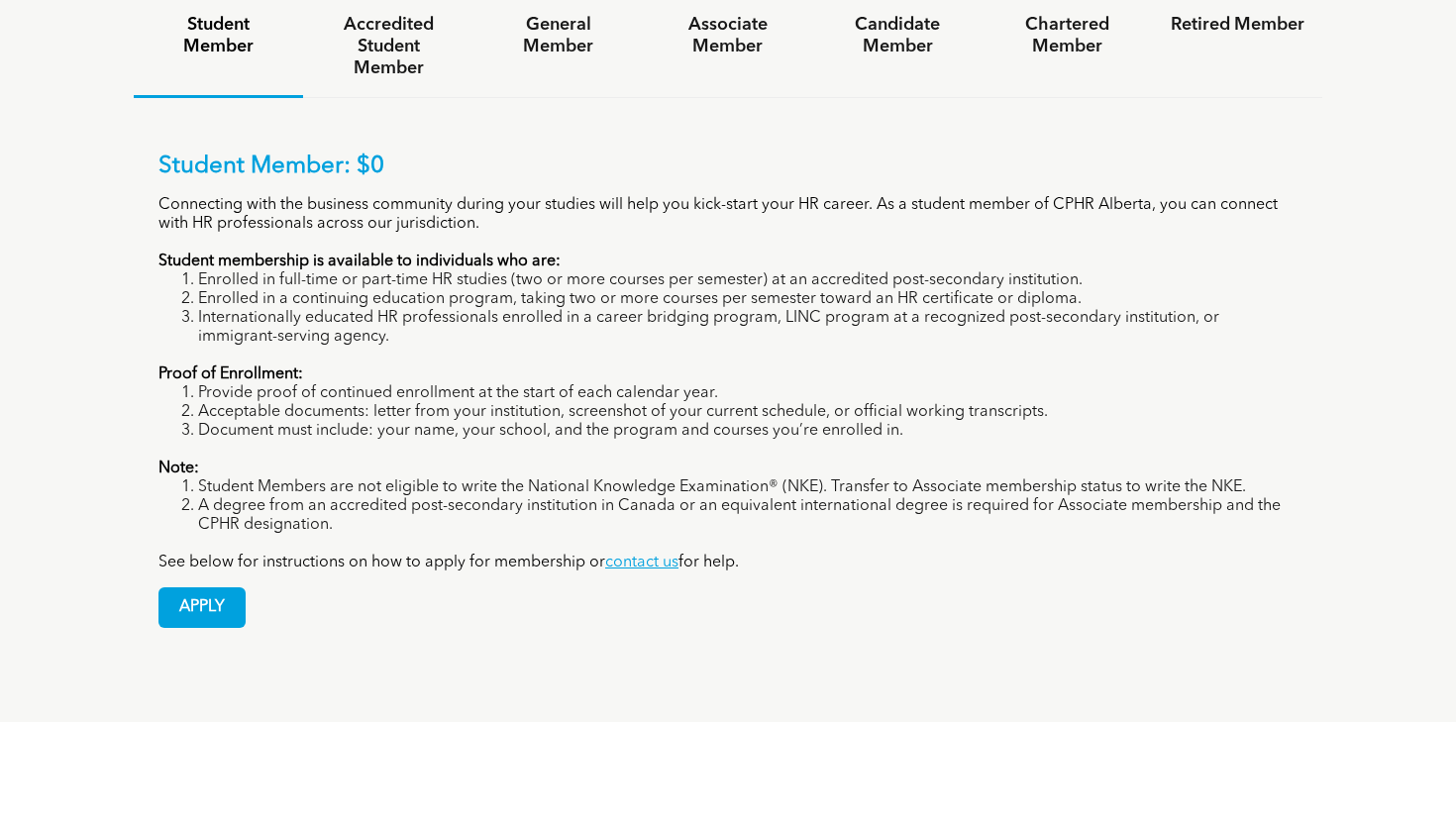 click on "A degree from an accredited post-secondary institution in Canada or an equivalent international degree is required for Associate membership and the CPHR designation." at bounding box center [748, 516] 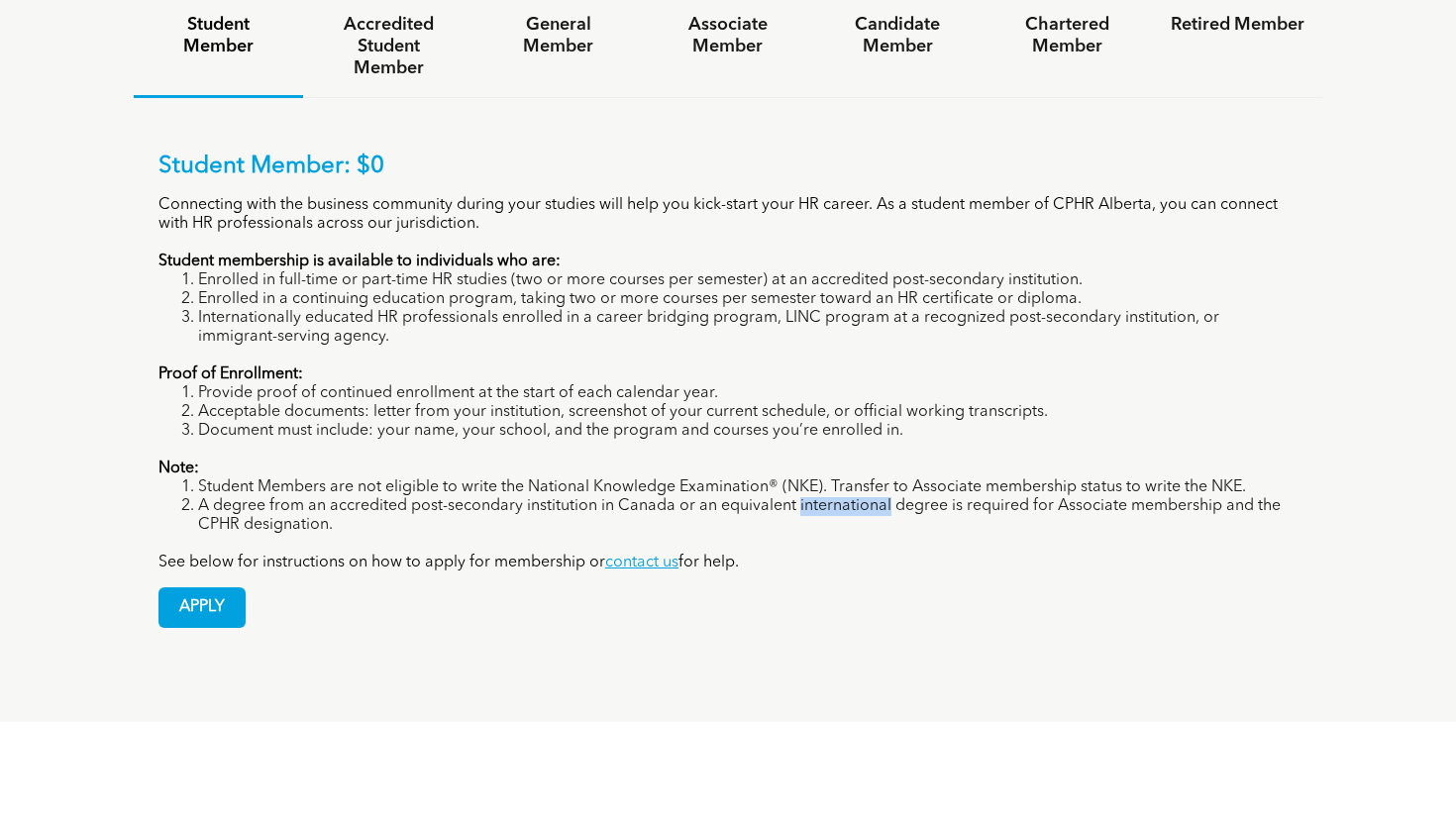 click on "A degree from an accredited post-secondary institution in Canada or an equivalent international degree is required for Associate membership and the CPHR designation." at bounding box center [748, 516] 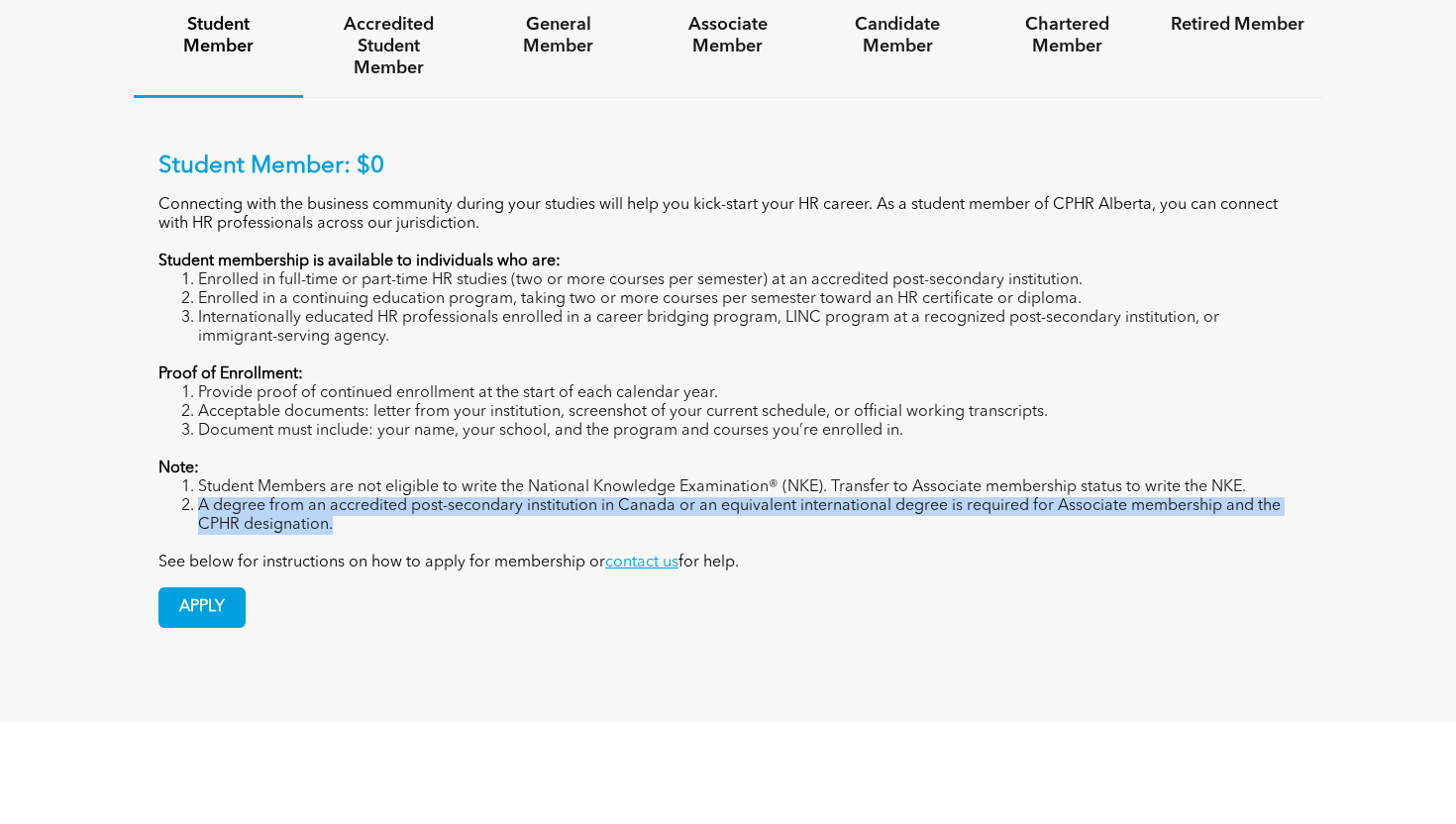 click on "Note:" at bounding box center [728, 468] 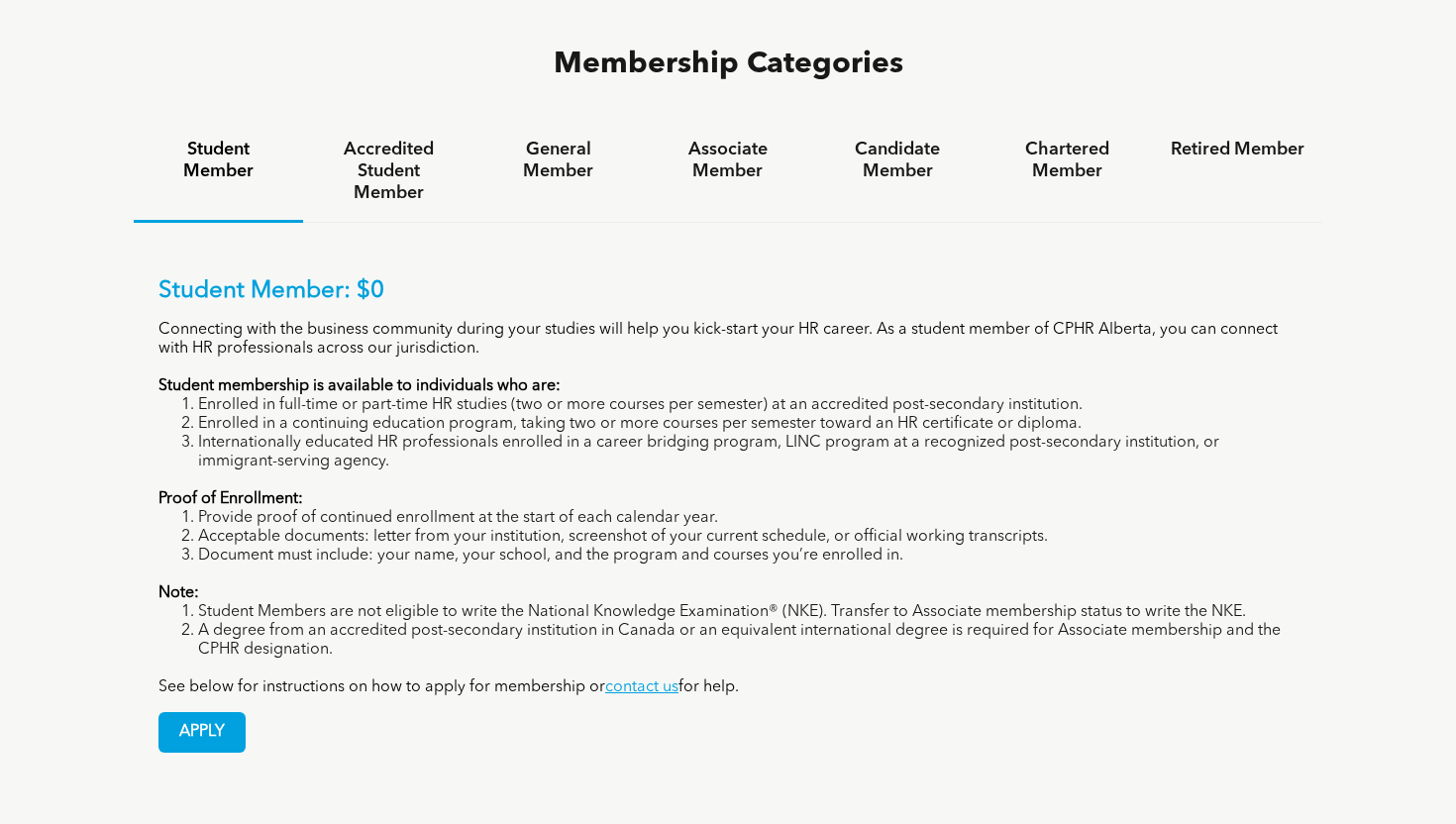 scroll, scrollTop: 1233, scrollLeft: 0, axis: vertical 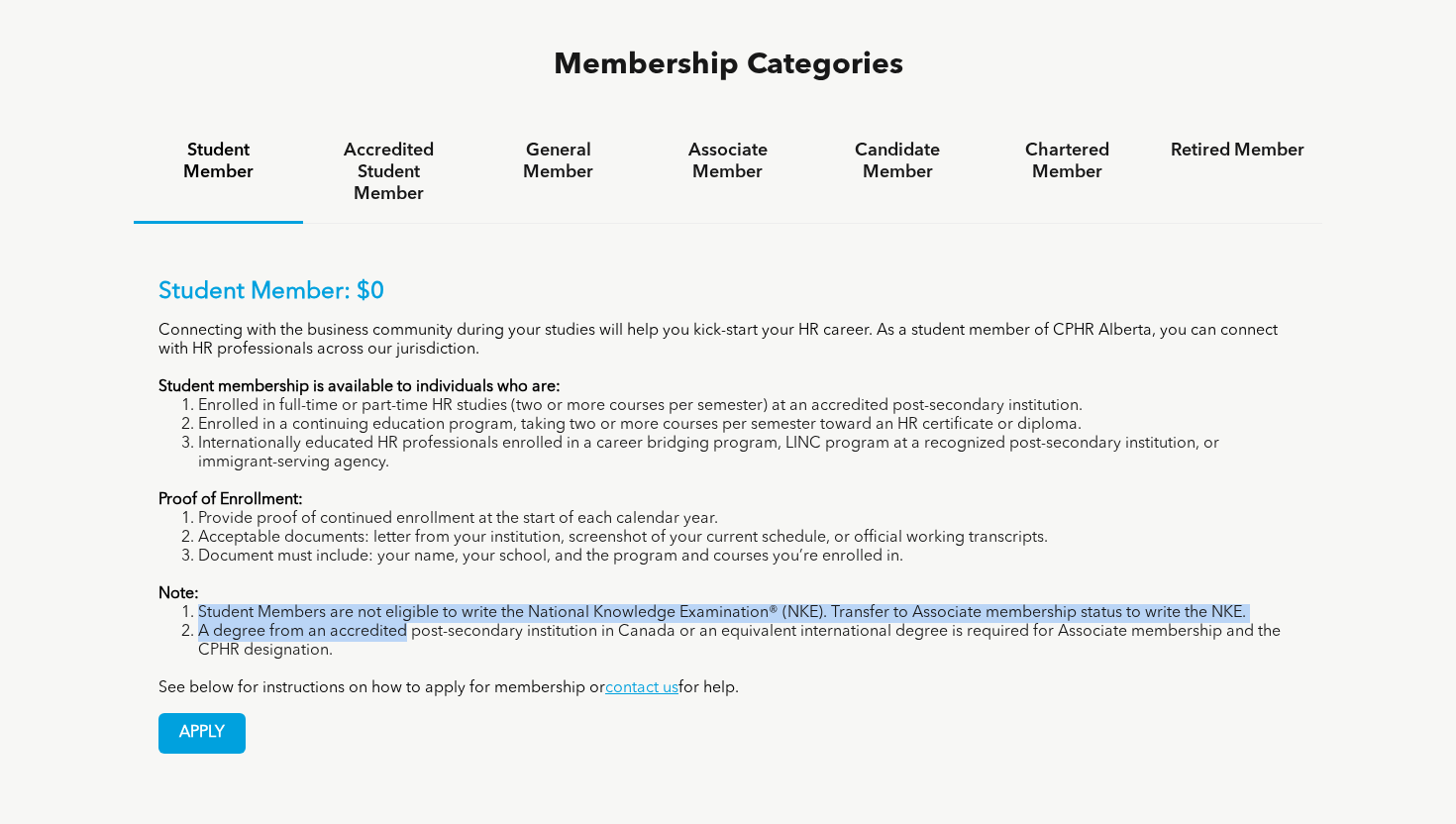 drag, startPoint x: 185, startPoint y: 606, endPoint x: 402, endPoint y: 638, distance: 219.34676 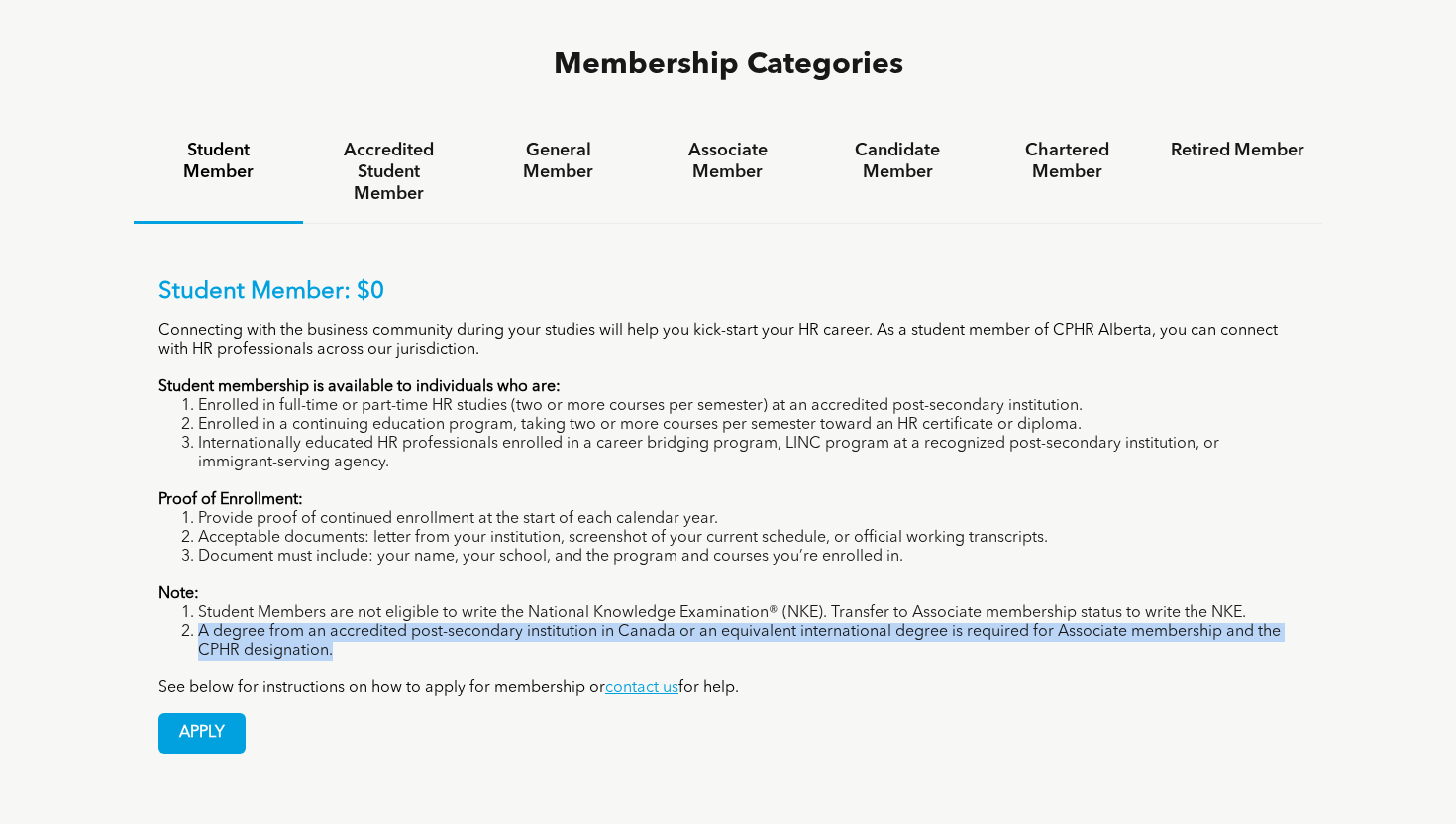 drag, startPoint x: 364, startPoint y: 653, endPoint x: 165, endPoint y: 624, distance: 201.10196 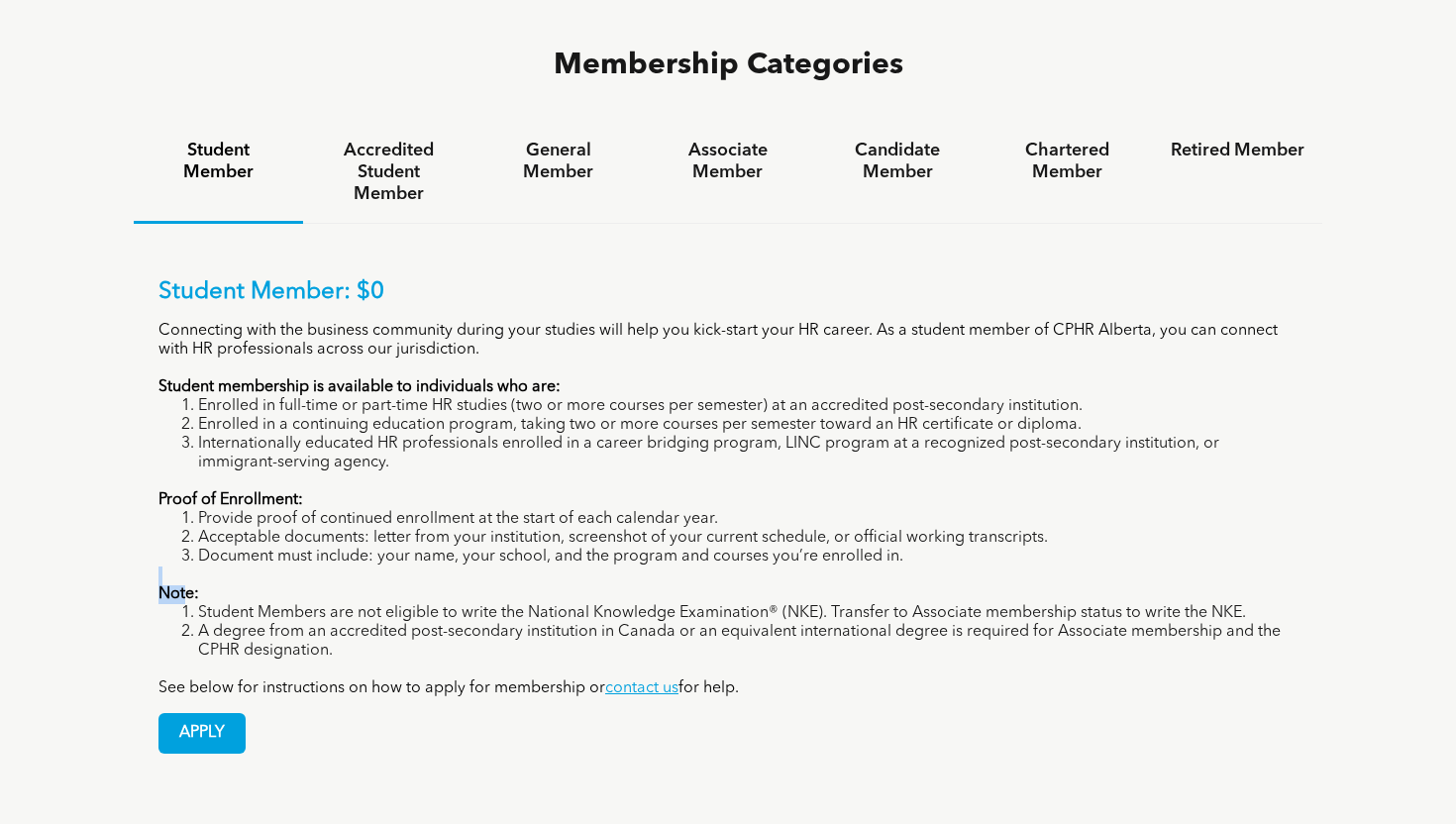 drag, startPoint x: 183, startPoint y: 597, endPoint x: 842, endPoint y: 559, distance: 660.09469 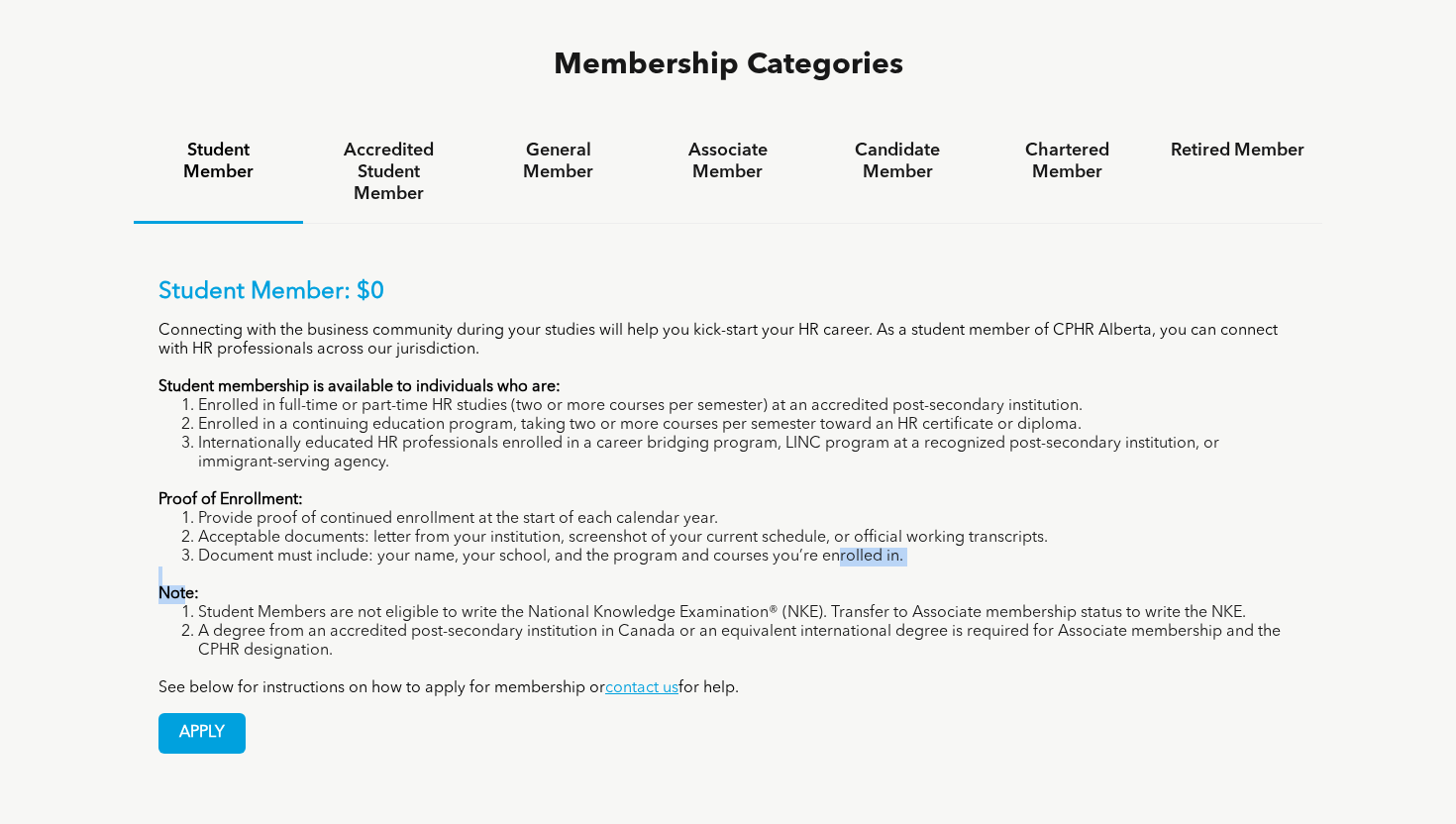 click on "Student Members are not eligible to write the National Knowledge Examination® (NKE). Transfer to Associate membership status to write the NKE." at bounding box center (748, 613) 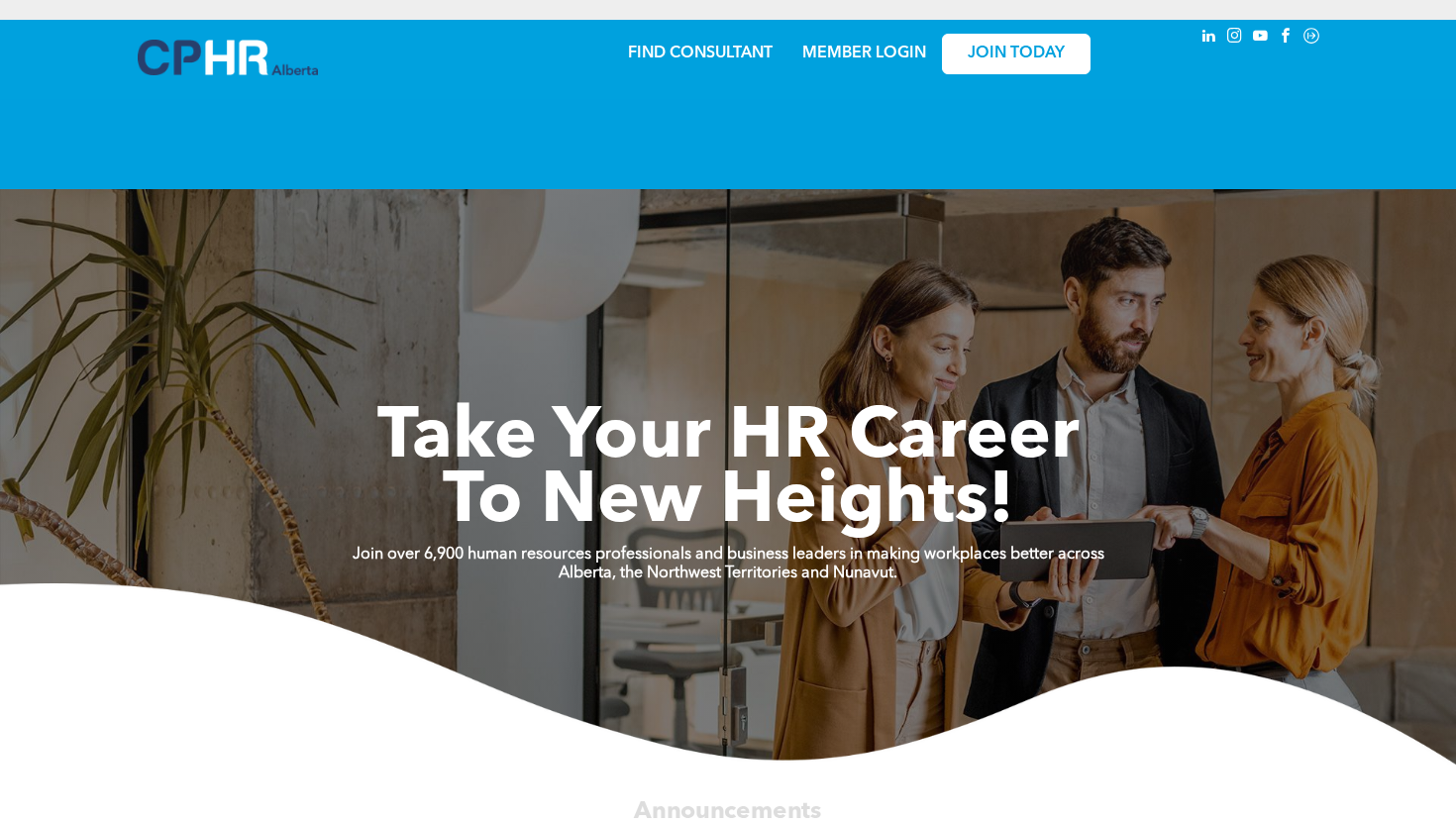 scroll, scrollTop: 0, scrollLeft: 0, axis: both 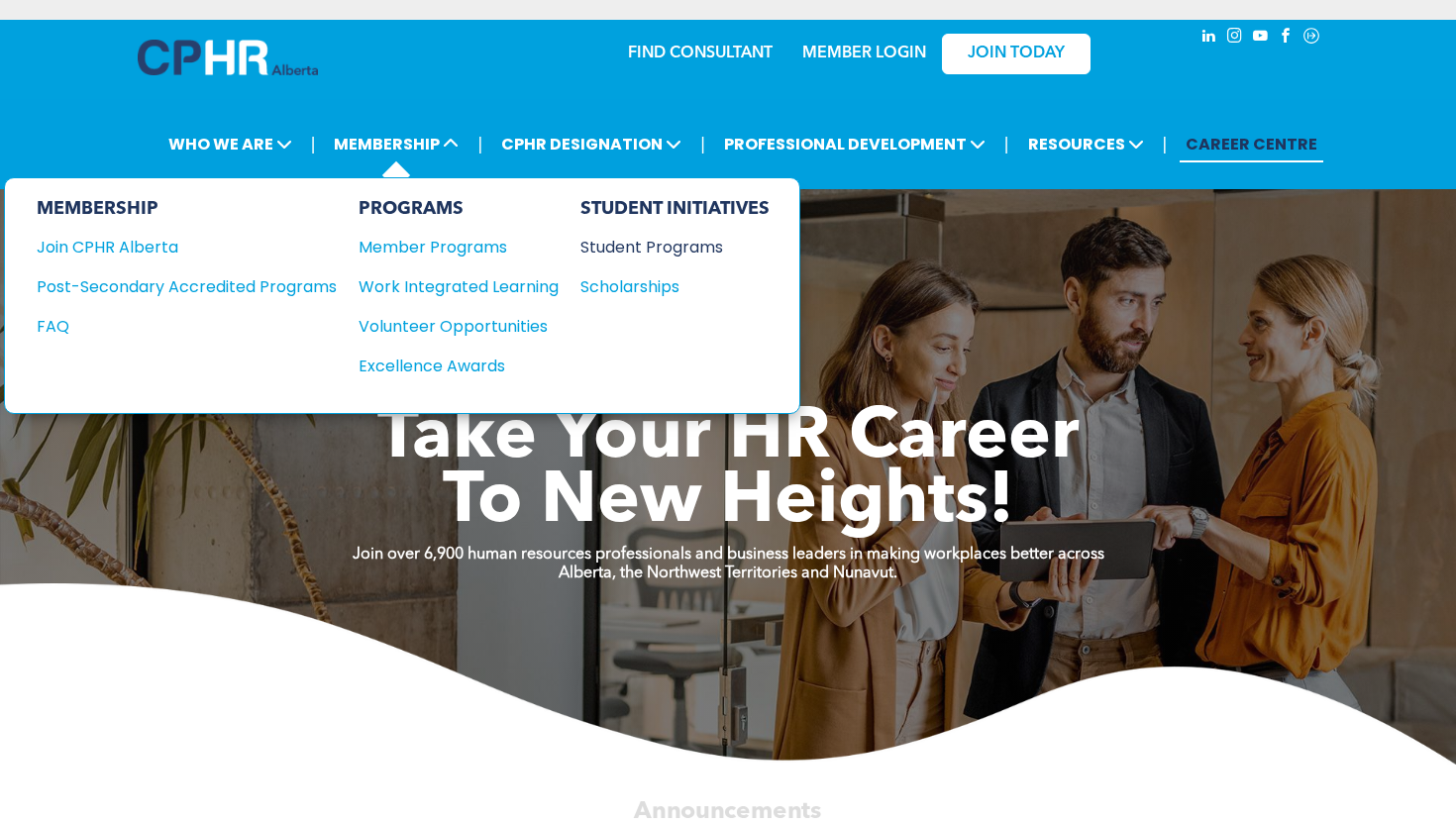 click on "Student Programs" at bounding box center (666, 247) 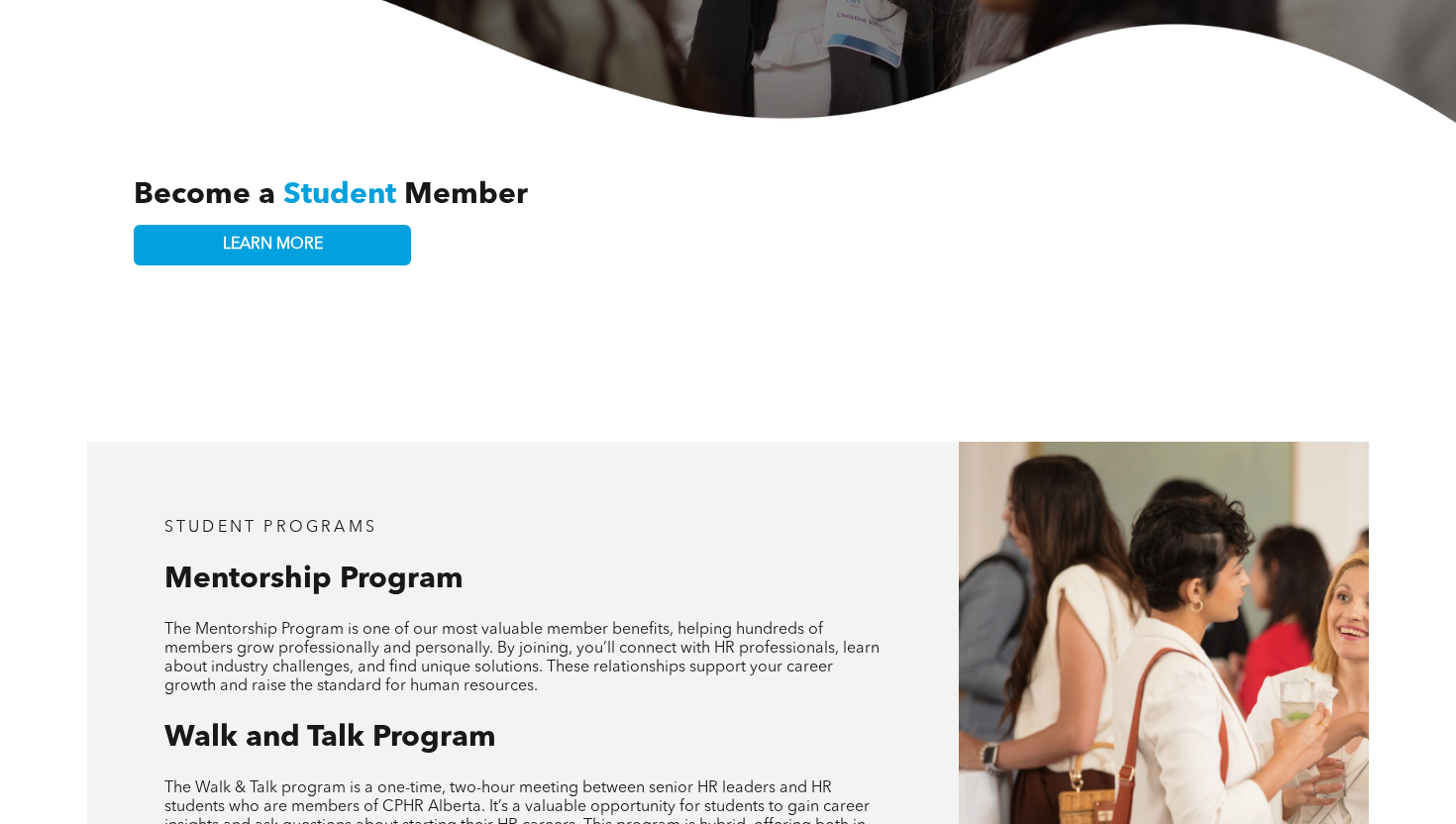 scroll, scrollTop: 0, scrollLeft: 0, axis: both 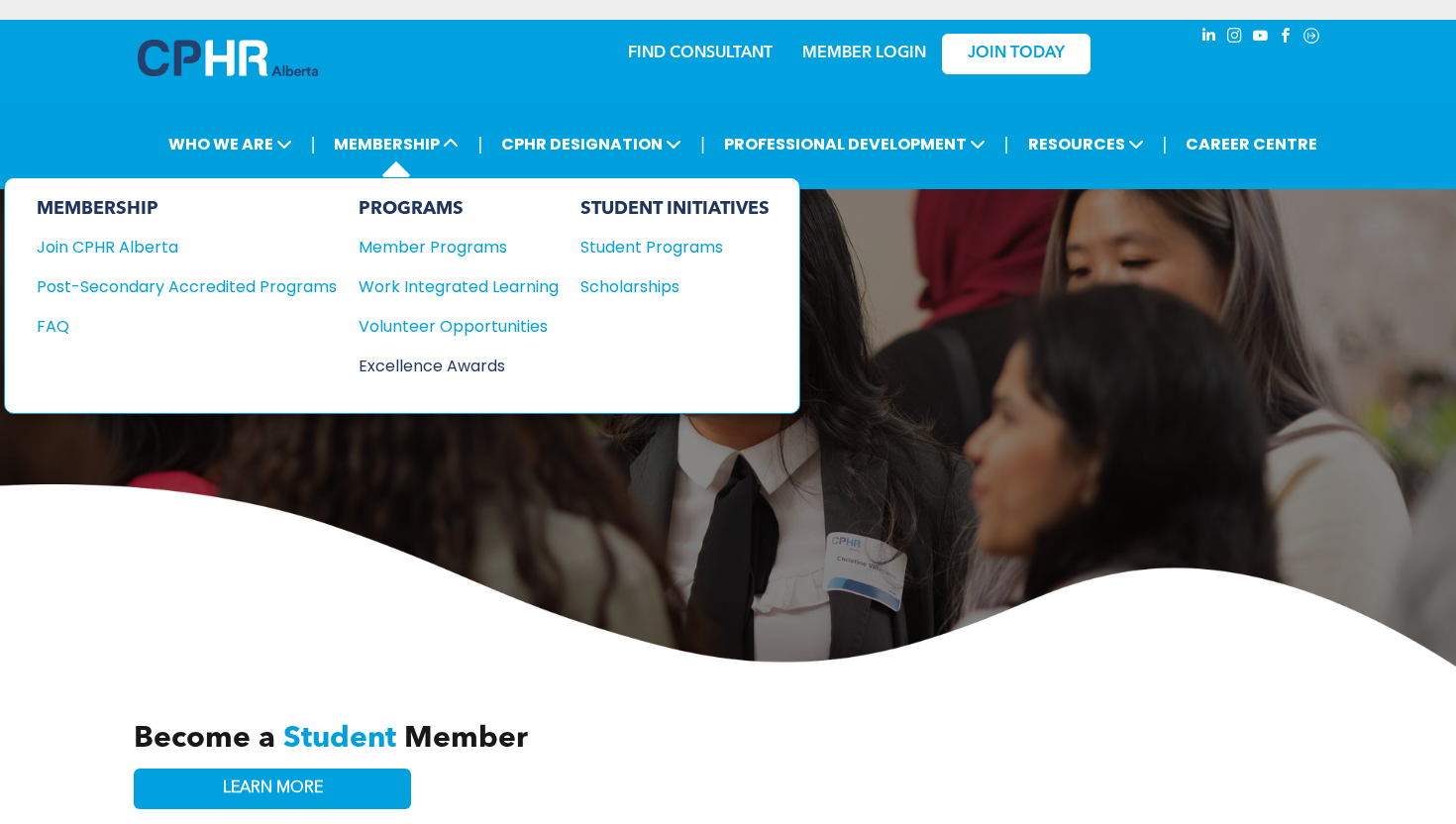 click on "Excellence Awards" at bounding box center (449, 365) 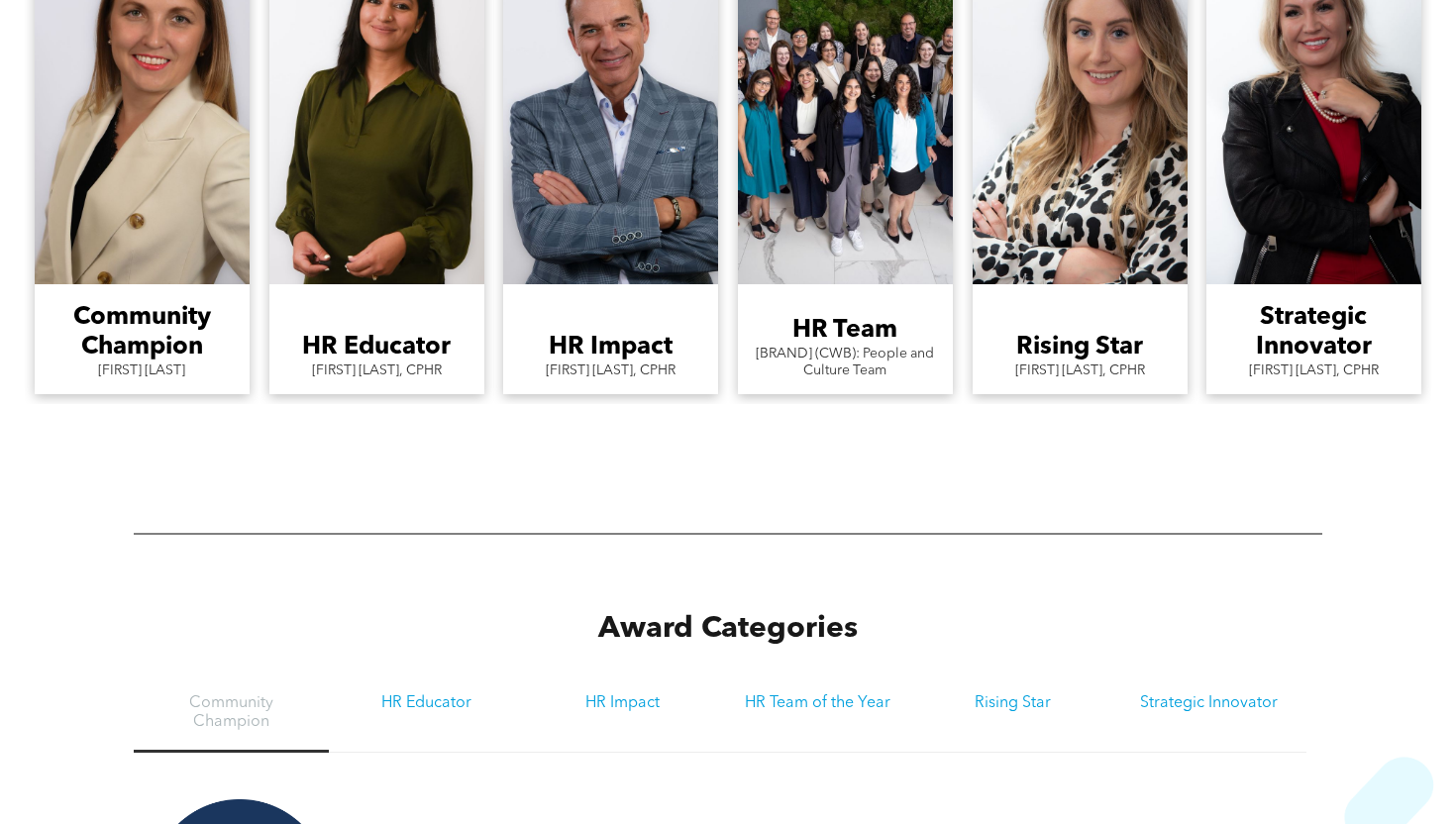 scroll, scrollTop: 0, scrollLeft: 0, axis: both 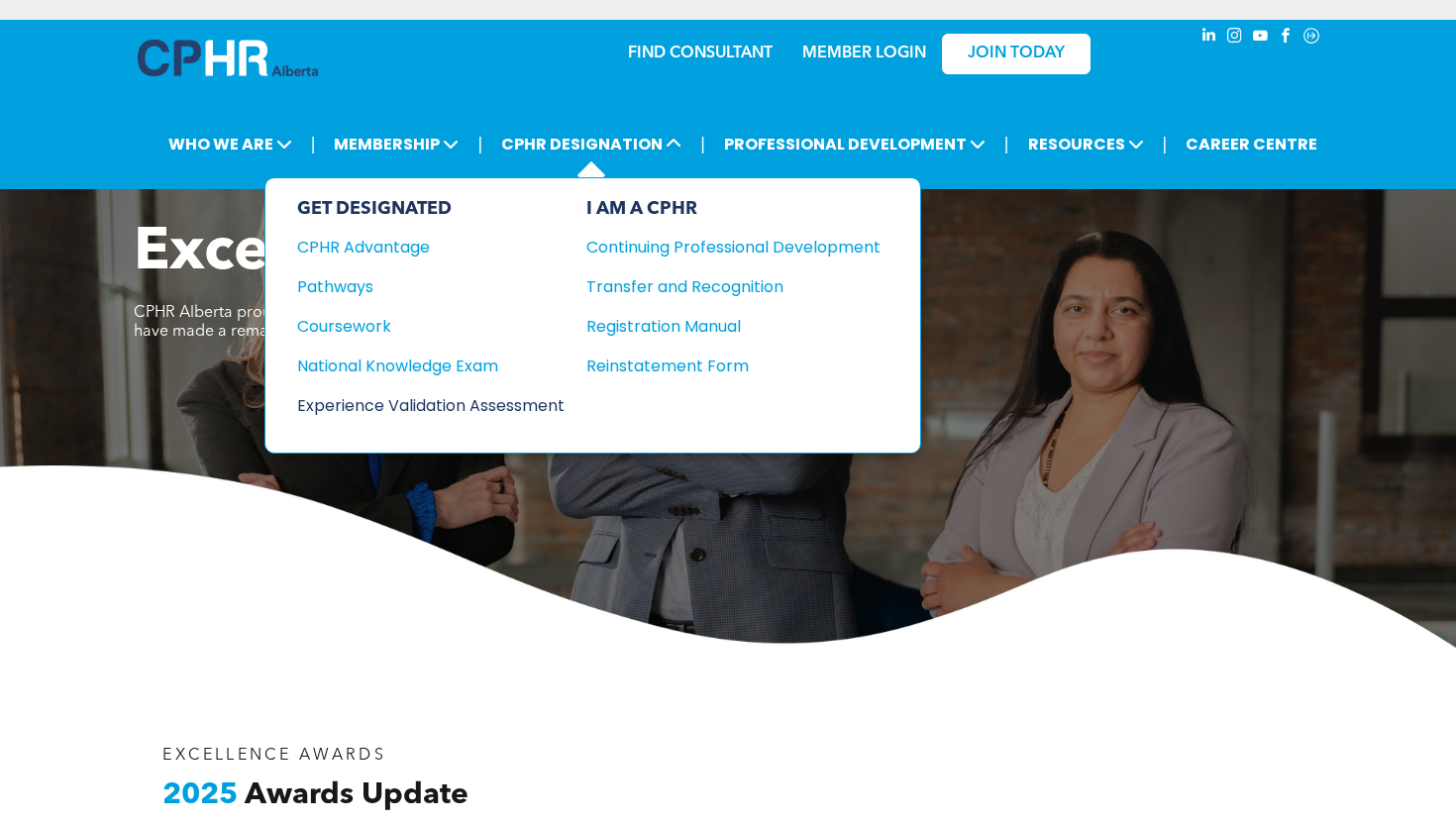 click on "Experience Validation Assessment" at bounding box center (417, 405) 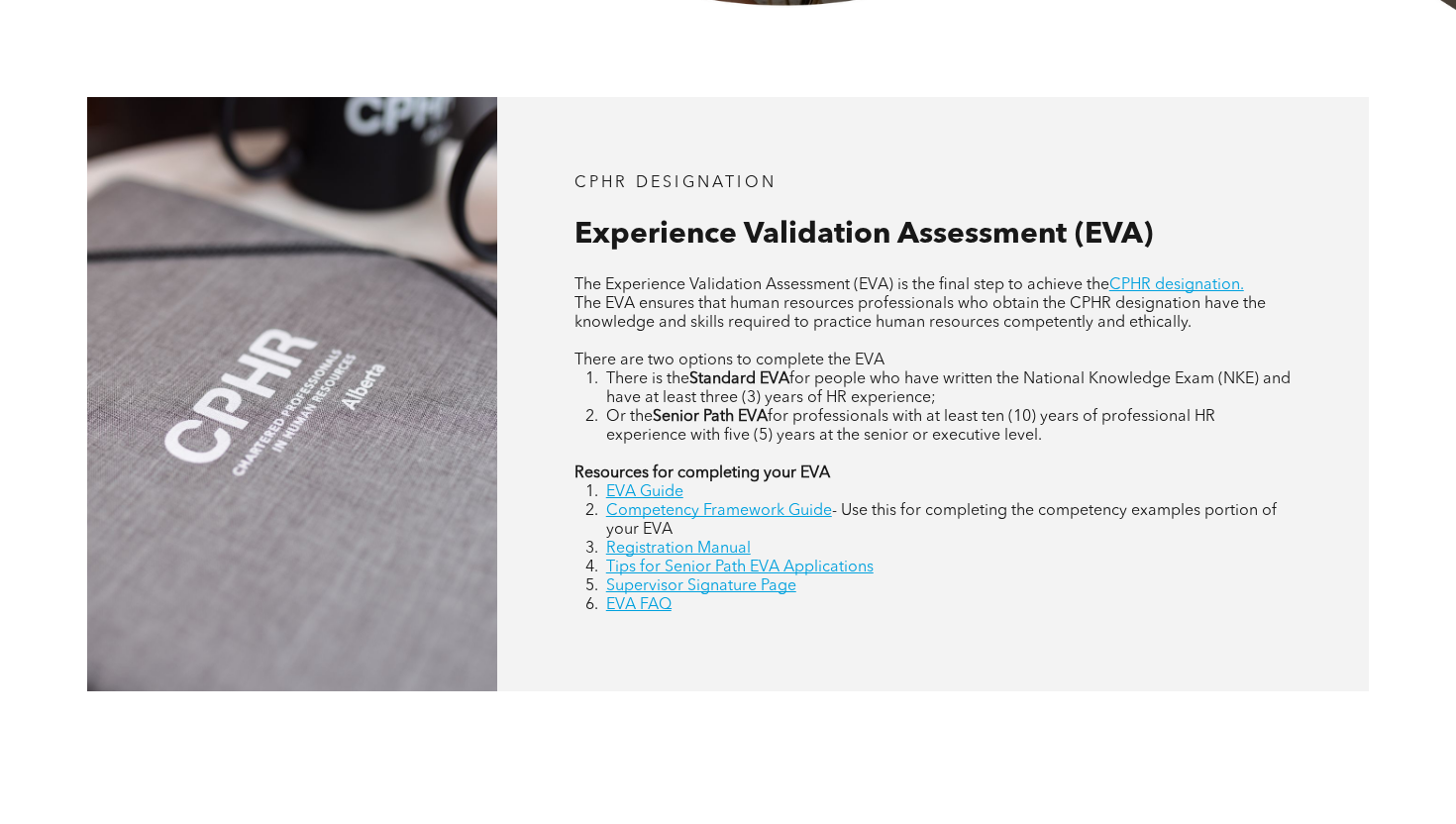 scroll, scrollTop: 0, scrollLeft: 0, axis: both 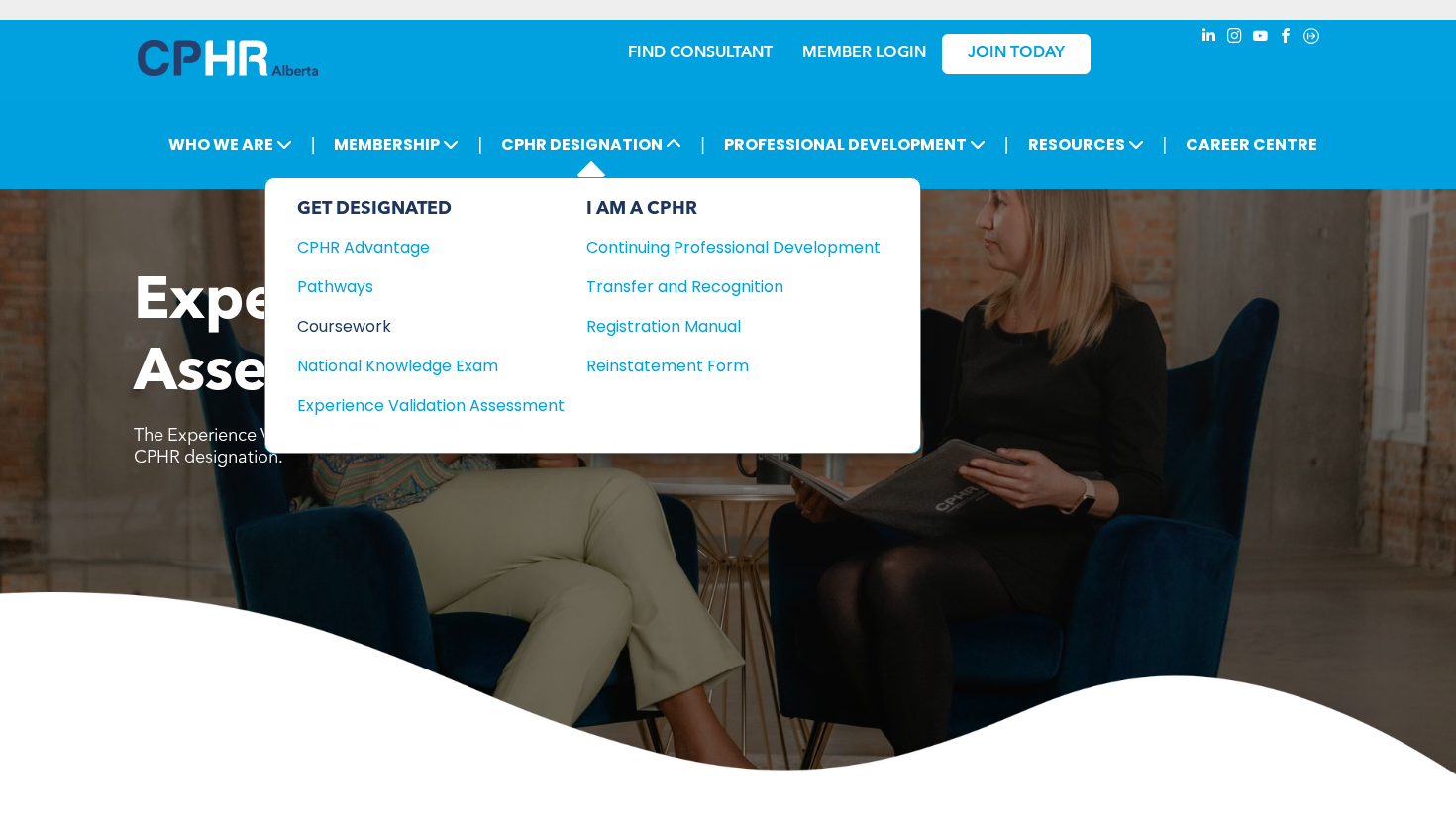 click on "Coursework" at bounding box center [417, 326] 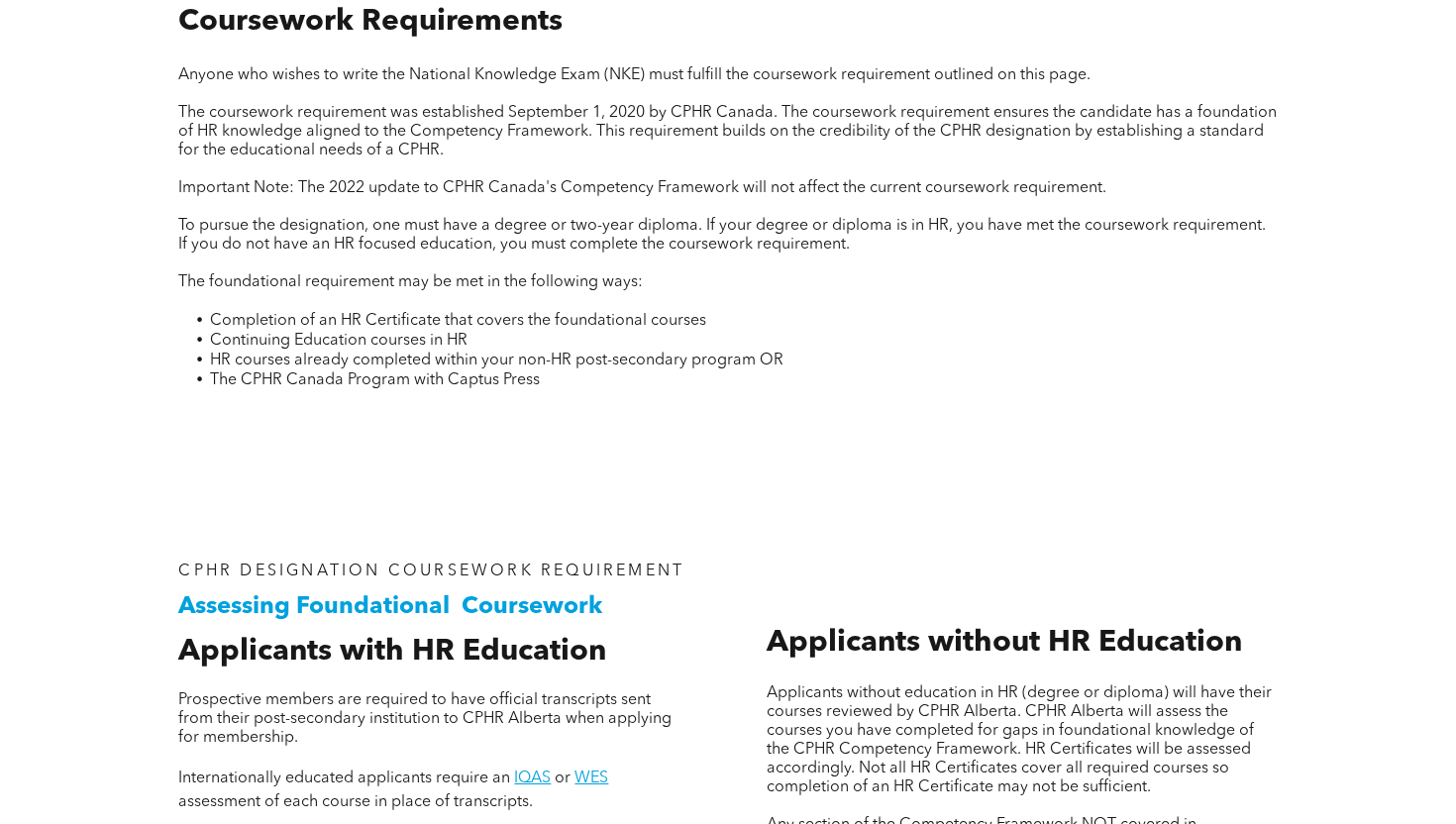 scroll, scrollTop: 792, scrollLeft: 0, axis: vertical 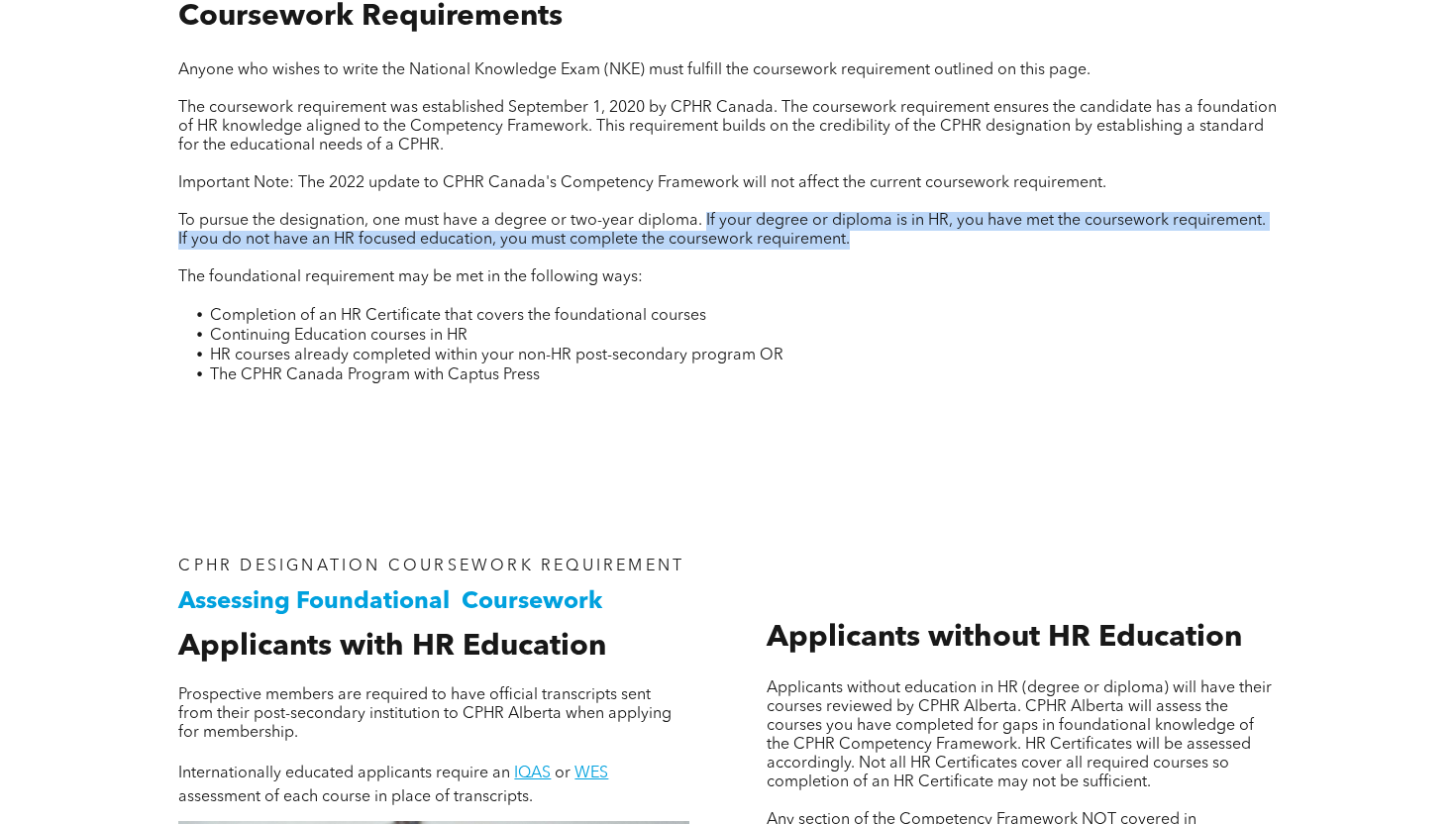 drag, startPoint x: 706, startPoint y: 218, endPoint x: 880, endPoint y: 236, distance: 174.92856 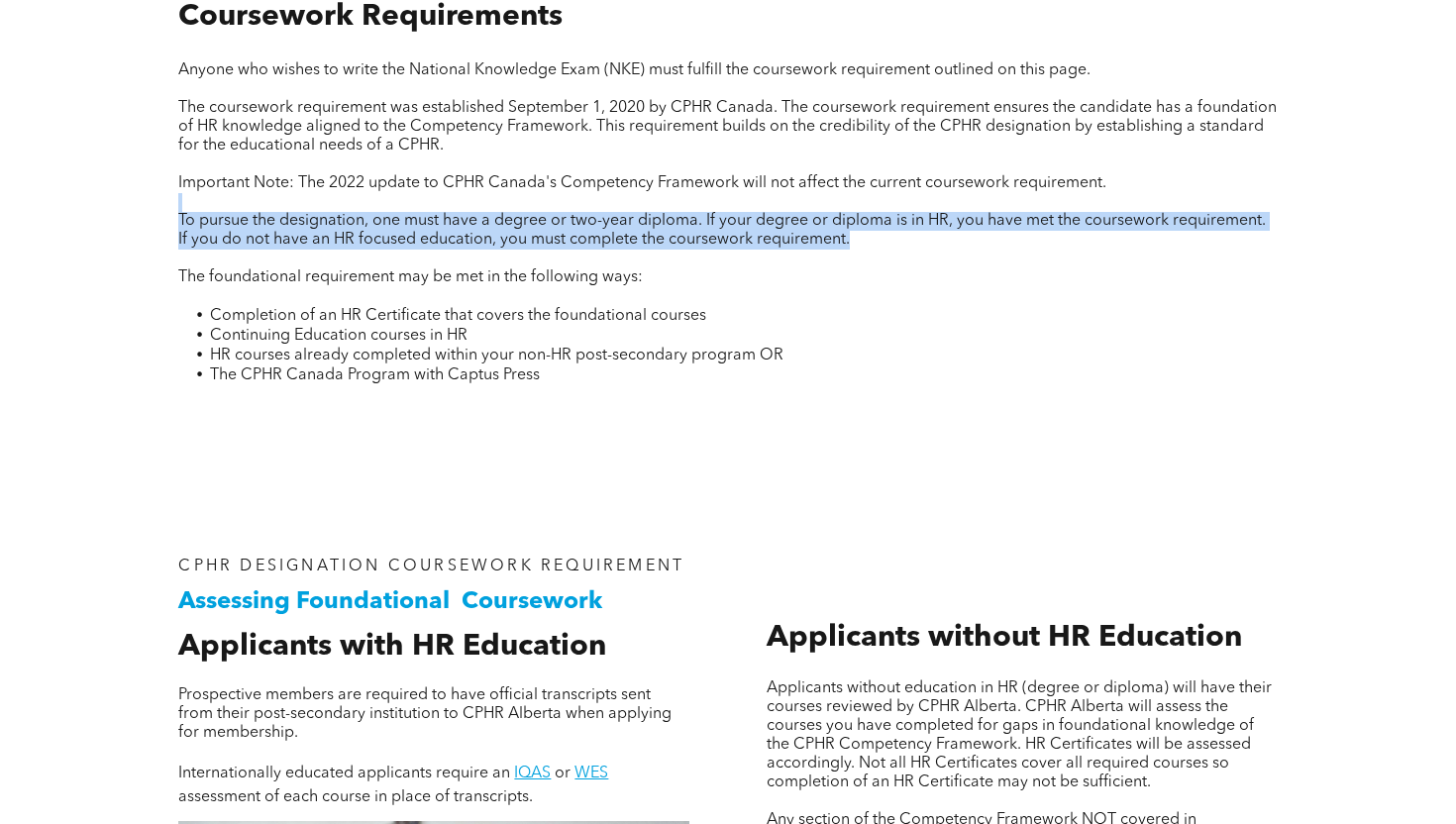 drag, startPoint x: 880, startPoint y: 236, endPoint x: 879, endPoint y: 199, distance: 37.01351 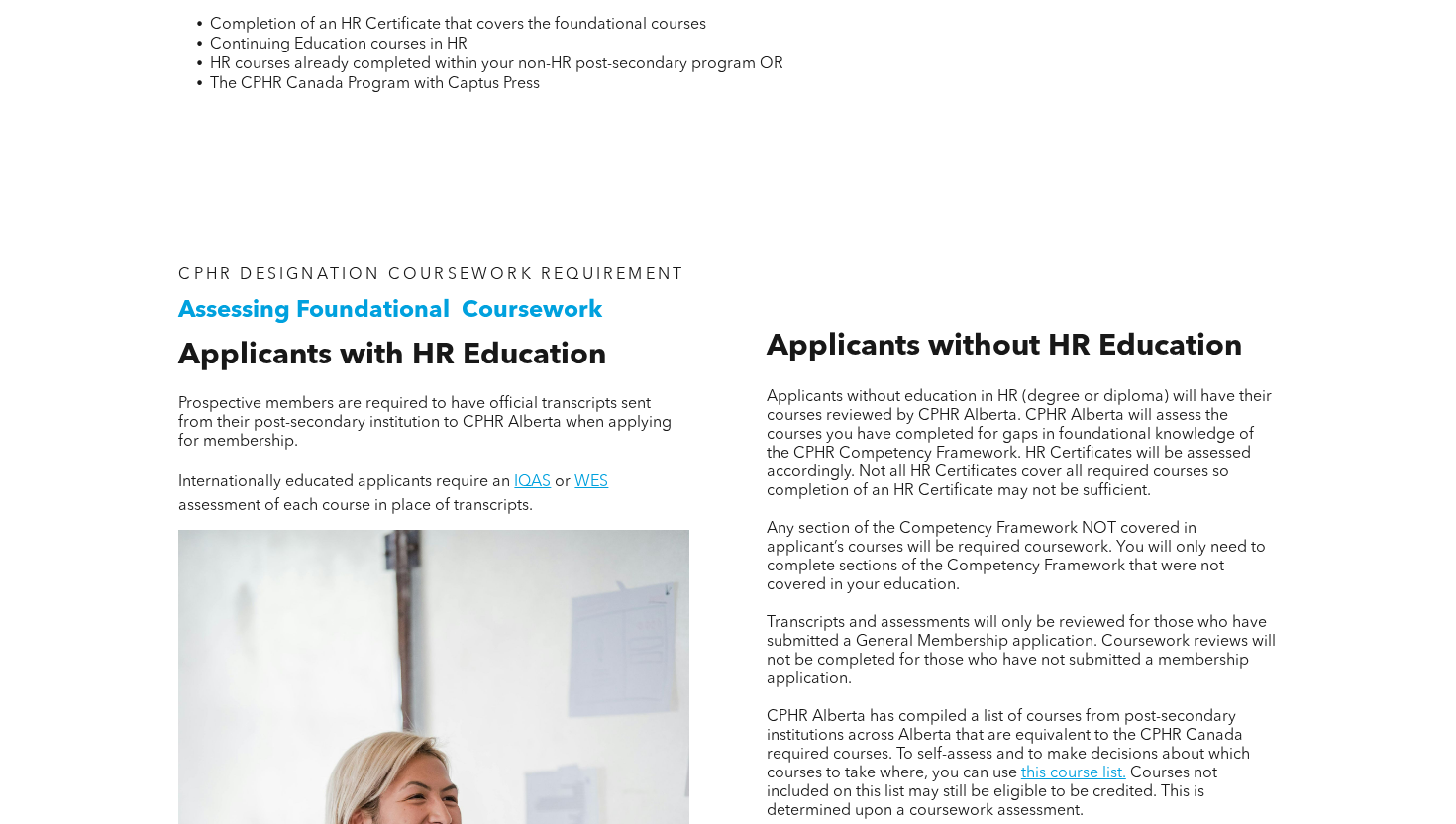 scroll, scrollTop: 1089, scrollLeft: 0, axis: vertical 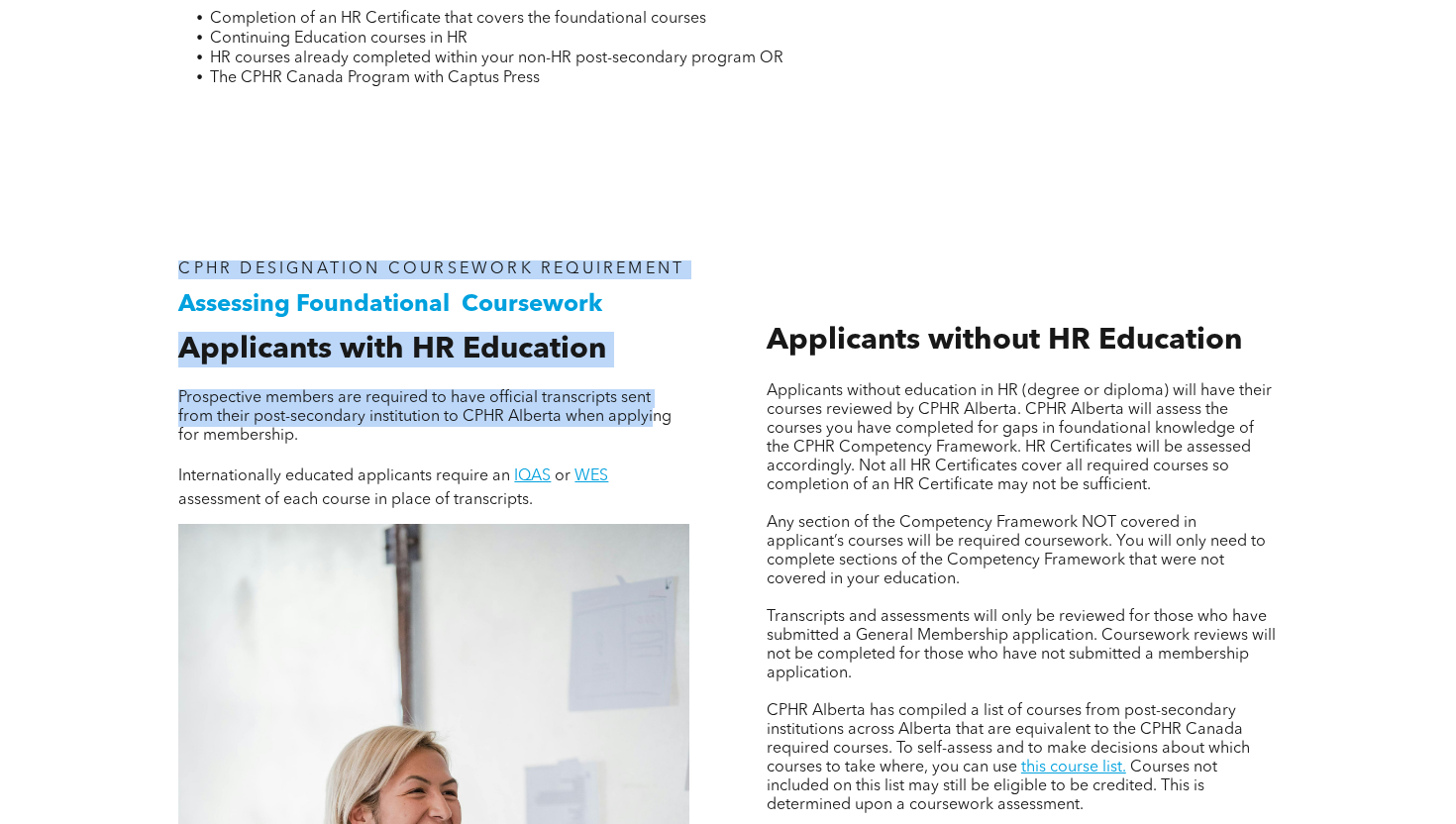 drag, startPoint x: 448, startPoint y: 200, endPoint x: 631, endPoint y: 430, distance: 293.92006 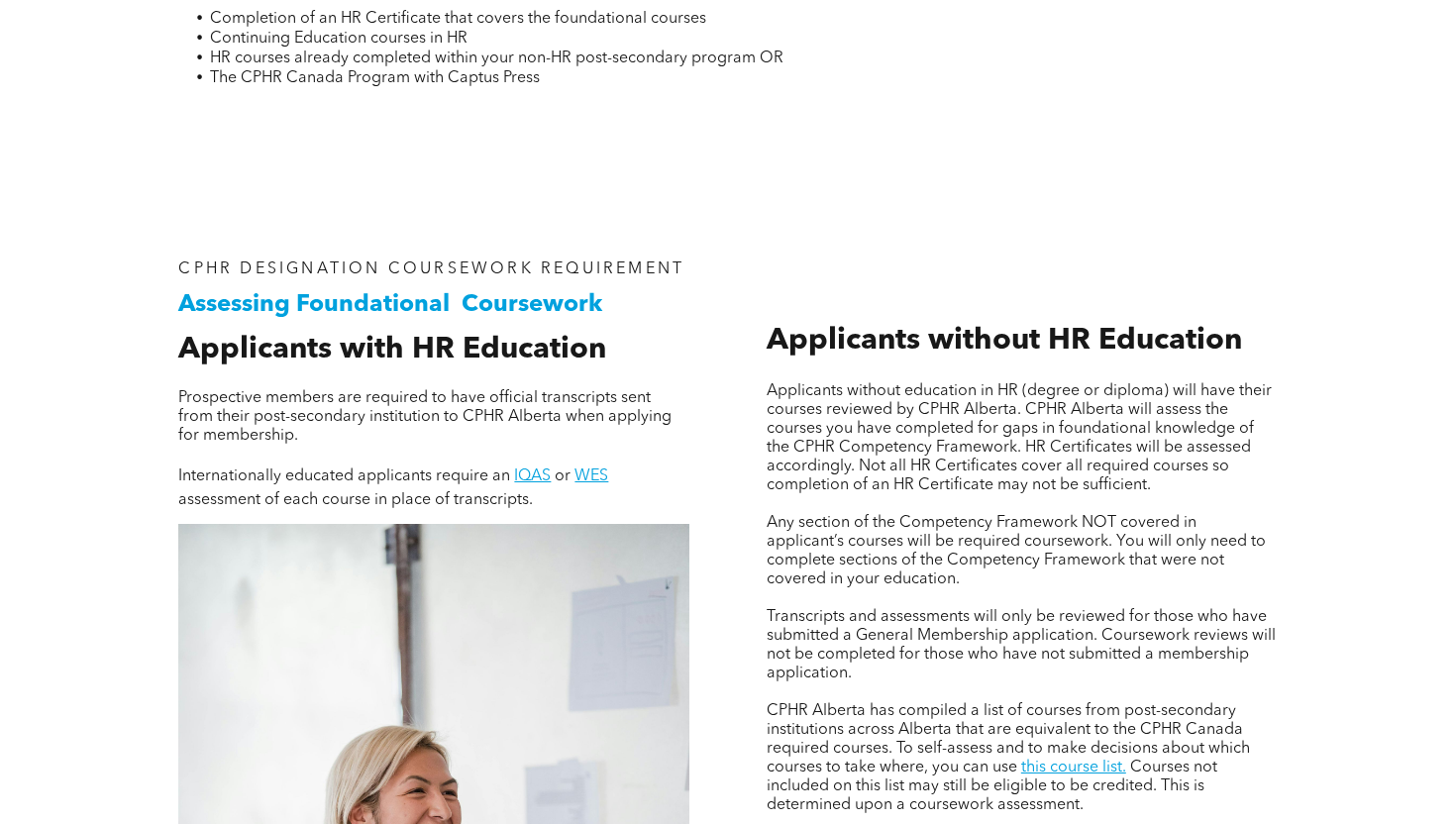 click on "Internationally educated applicants require an
IQAS   or
WES   assessment of each course in place of transcripts." at bounding box center [434, 488] 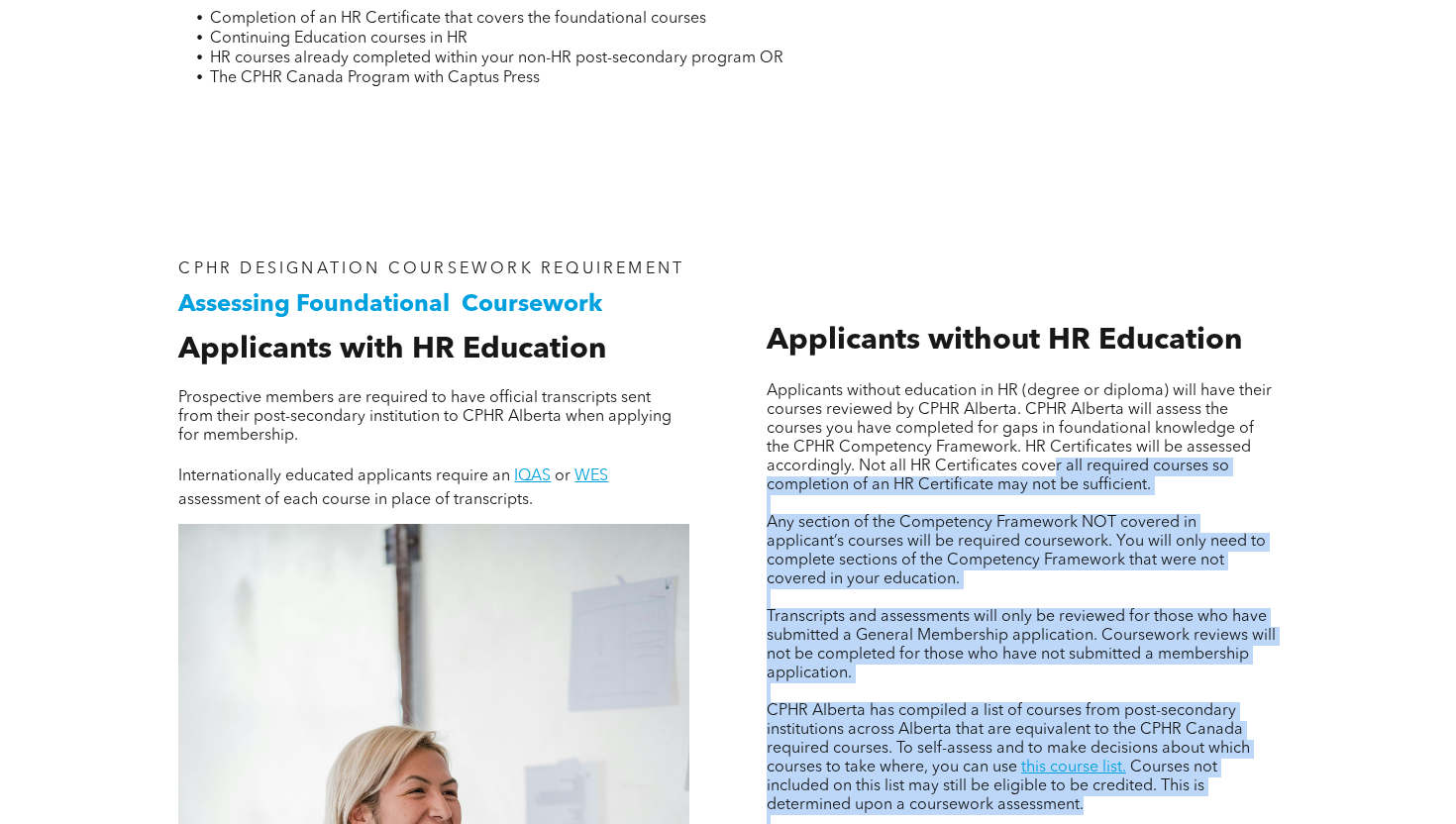 drag, startPoint x: 755, startPoint y: 324, endPoint x: 1060, endPoint y: 466, distance: 336 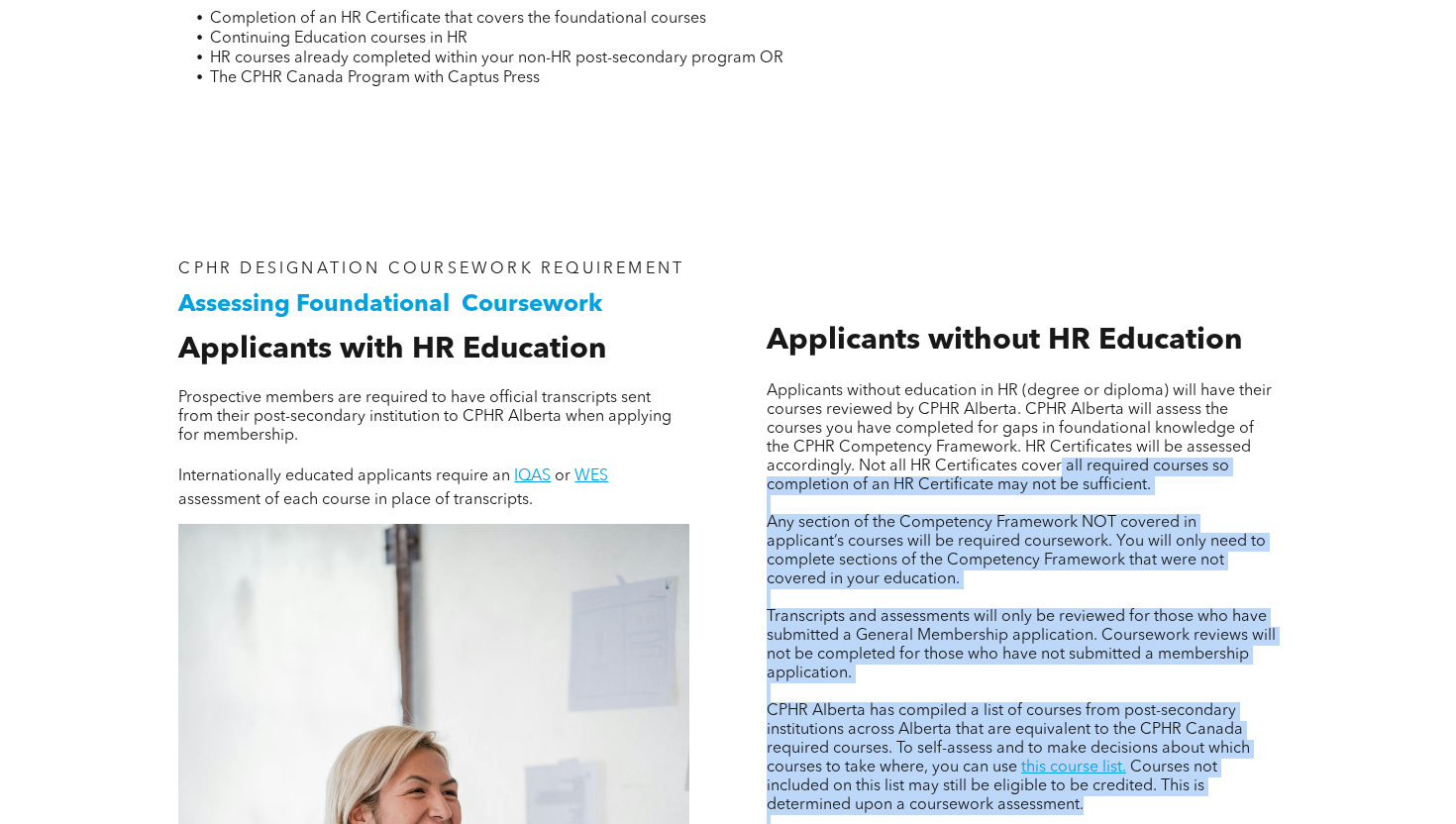click on "Applicants without education in HR (degree or diploma) will have their courses reviewed by CPHR Alberta. CPHR Alberta will assess the courses you have completed for gaps in foundational knowledge of the CPHR Competency Framework. HR Certificates will be assessed accordingly. Not all HR Certificates cover all required courses so completion of an HR Certificate may not be sufficient." at bounding box center (1019, 438) 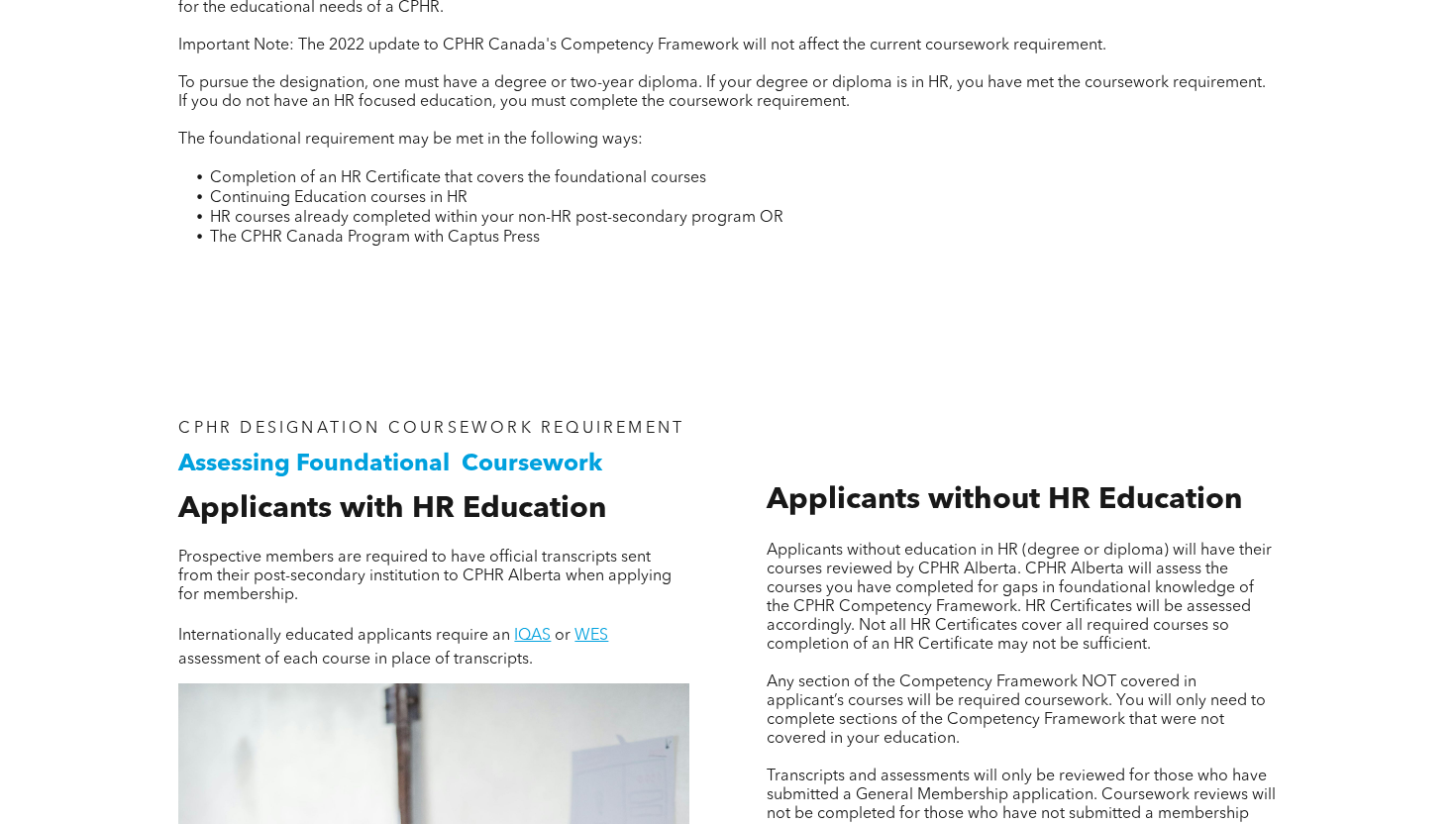 scroll, scrollTop: 927, scrollLeft: 0, axis: vertical 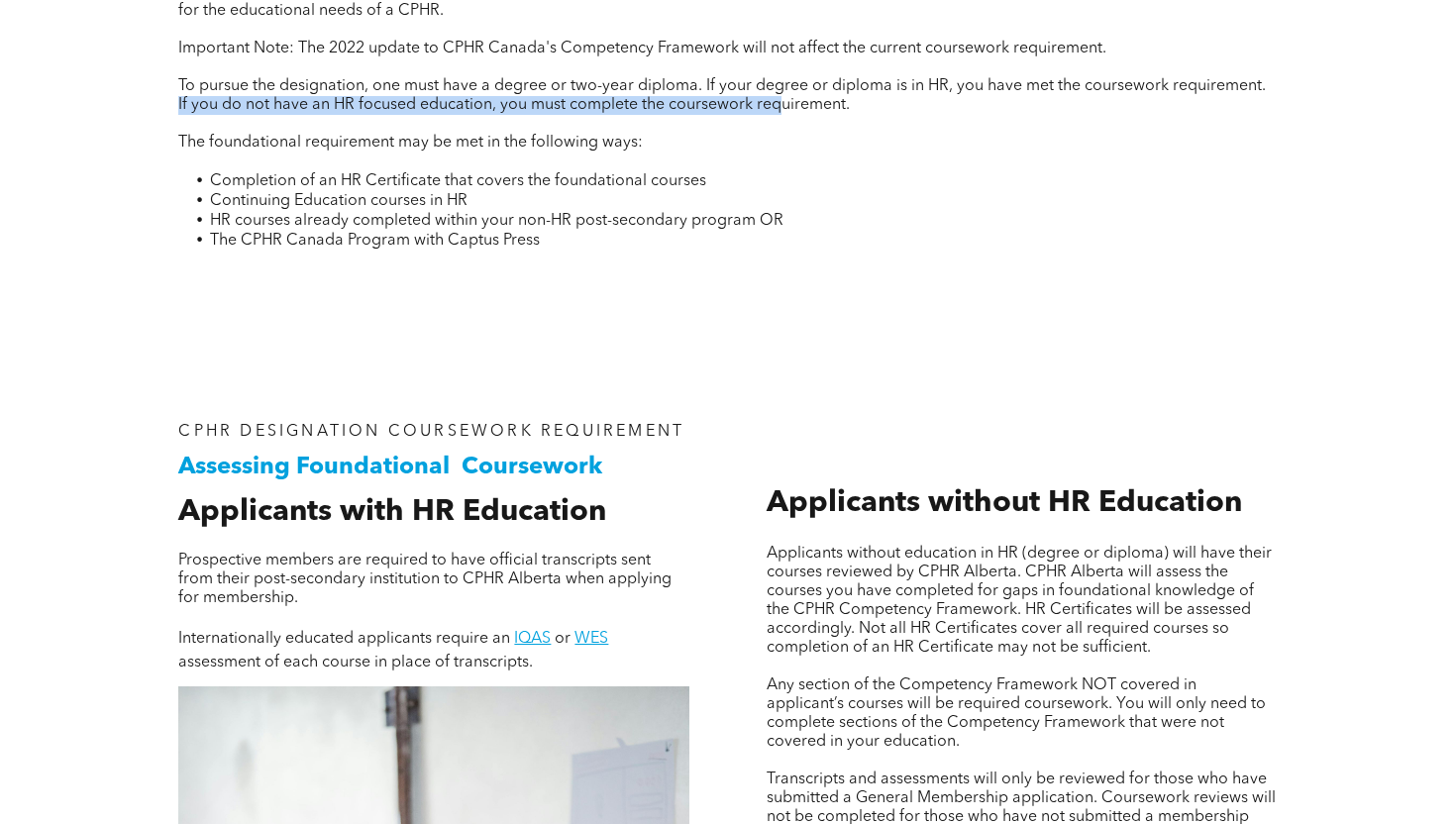 drag, startPoint x: 171, startPoint y: 98, endPoint x: 790, endPoint y: 98, distance: 619 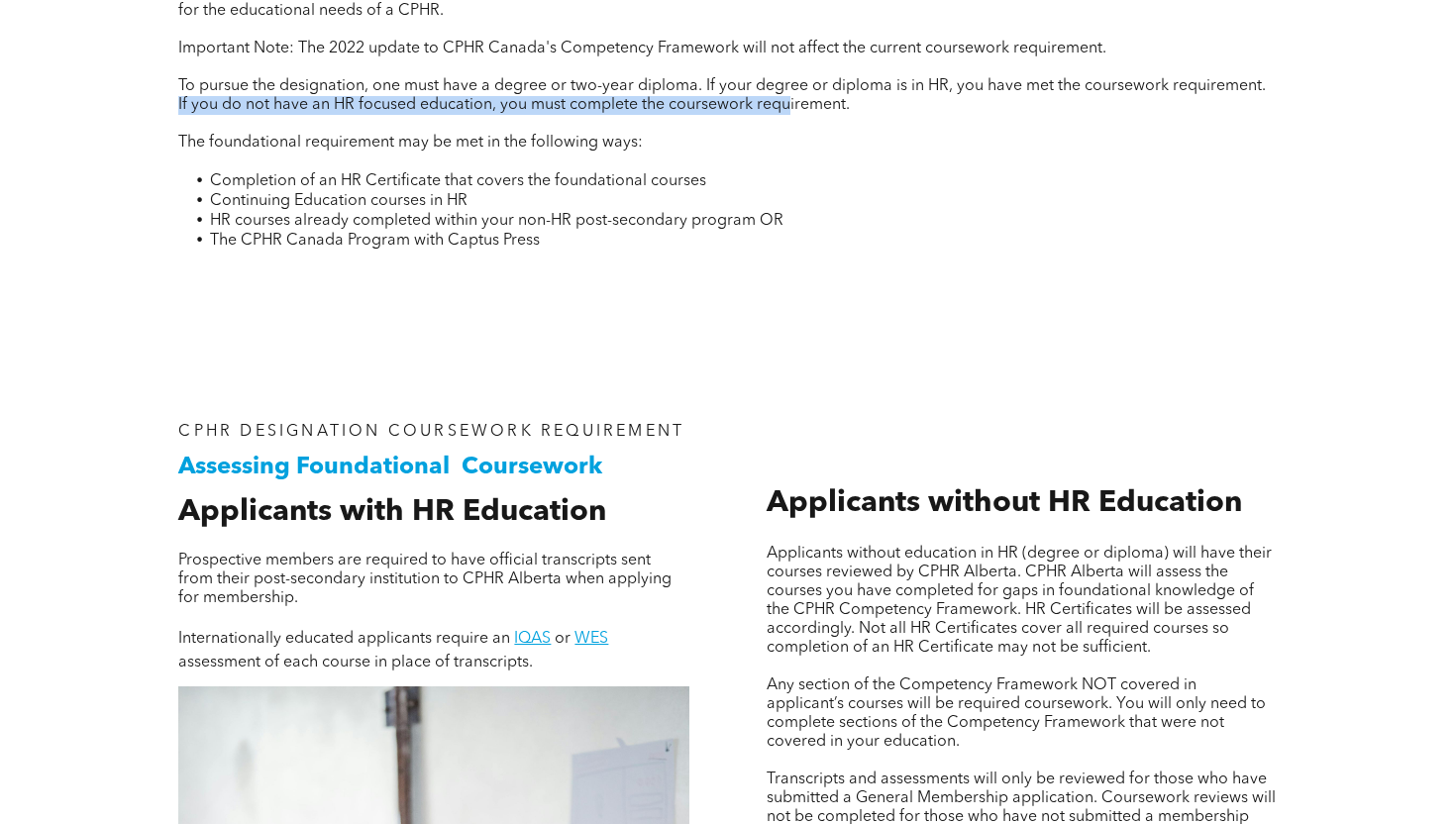 click on "To pursue the designation, one must have a degree or two-year diploma. If your degree or diploma is in HR, you have met the coursework requirement. If you do not have an HR focused education, you must complete the coursework requirement." at bounding box center (722, 95) 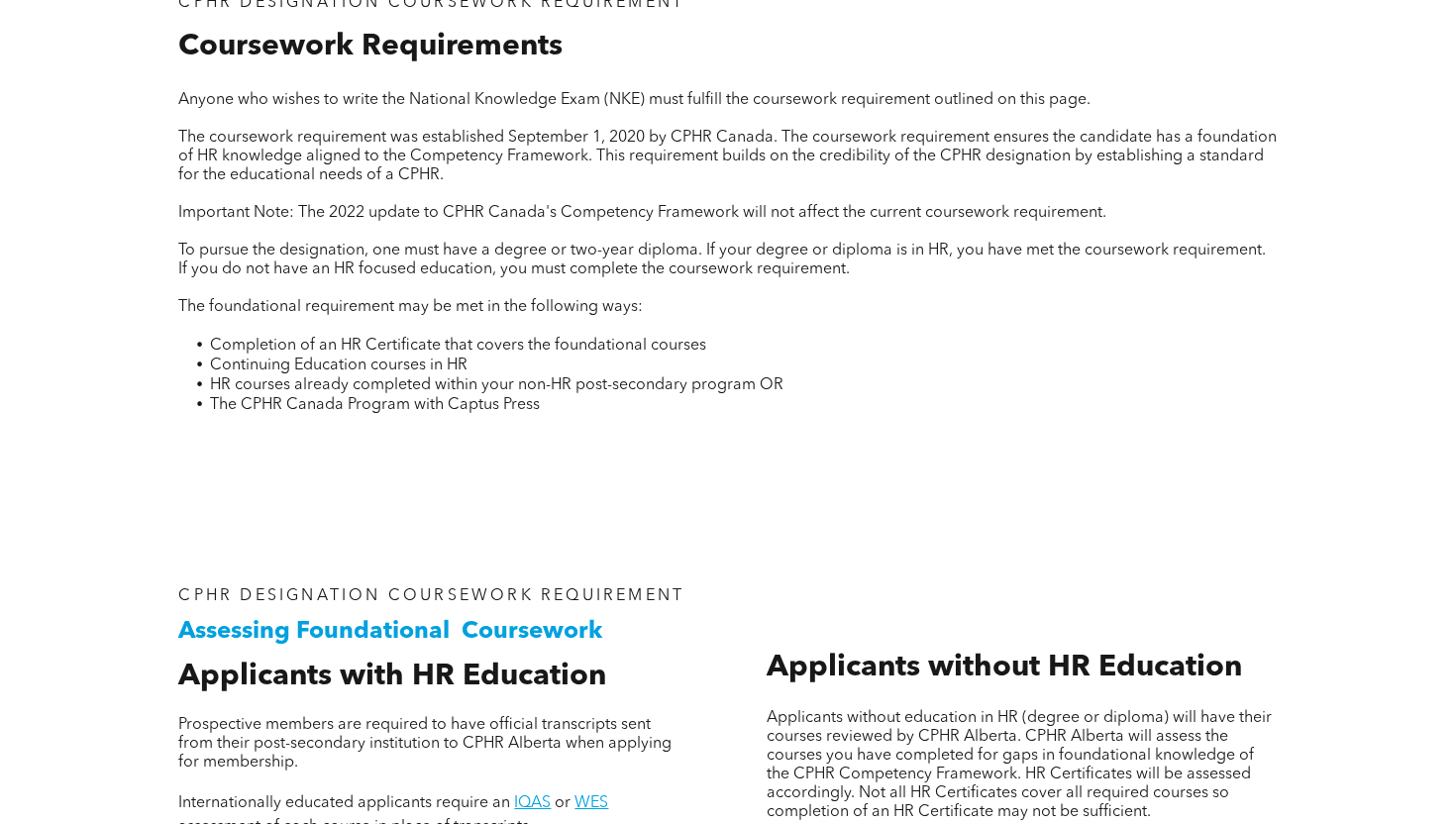 scroll, scrollTop: 755, scrollLeft: 0, axis: vertical 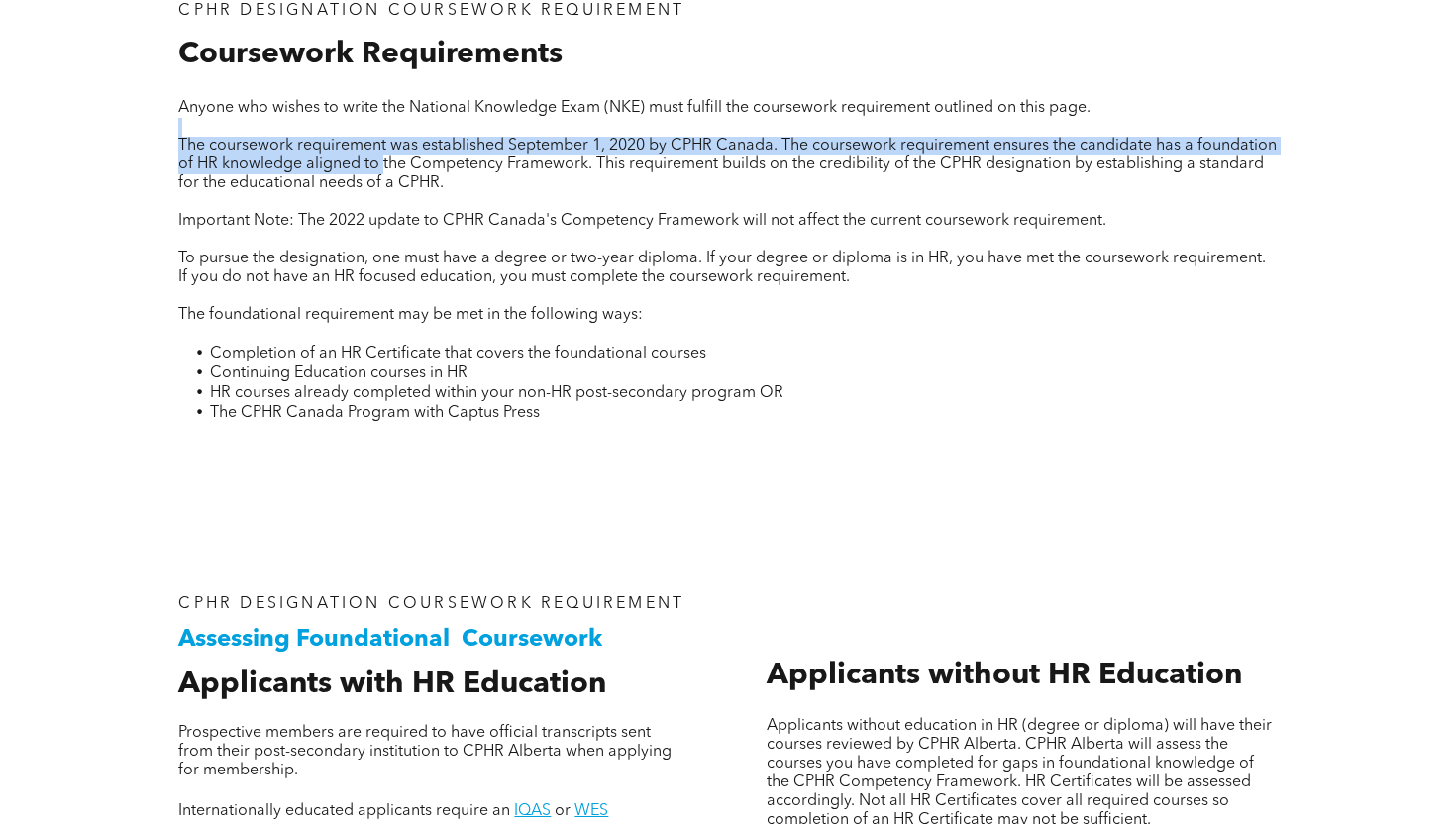 drag, startPoint x: 425, startPoint y: 119, endPoint x: 468, endPoint y: 156, distance: 56.727418 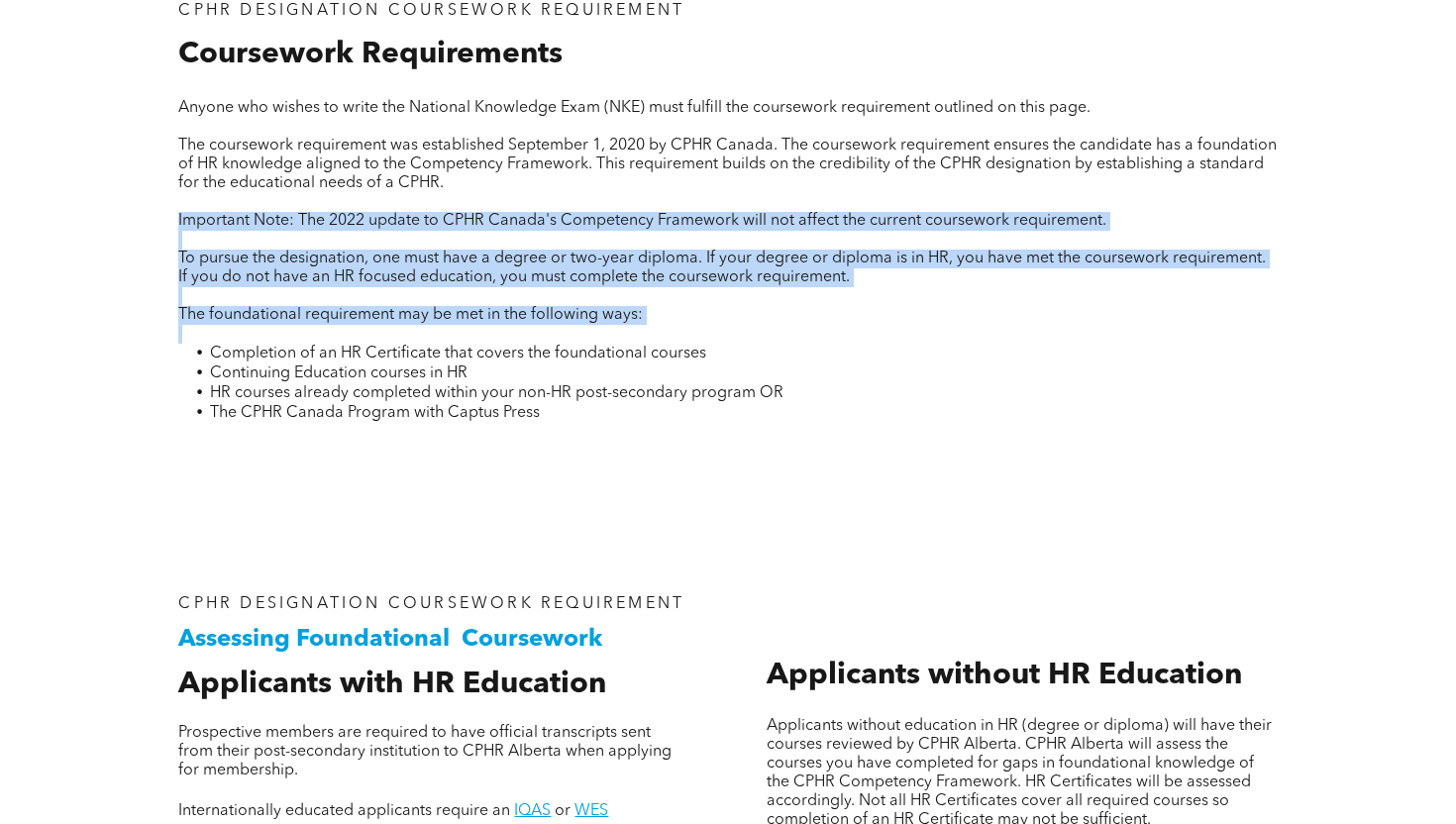 drag, startPoint x: 572, startPoint y: 209, endPoint x: 565, endPoint y: 342, distance: 133.18408 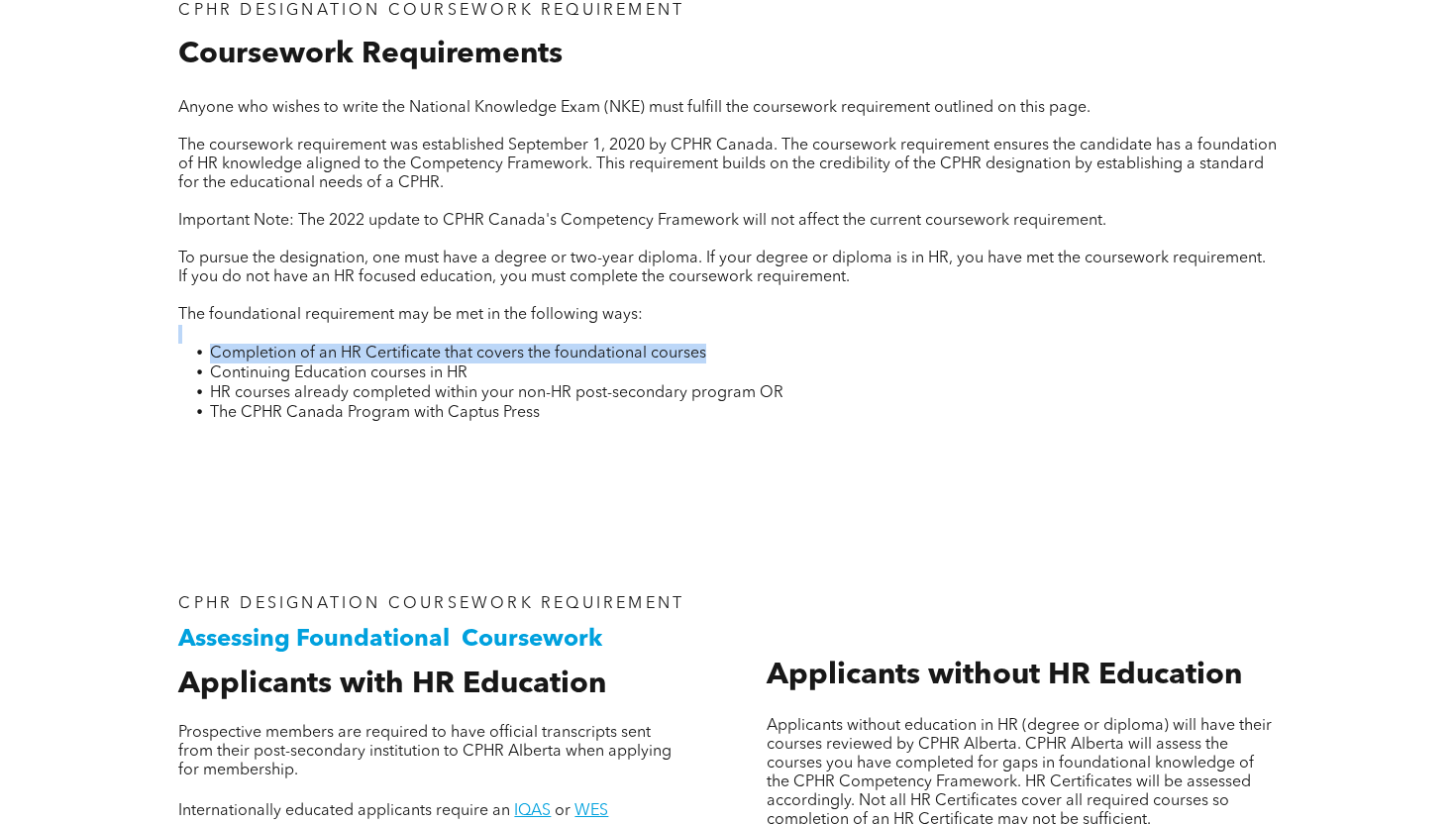 click on "Anyone who wishes to write the National Knowledge Exam (NKE) must fulfill the coursework requirement outlined on this page.
The coursework requirement was established September 1, 2020 by CPHR Canada. The coursework requirement ensures the candidate has a foundation of HR knowledge aligned to the Competency Framework. This requirement builds on the credibility of the CPHR designation by establishing a standard for the educational needs of a CPHR. Important Note: The 2022 update to CPHR Canada's Competency Framework will not affect the current coursework requirement.  To pursue the designation, one must have a degree or two-year diploma. If your degree or diploma is in HR, you have met the coursework requirement. If you do not have an HR focused education, you must complete the coursework requirement. The foundational requirement may be met in the following ways:   Completion of an HR Certificate that covers the foundational courses Continuing Education courses in HR" at bounding box center (727, 272) 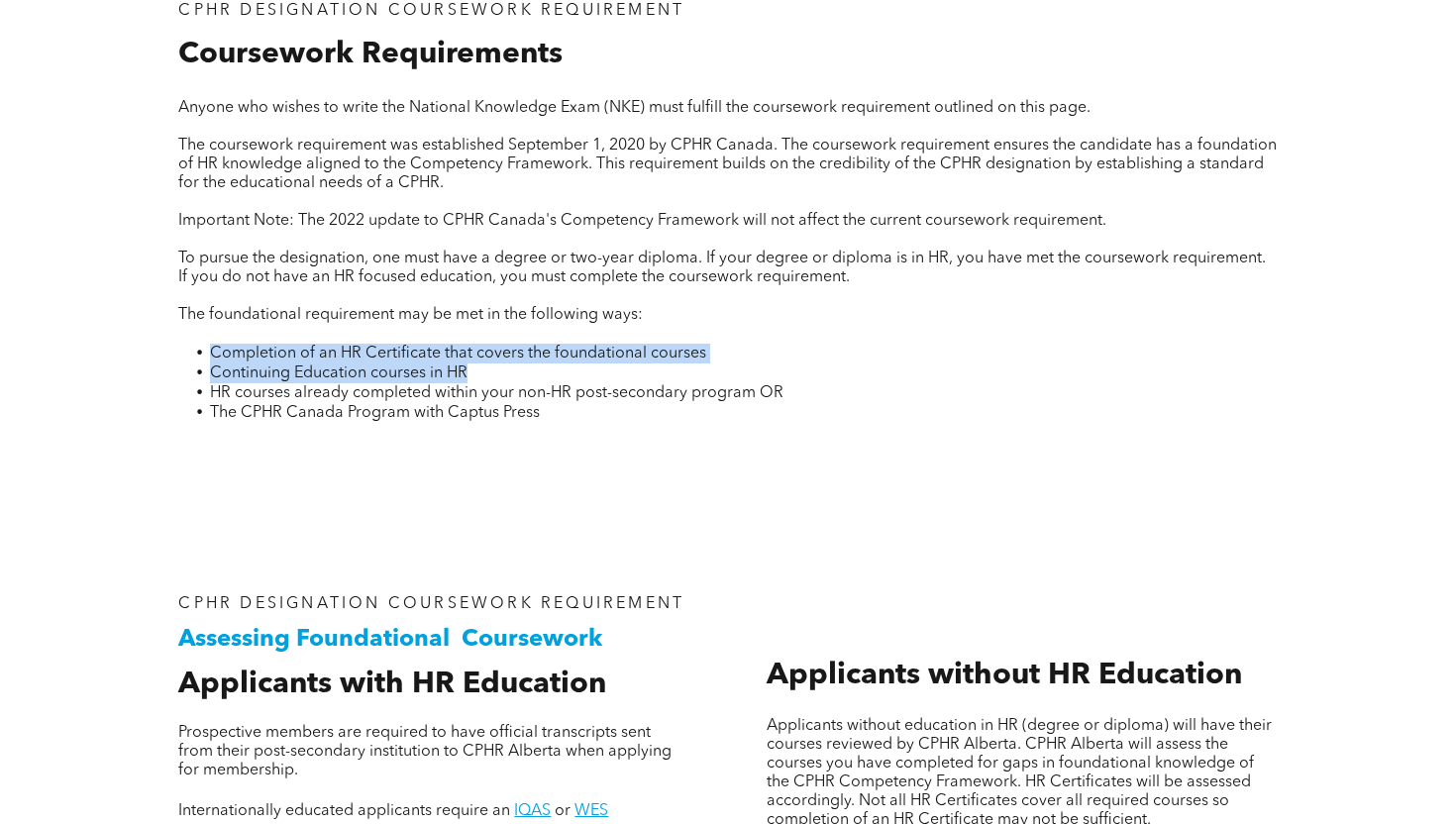 drag, startPoint x: 181, startPoint y: 346, endPoint x: 479, endPoint y: 376, distance: 299.50626 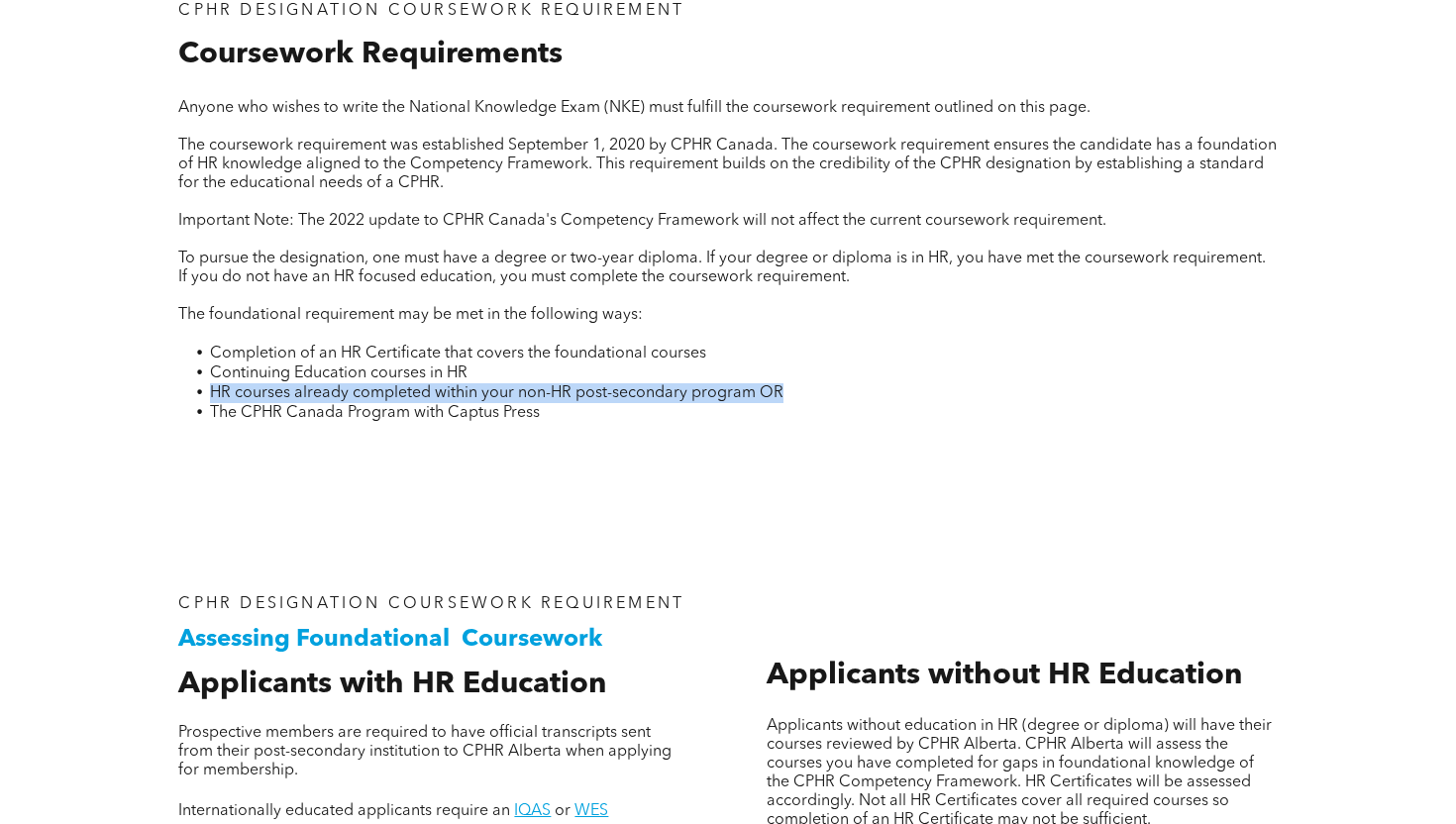 drag, startPoint x: 479, startPoint y: 376, endPoint x: 801, endPoint y: 387, distance: 322.1878 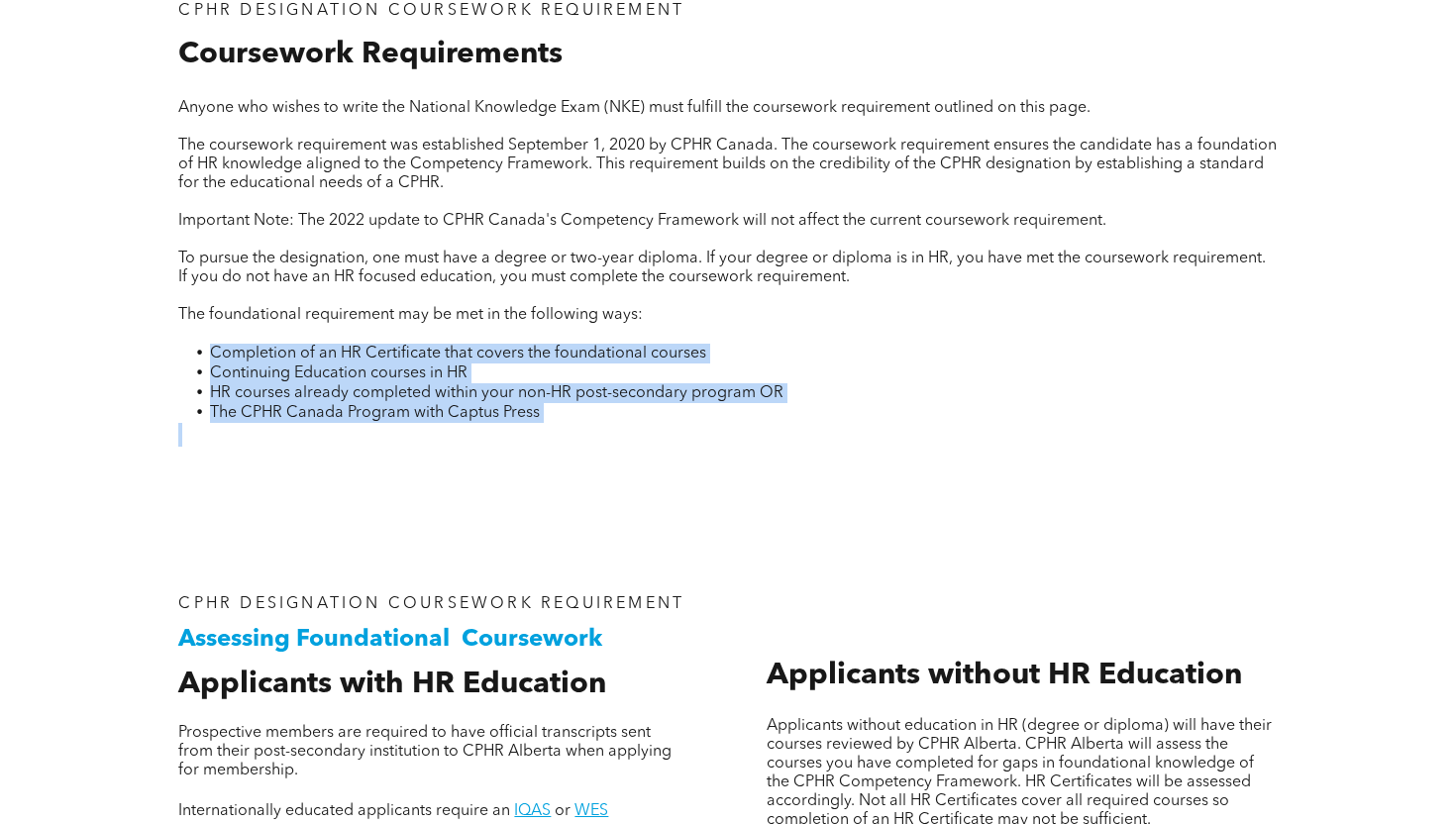drag, startPoint x: 572, startPoint y: 453, endPoint x: 77, endPoint y: 351, distance: 505.39984 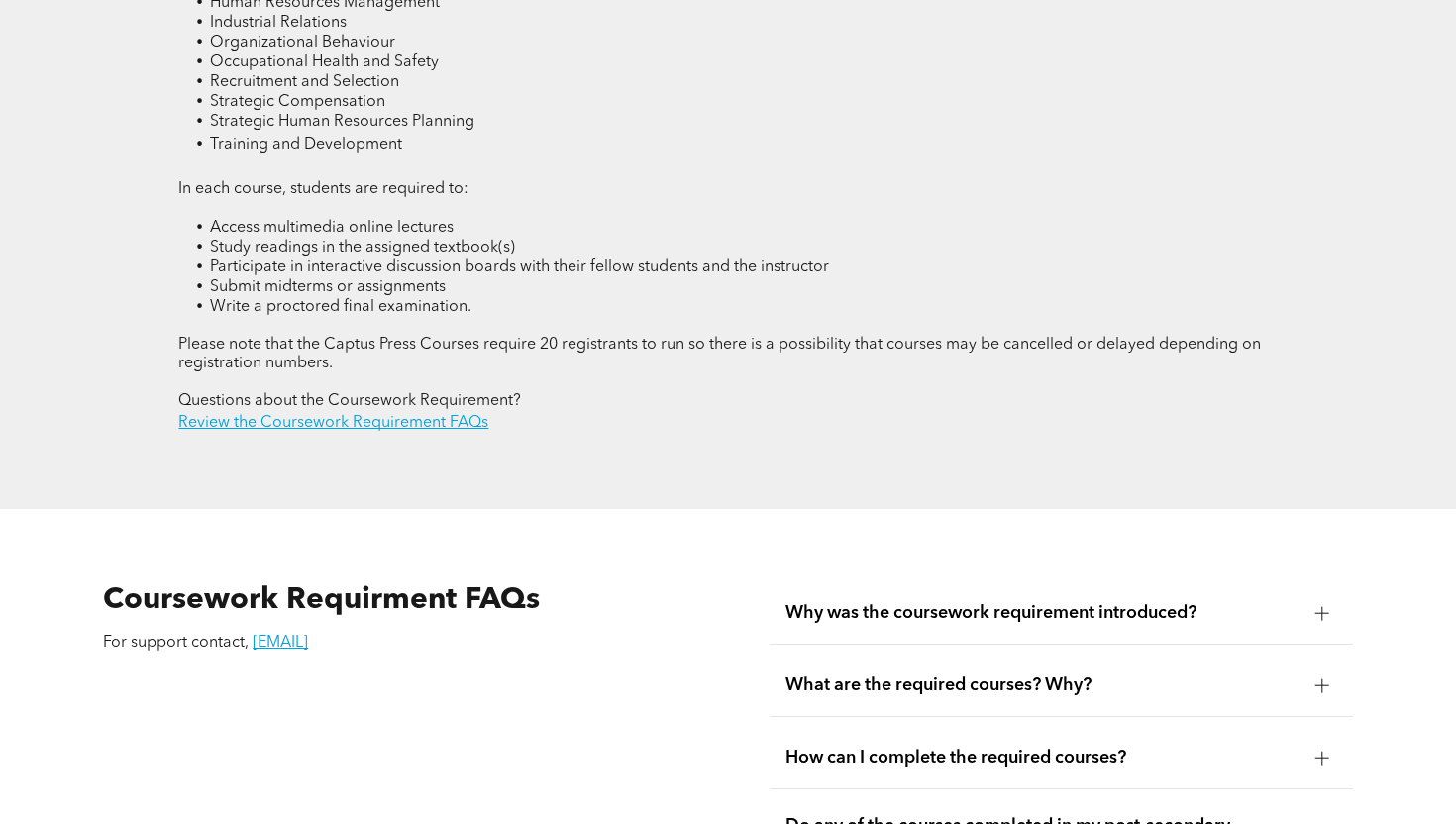 scroll, scrollTop: 3700, scrollLeft: 0, axis: vertical 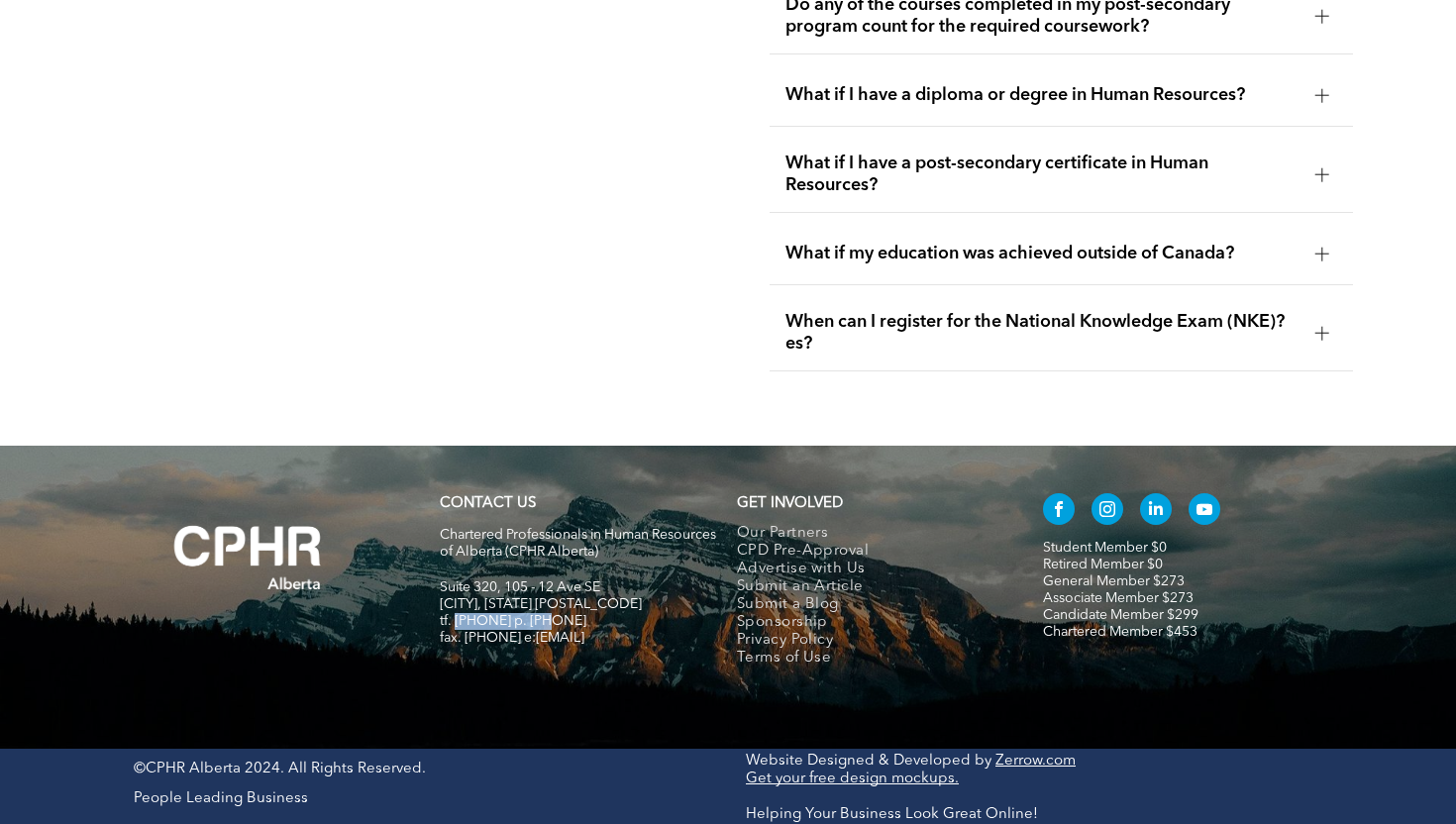 drag, startPoint x: 457, startPoint y: 612, endPoint x: 555, endPoint y: 612, distance: 98 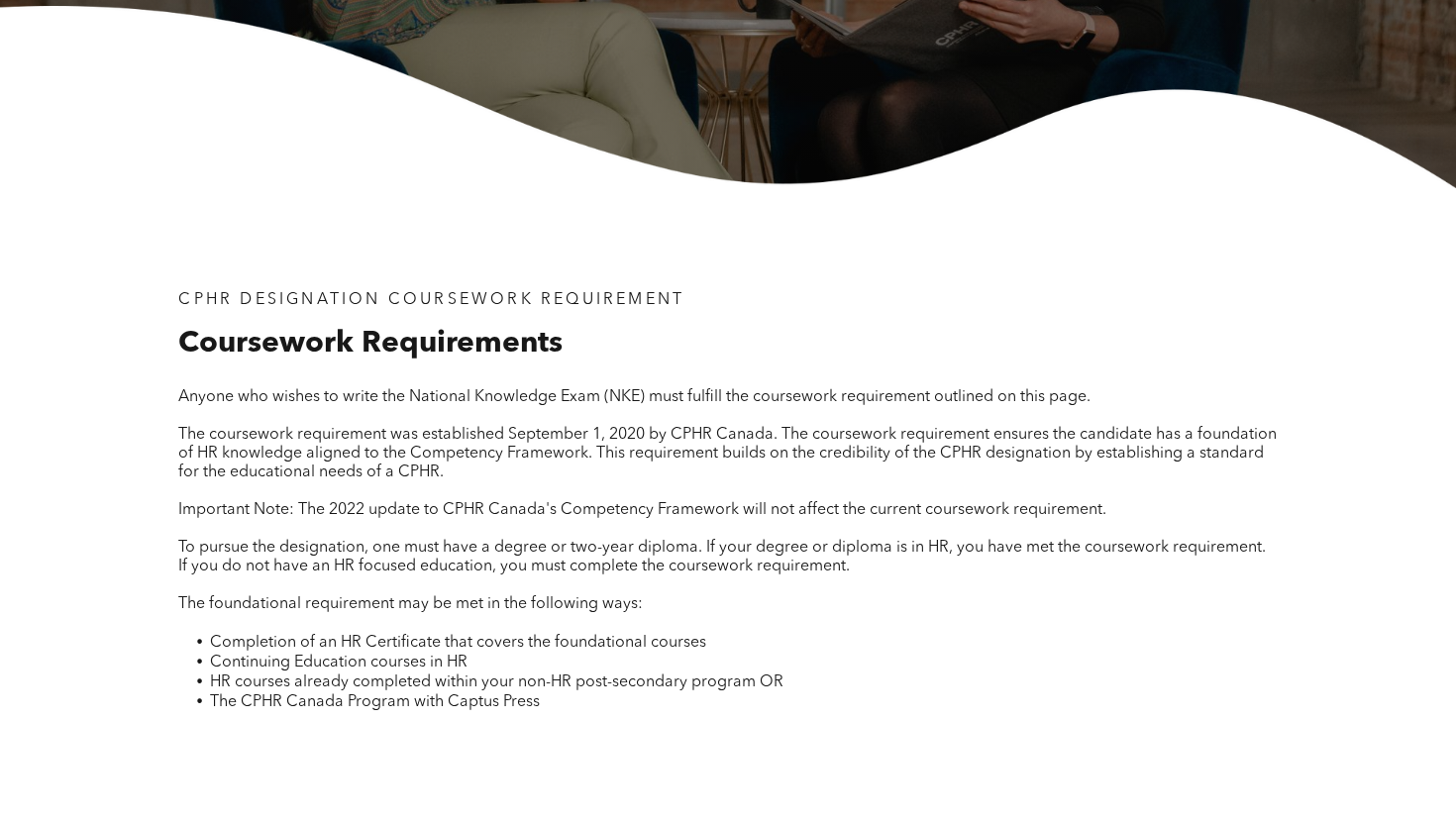 scroll, scrollTop: 467, scrollLeft: 0, axis: vertical 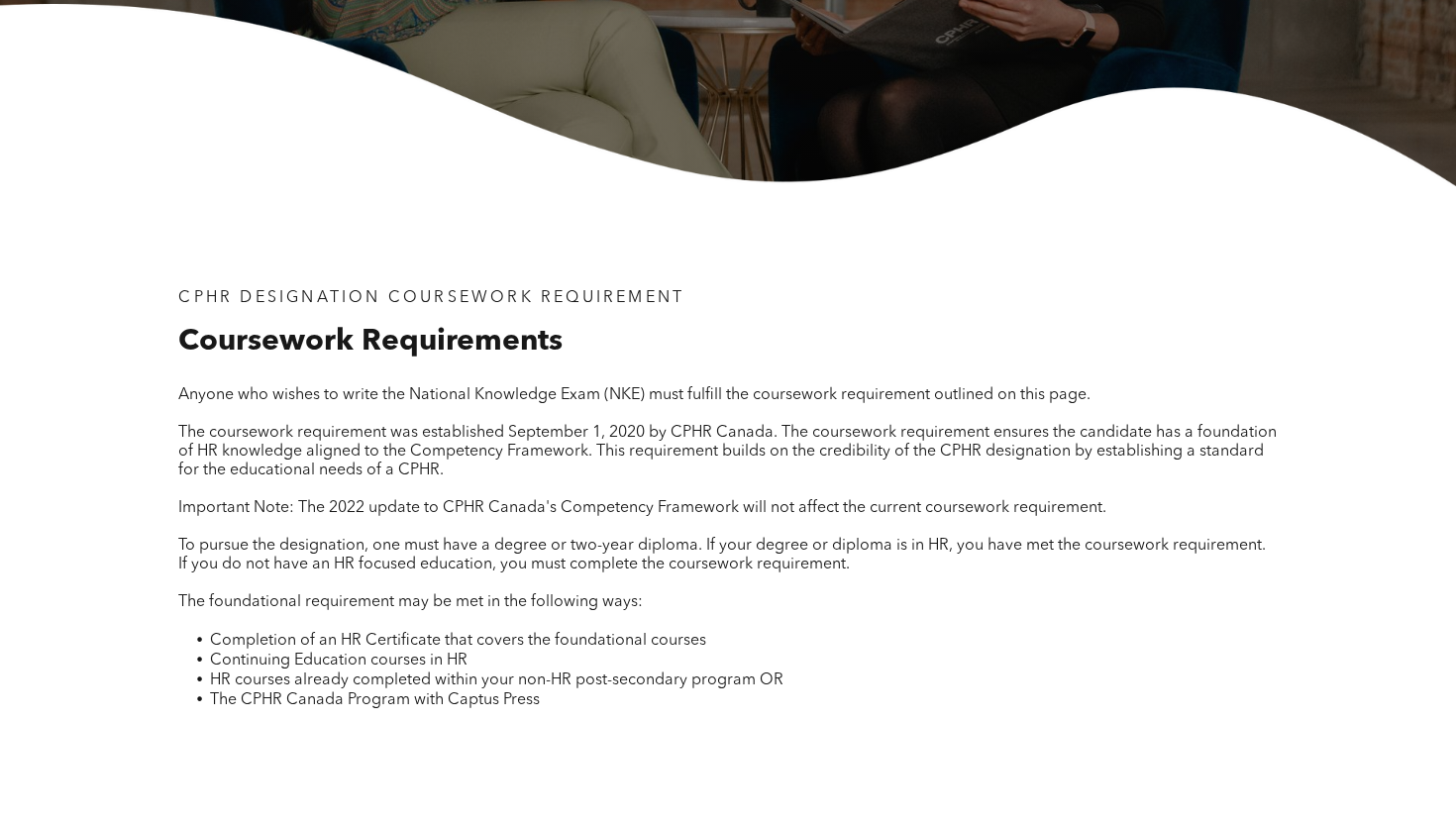 click on "Anyone who wishes to write the National Knowledge Exam (NKE) must fulfill the coursework requirement outlined on this page." at bounding box center [634, 395] 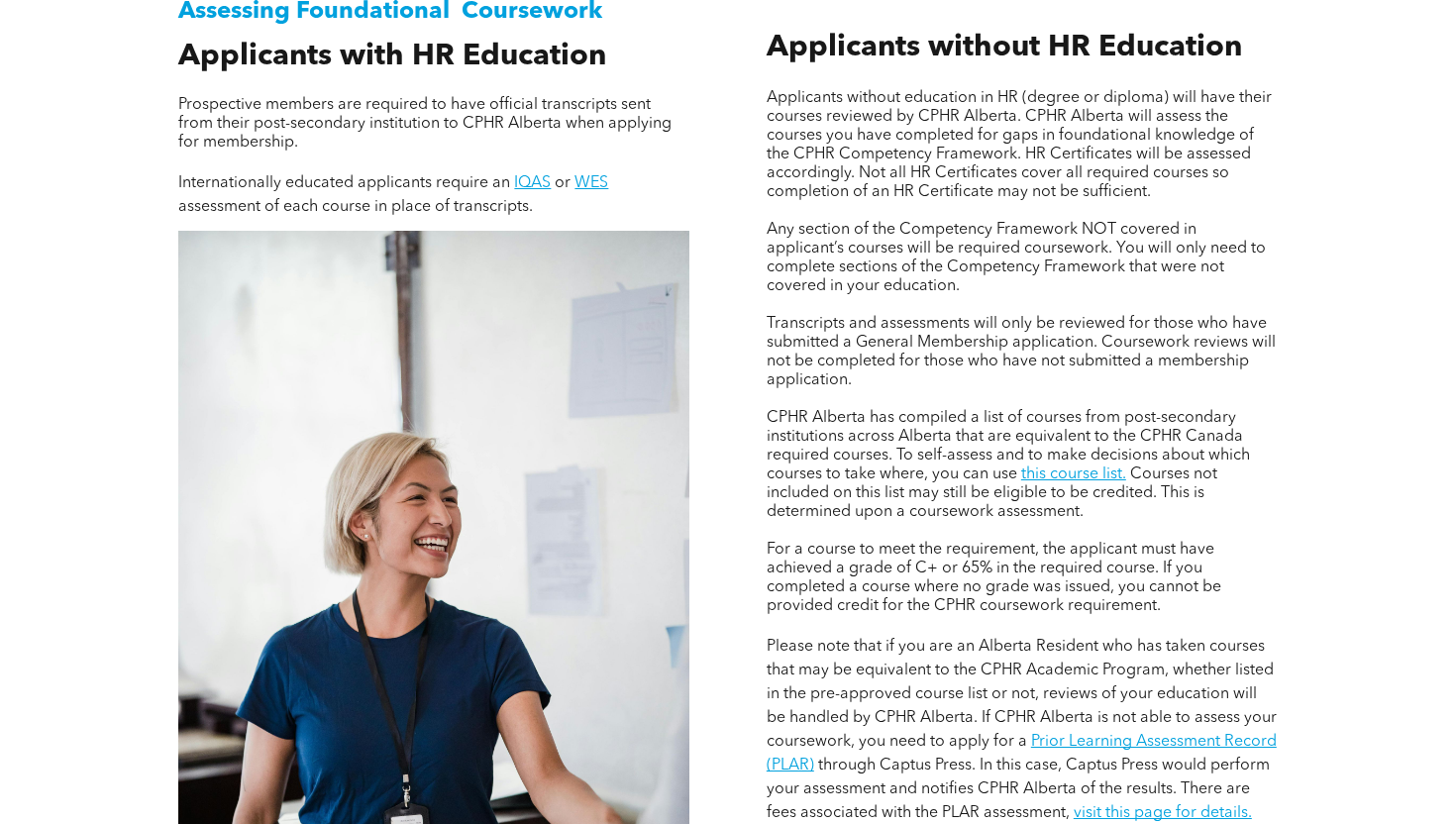 scroll, scrollTop: 1377, scrollLeft: 0, axis: vertical 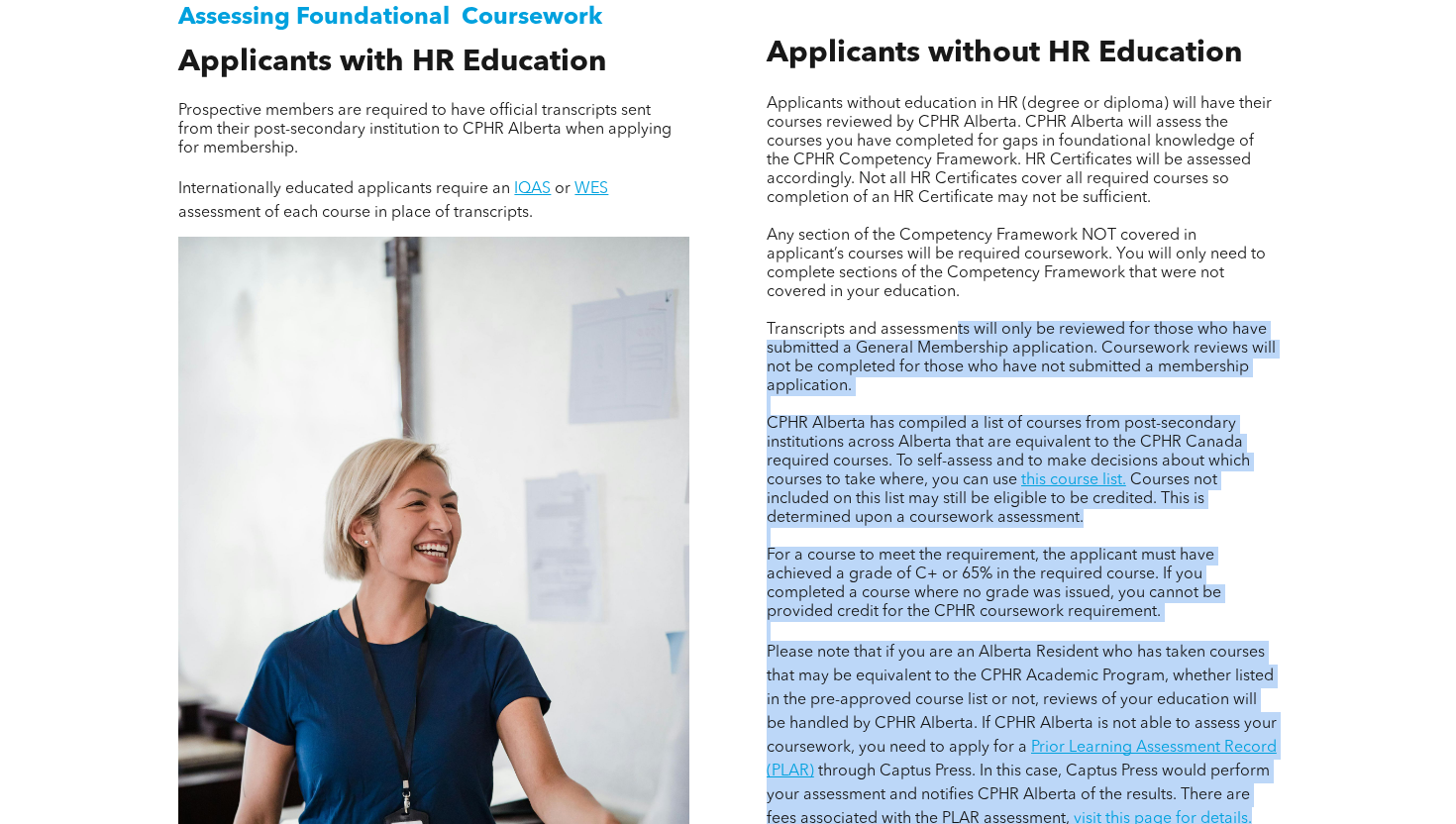 drag, startPoint x: 747, startPoint y: 59, endPoint x: 957, endPoint y: 346, distance: 355.6248 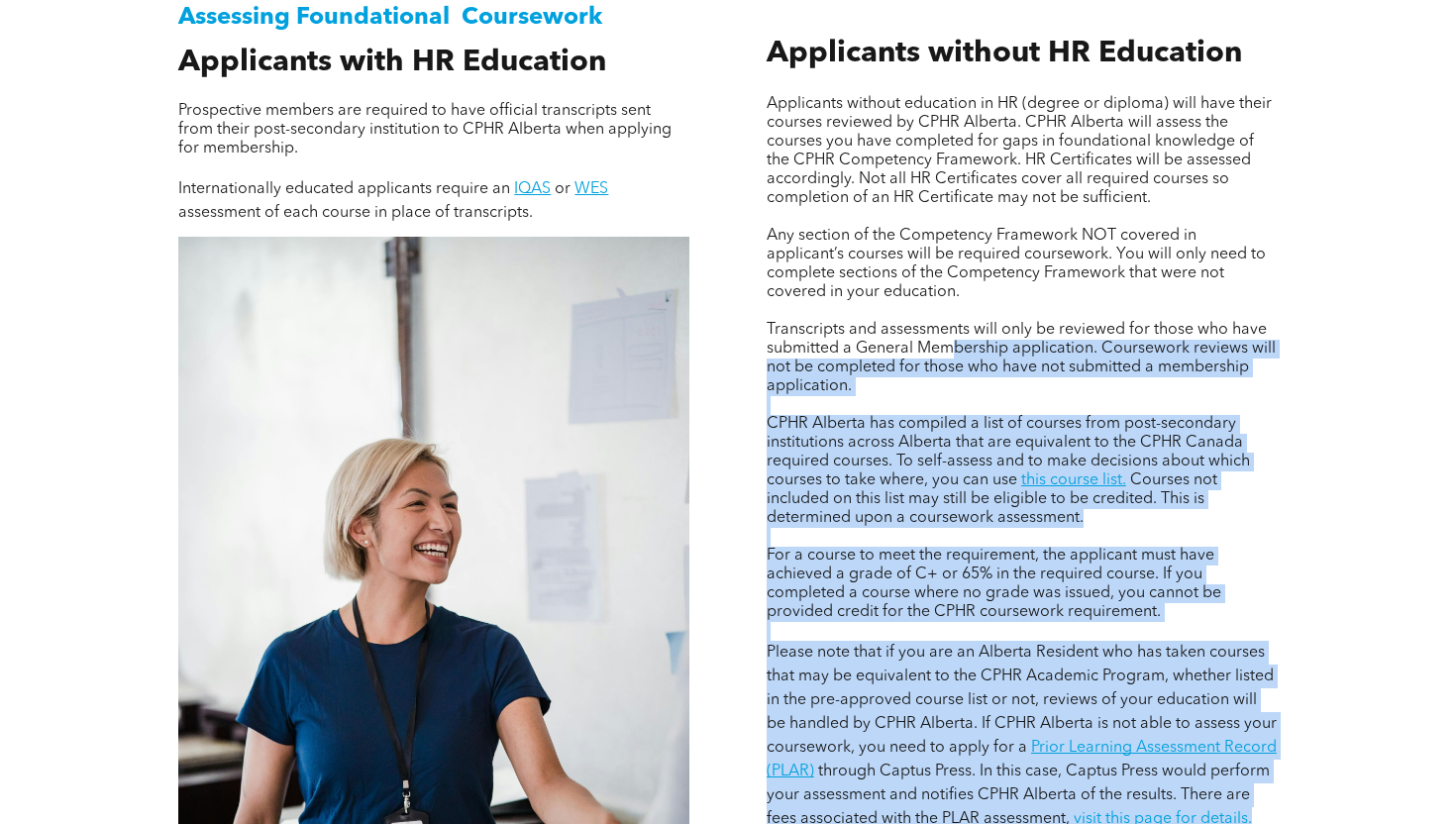 click on "Transcripts and assessments will only be reviewed for those who have submitted a General Membership application. Coursework reviews will not be completed for those who have not submitted a membership application." at bounding box center [1021, 358] 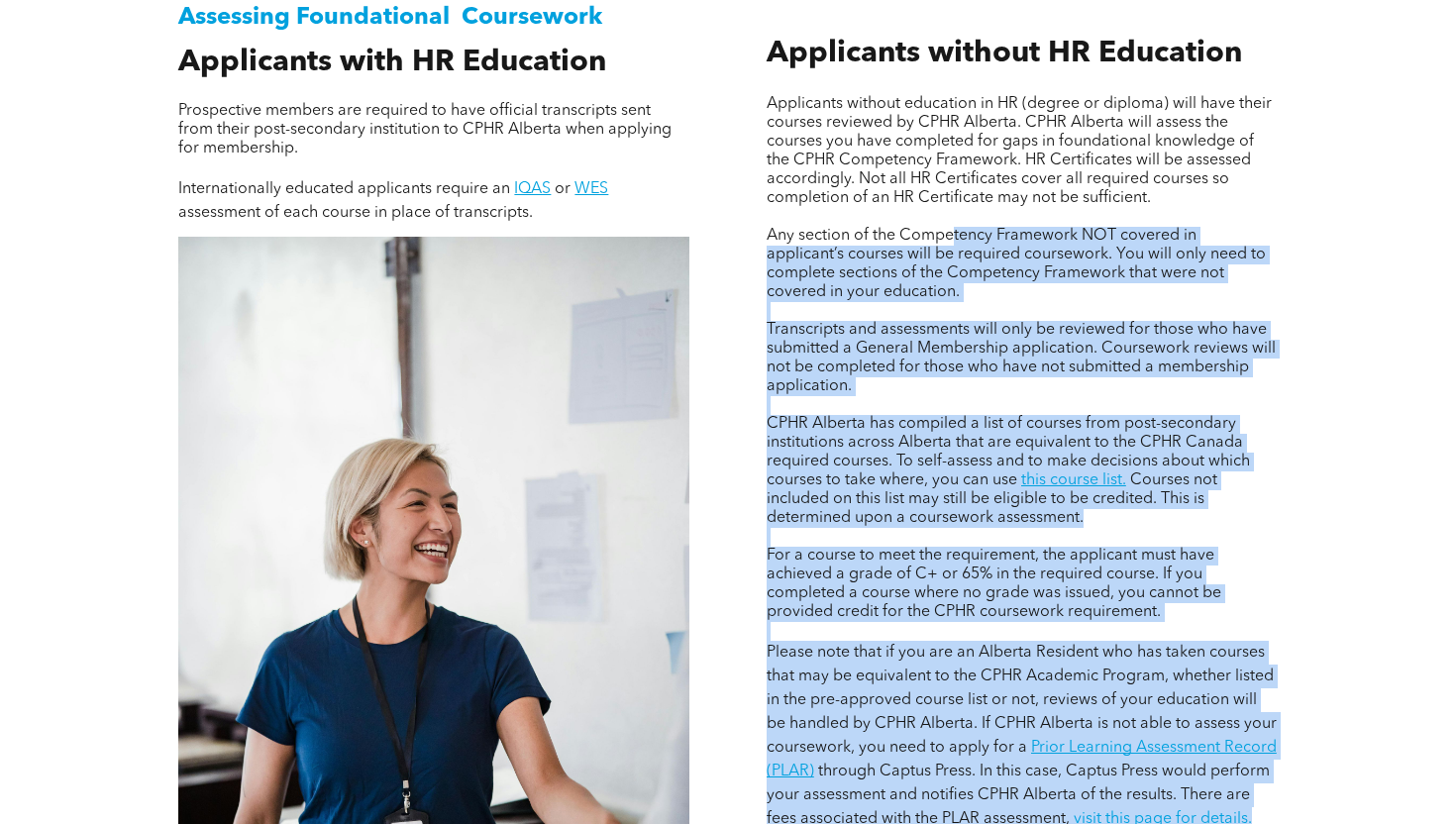 drag, startPoint x: 769, startPoint y: 50, endPoint x: 952, endPoint y: 250, distance: 271.0885 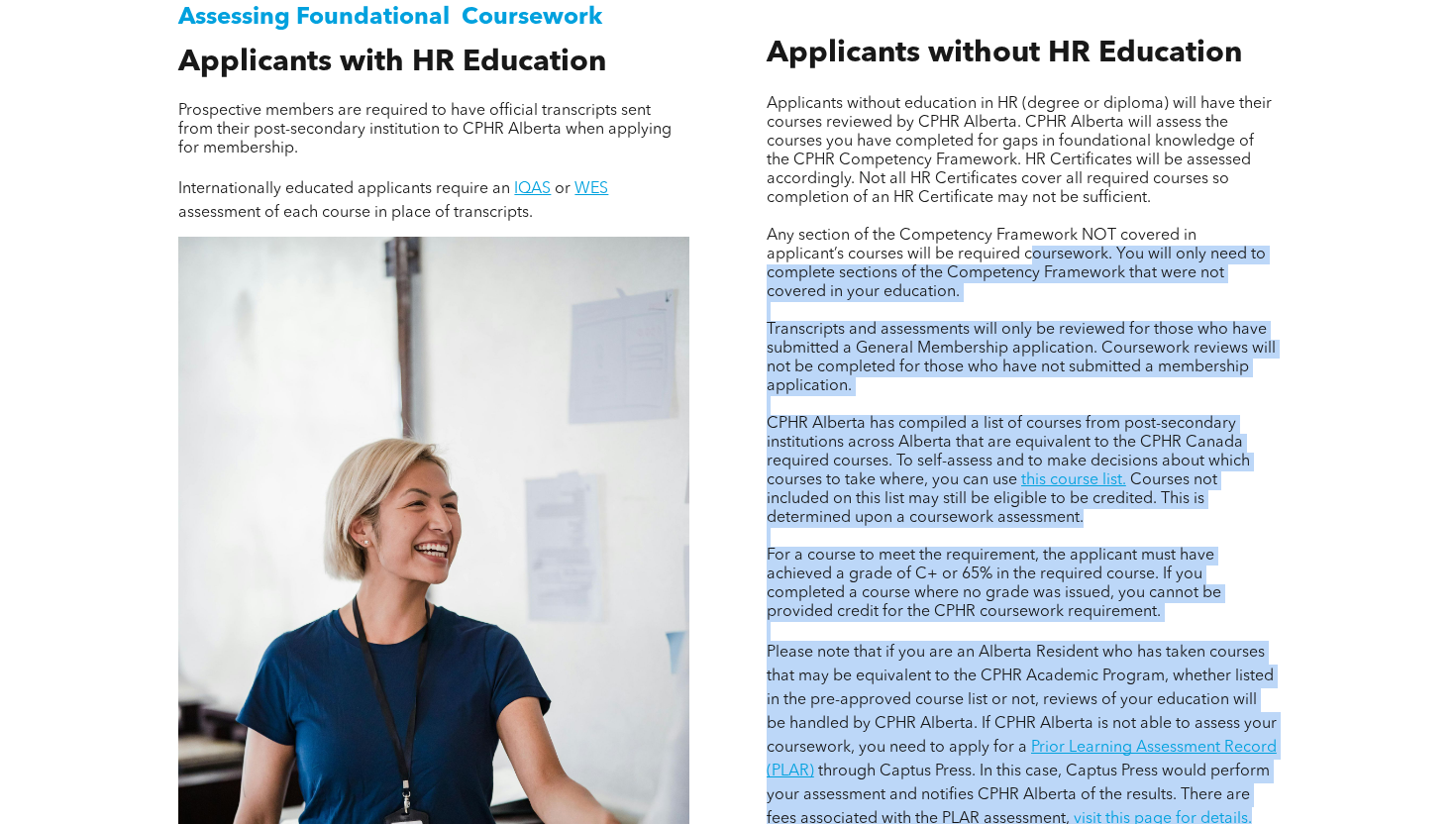 click on "Any section of the Competency Framework NOT covered in applicant’s courses will be required coursework. You will only need to complete sections of the Competency Framework that were not covered in your education." at bounding box center [1016, 263] 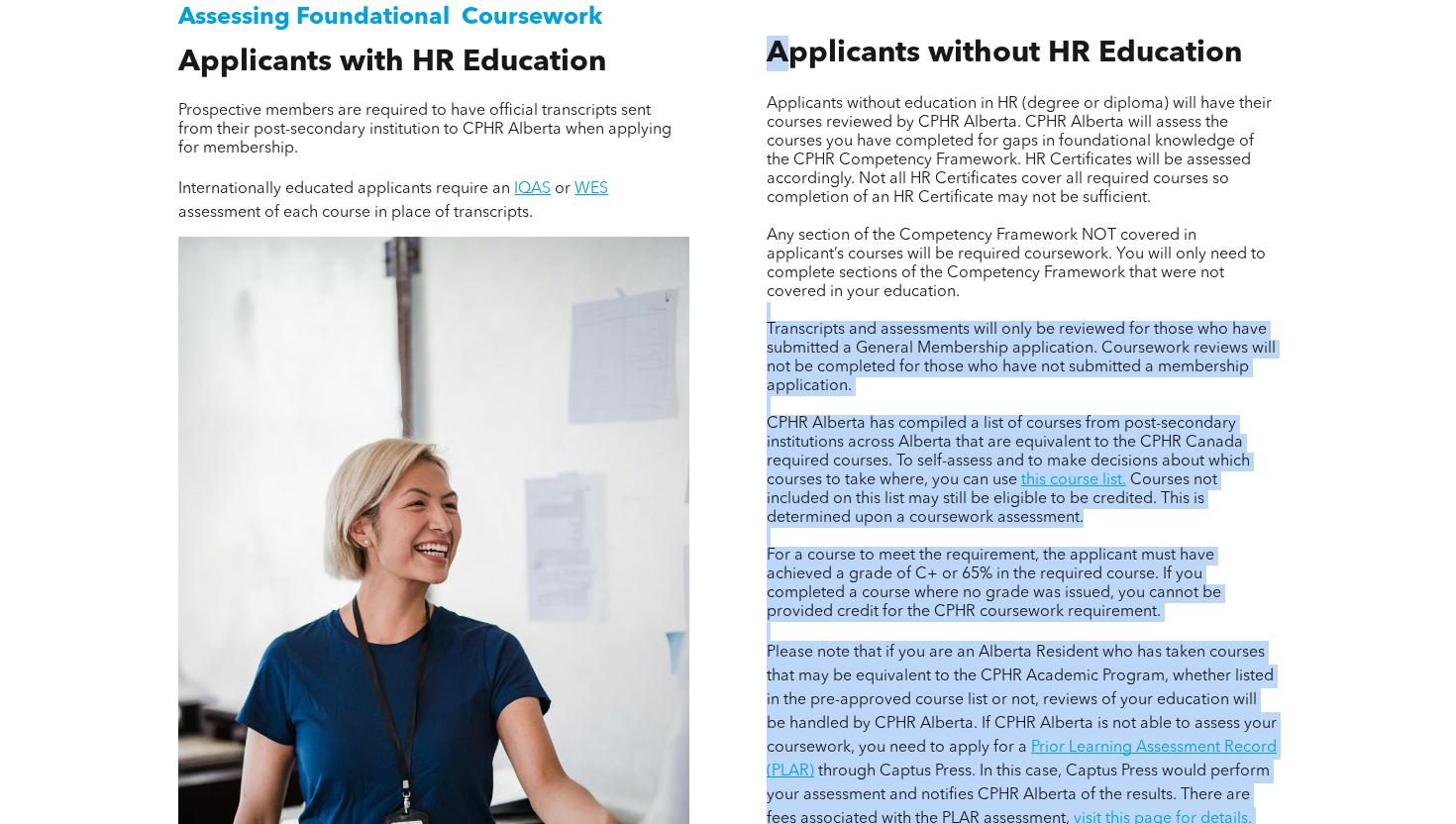 drag, startPoint x: 851, startPoint y: 286, endPoint x: 782, endPoint y: 64, distance: 232.47581 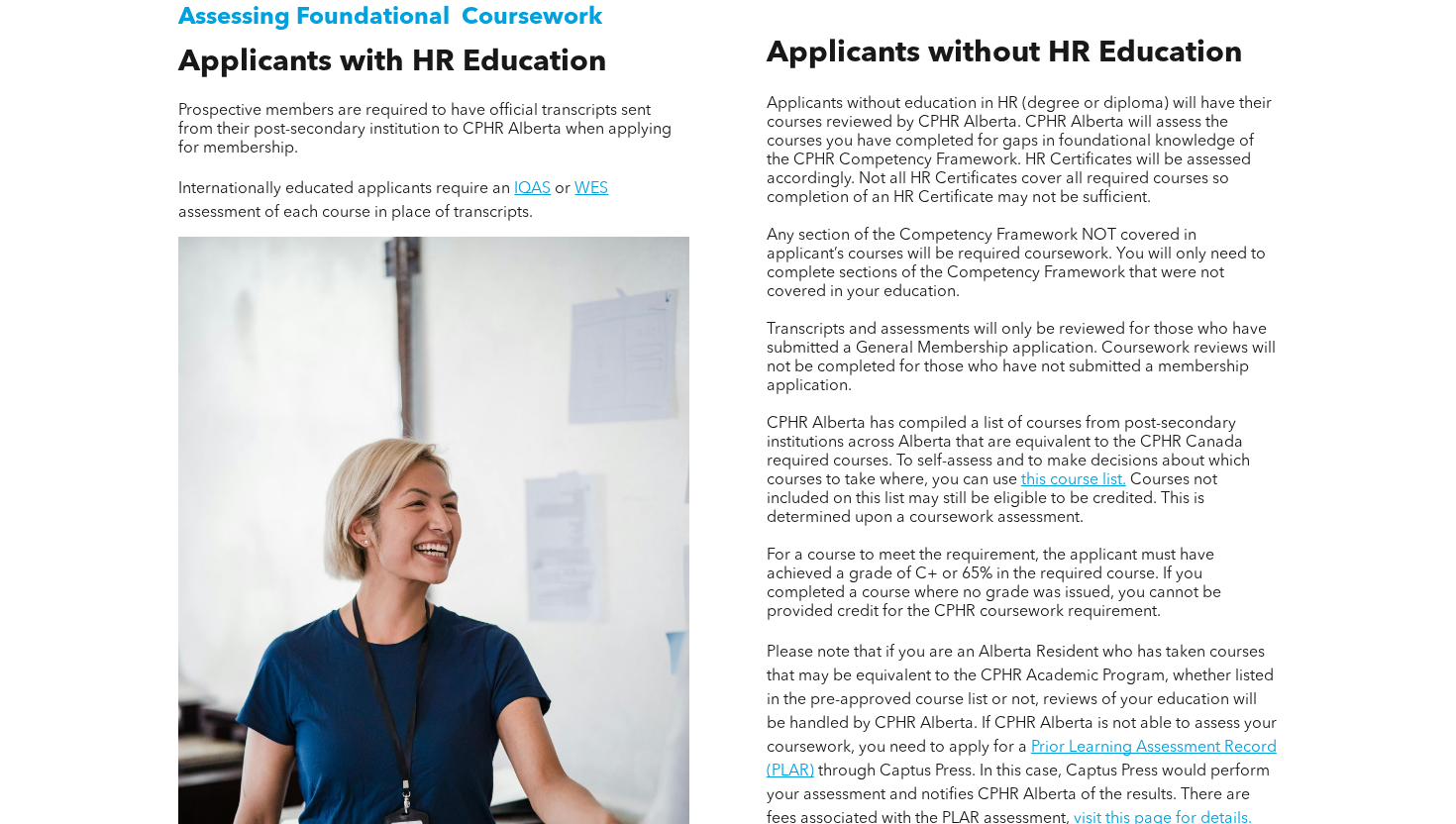 drag, startPoint x: 773, startPoint y: 53, endPoint x: 808, endPoint y: 154, distance: 106.89247 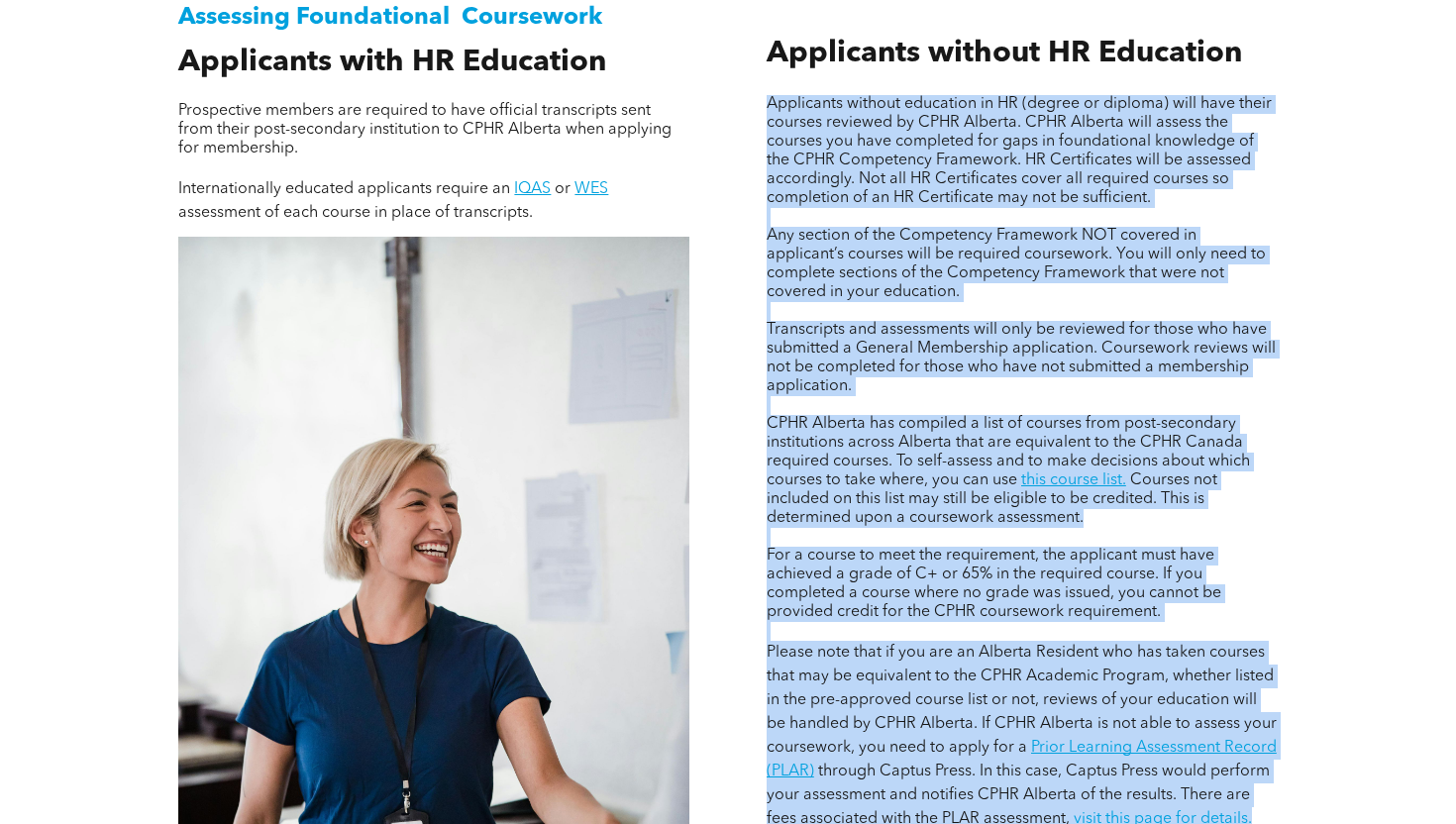click on "Any section of the Competency Framework NOT covered in applicant’s courses will be required coursework. You will only need to complete sections of the Competency Framework that were not covered in your education." at bounding box center (1016, 263) 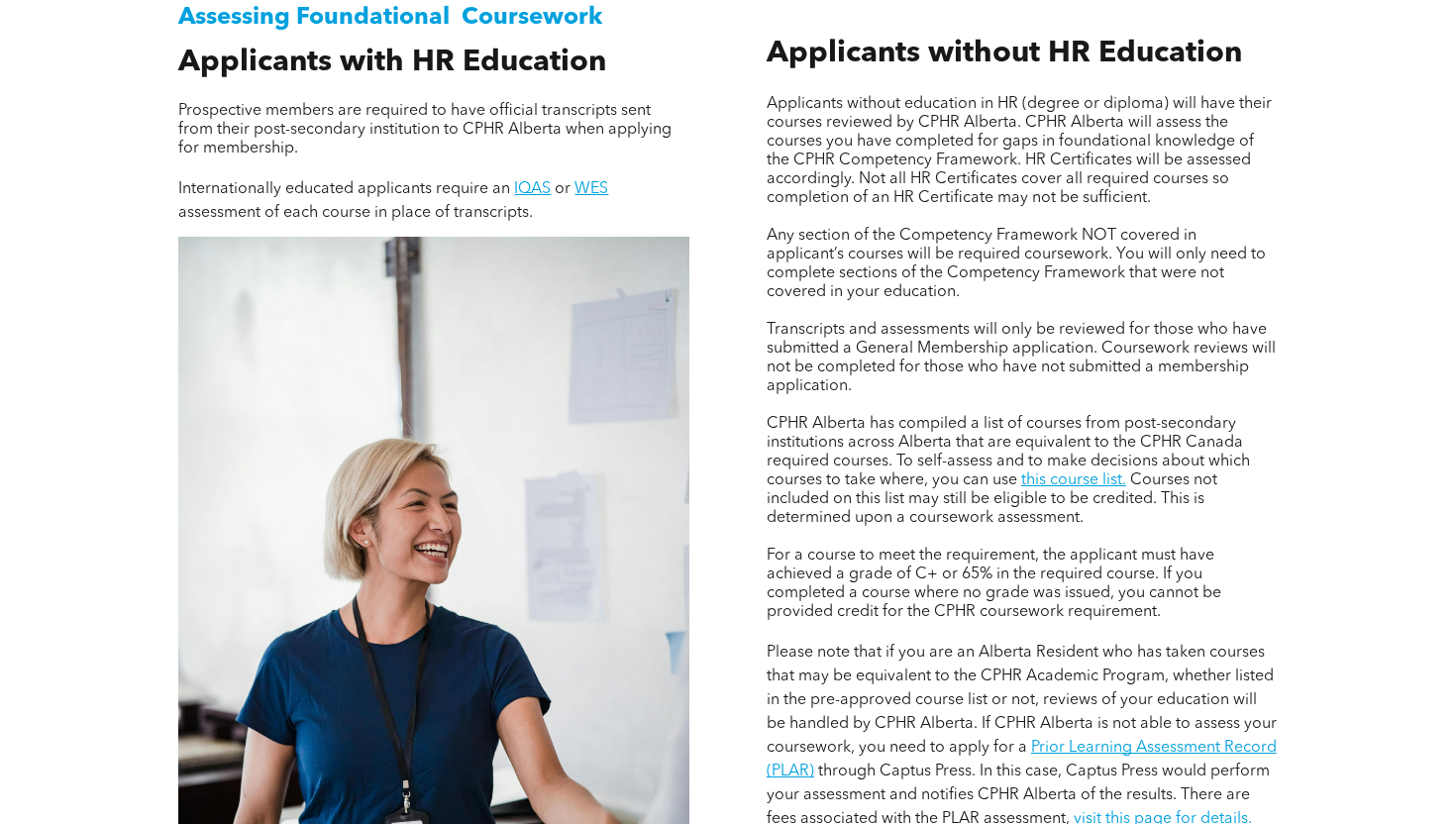 click at bounding box center [1022, 311] 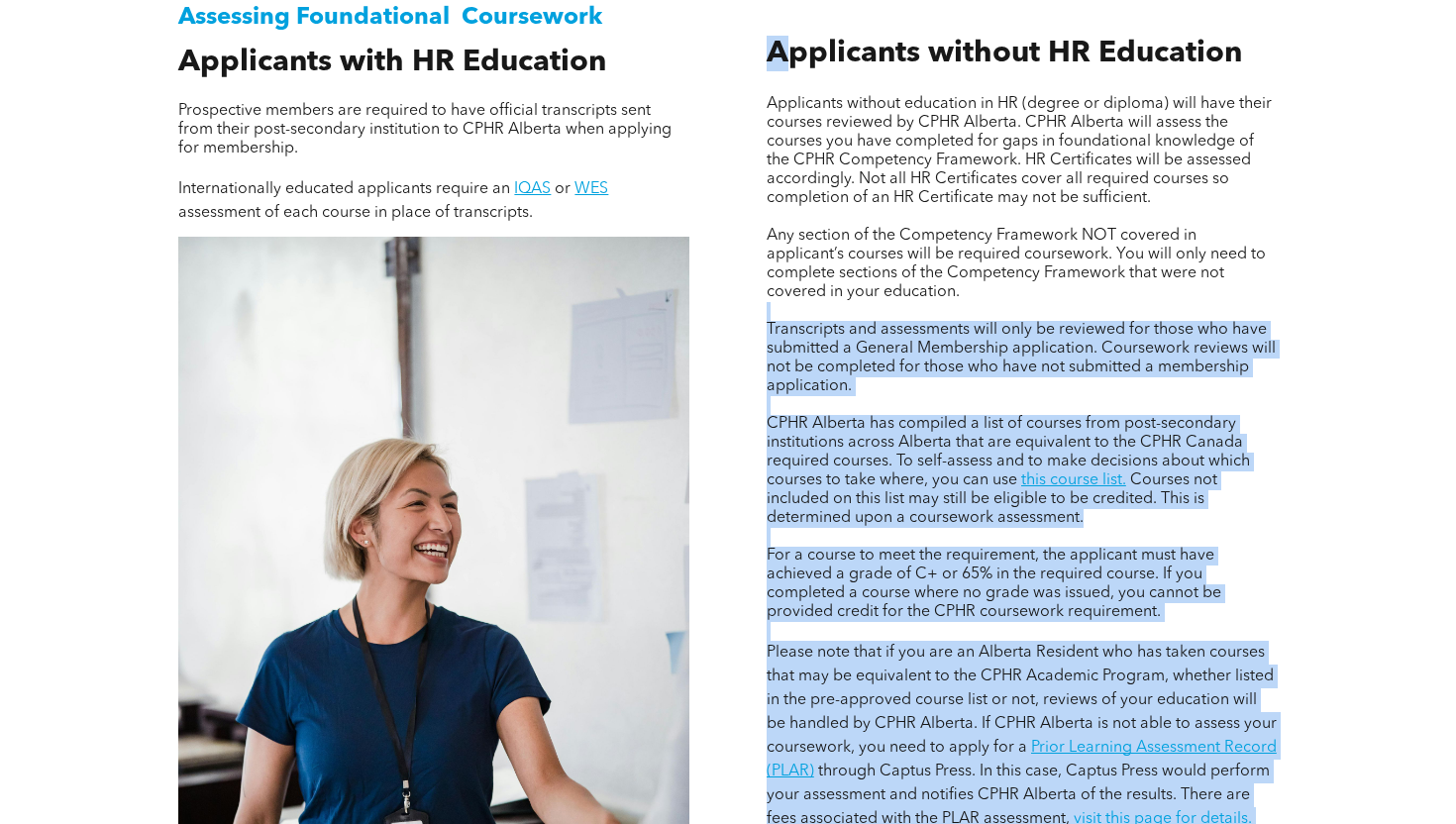 drag, startPoint x: 847, startPoint y: 291, endPoint x: 778, endPoint y: 46, distance: 254.53094 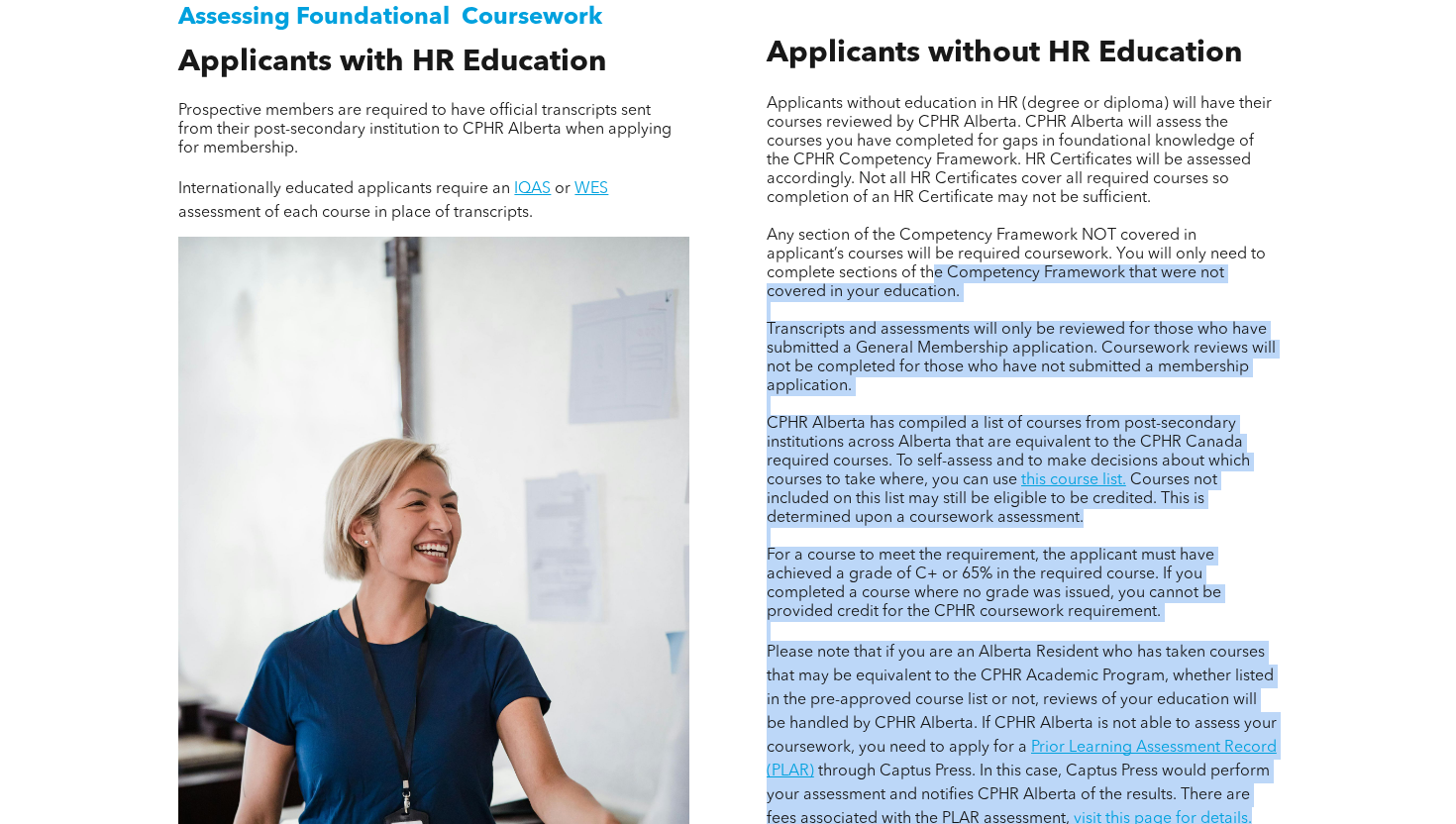 drag, startPoint x: 770, startPoint y: 45, endPoint x: 856, endPoint y: 268, distance: 239.0084 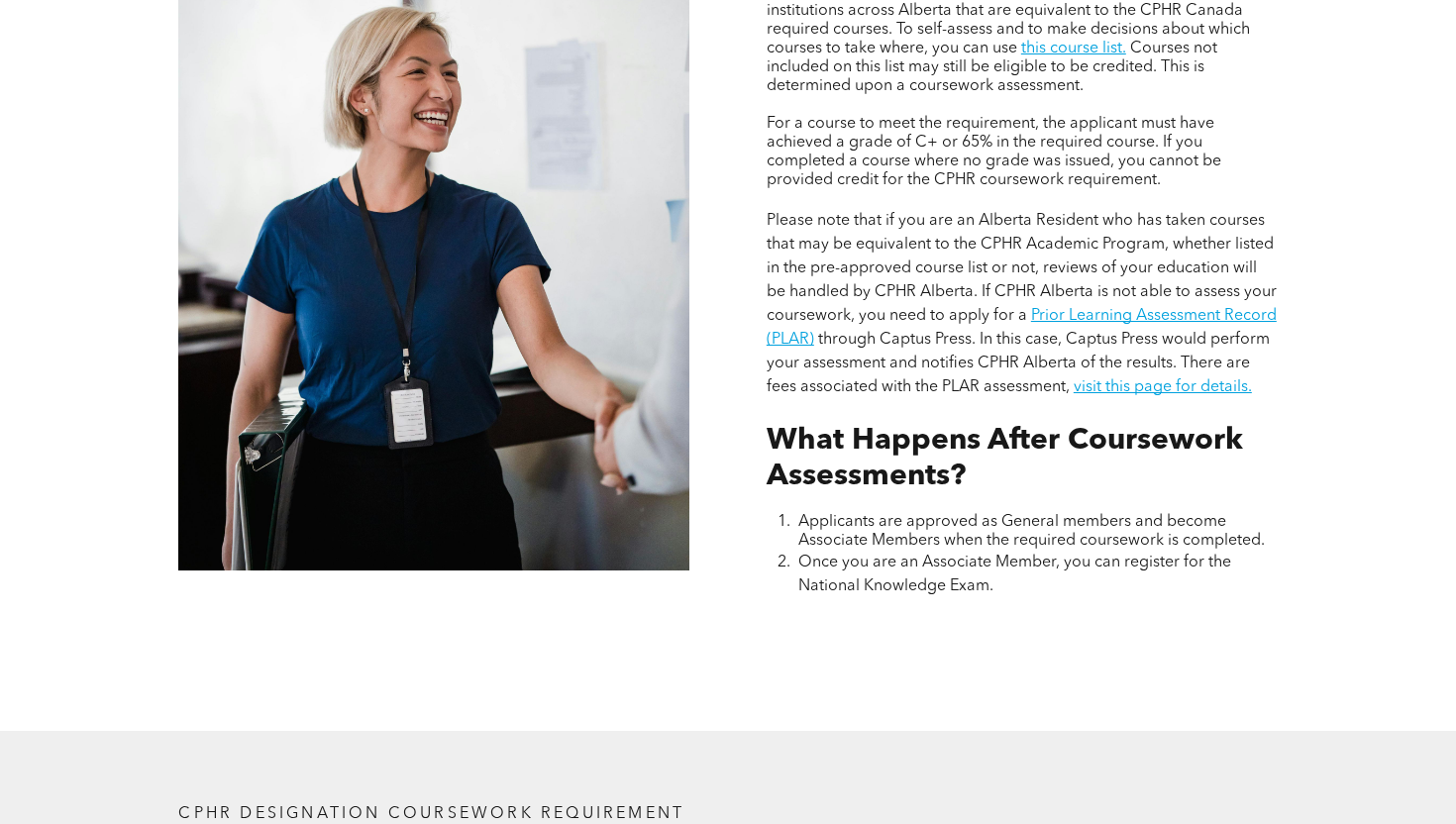 scroll, scrollTop: 1937, scrollLeft: 0, axis: vertical 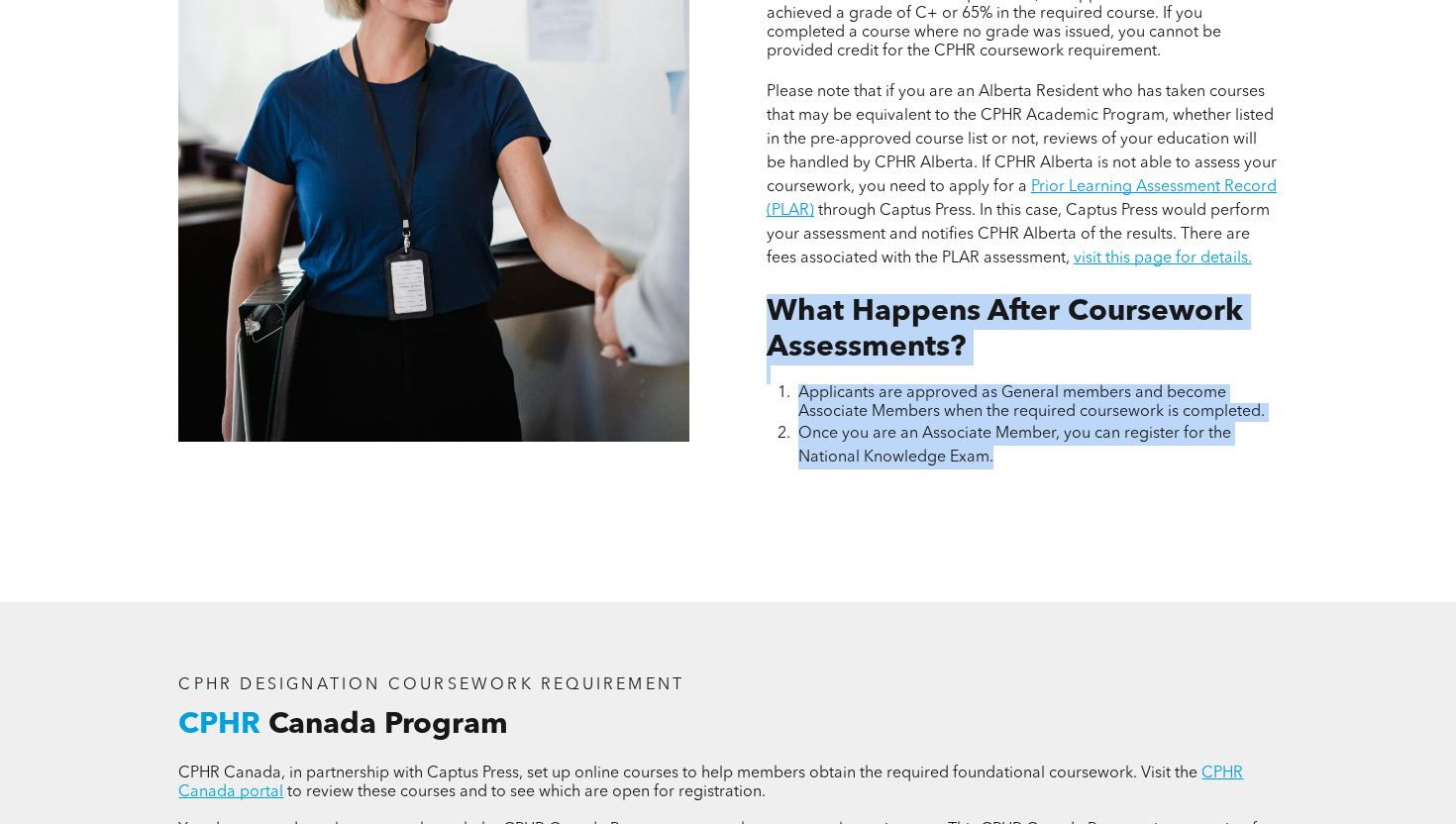 drag, startPoint x: 1024, startPoint y: 486, endPoint x: 756, endPoint y: 310, distance: 320.62439 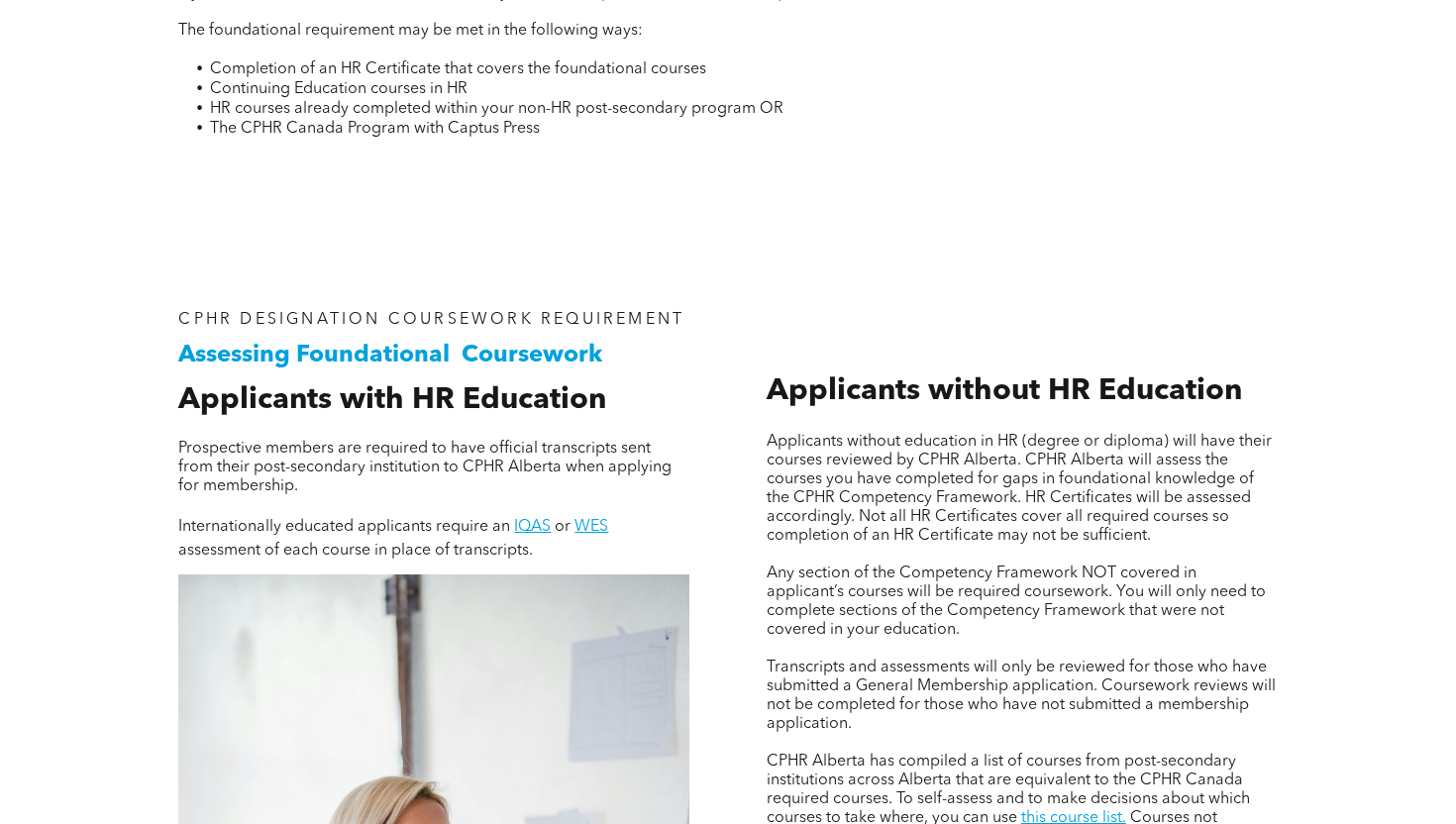 scroll, scrollTop: 1029, scrollLeft: 0, axis: vertical 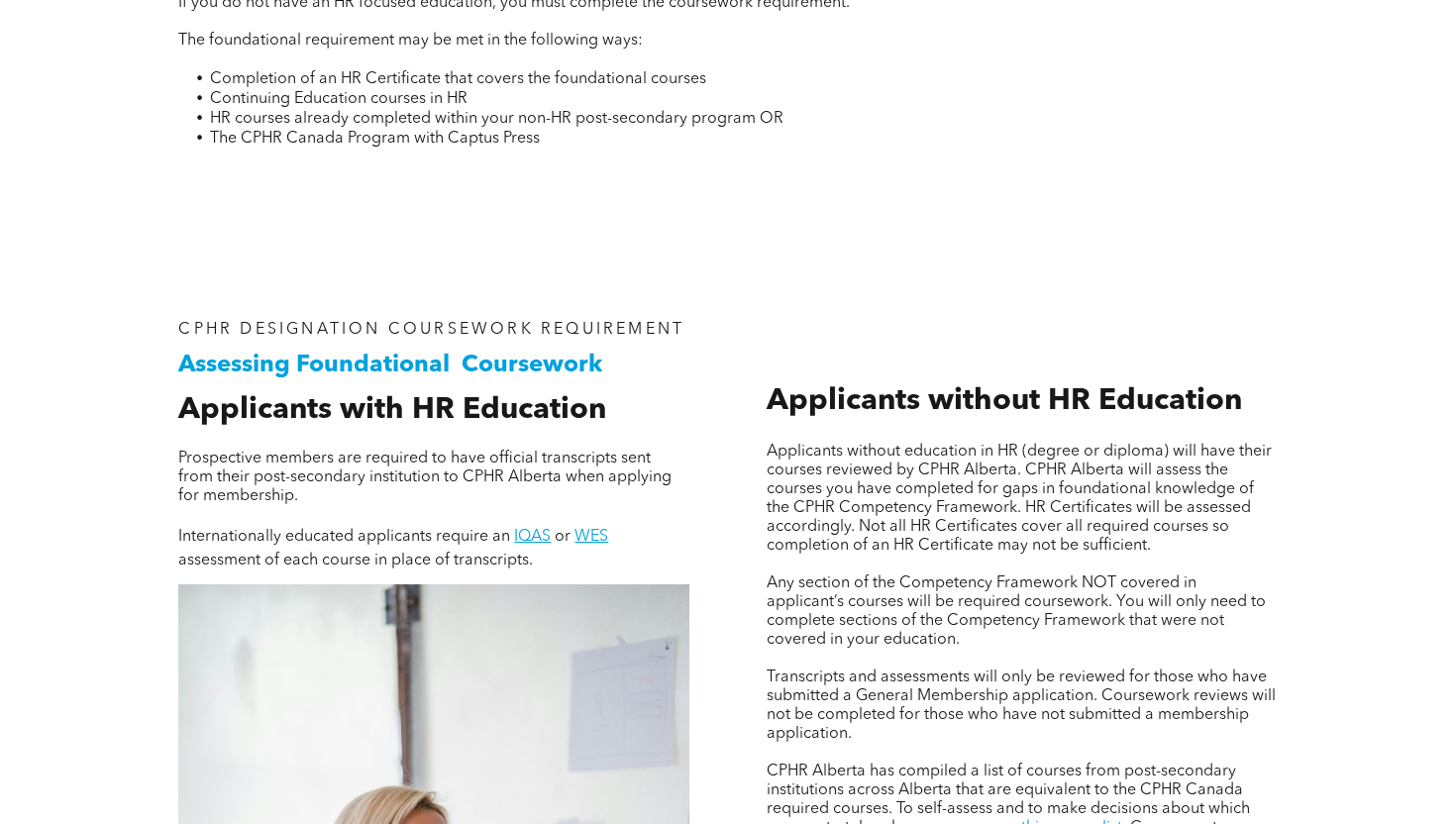 drag, startPoint x: 494, startPoint y: 277, endPoint x: 640, endPoint y: 370, distance: 173.10401 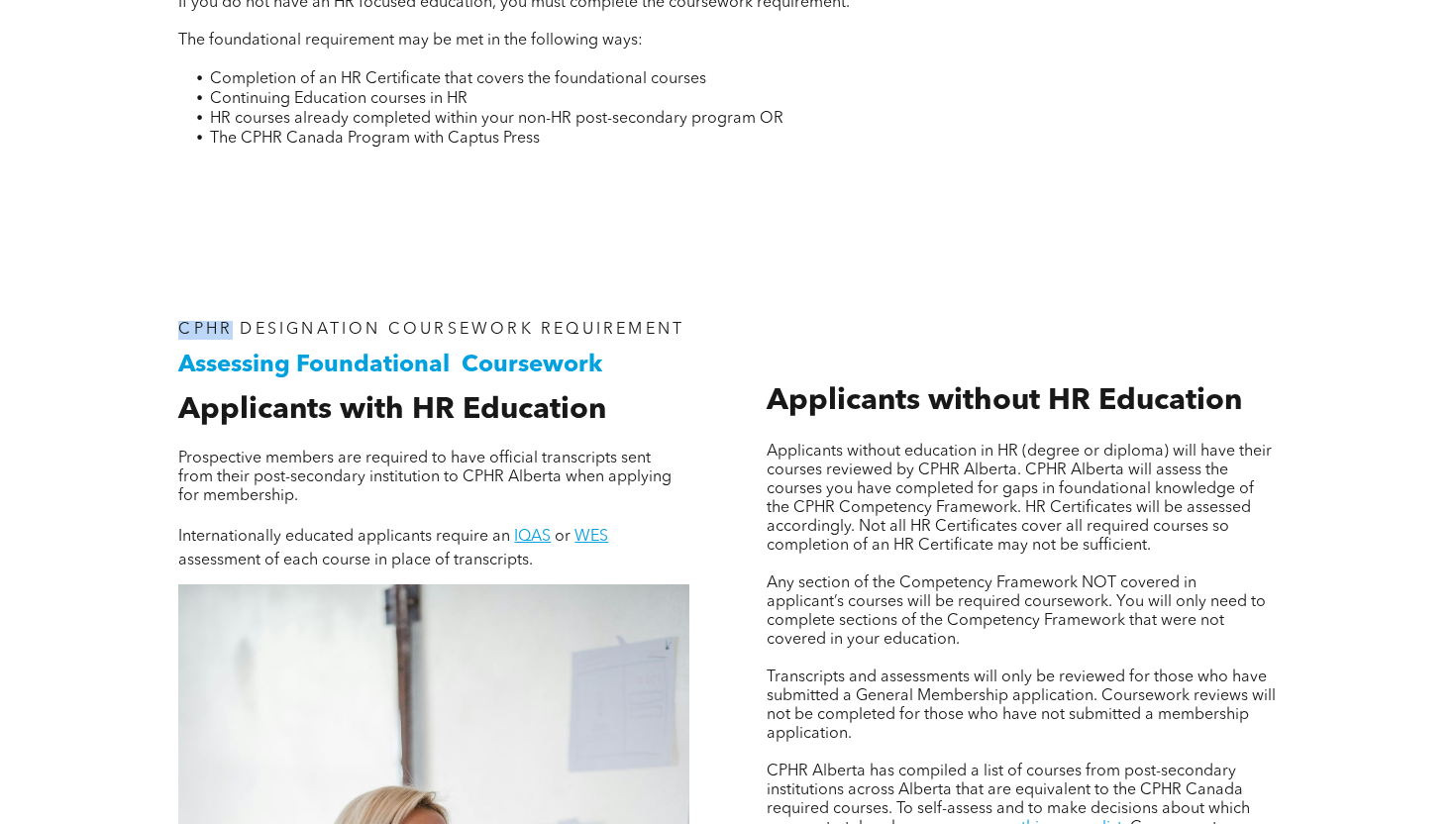 drag, startPoint x: 640, startPoint y: 370, endPoint x: 46, endPoint y: 325, distance: 595.70211 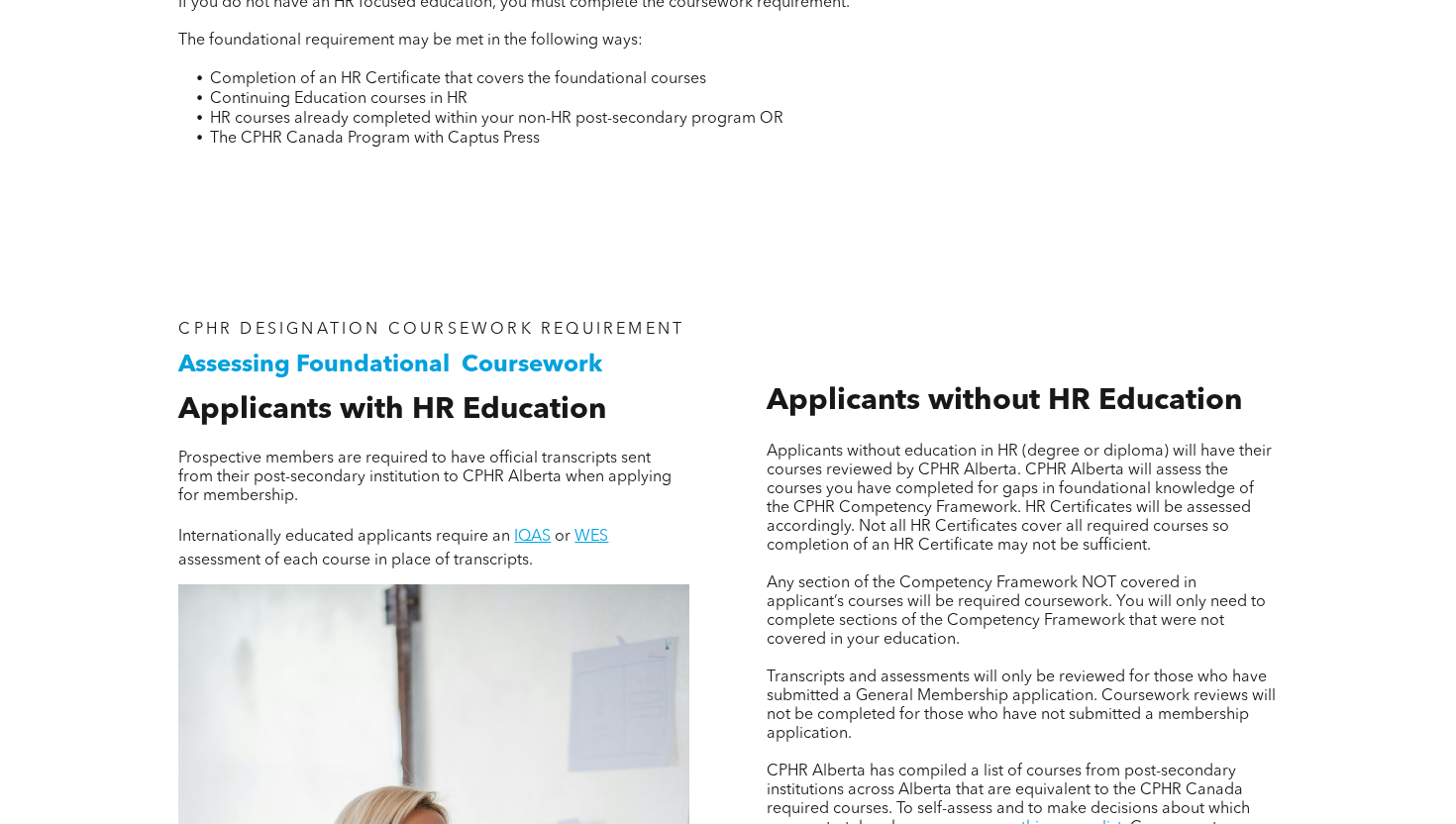 click on "CPHR DESIGNATION COURSEWORK REQUIREMENT" at bounding box center (431, 330) 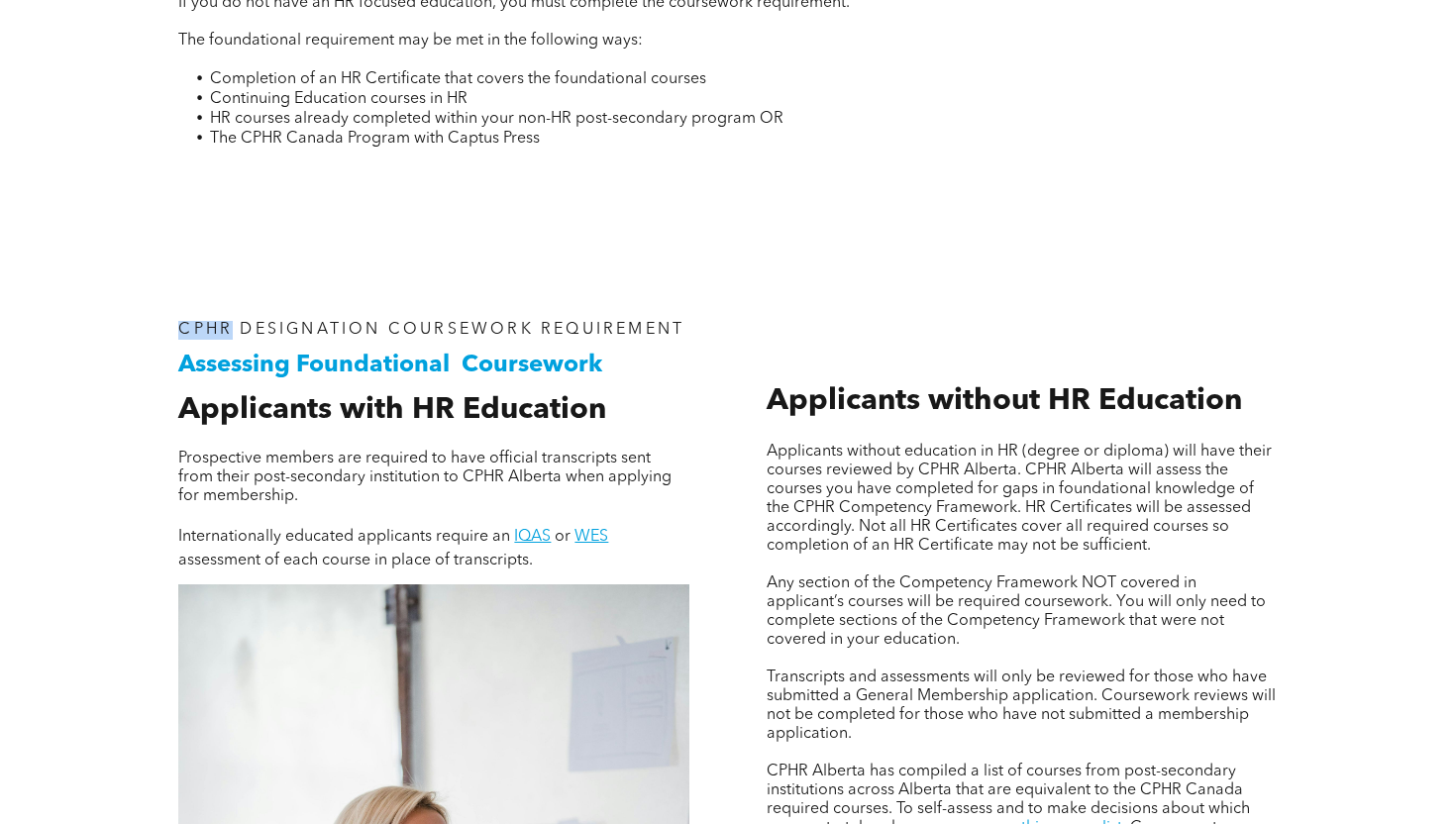 click on "CPHR DESIGNATION COURSEWORK REQUIREMENT" at bounding box center [431, 330] 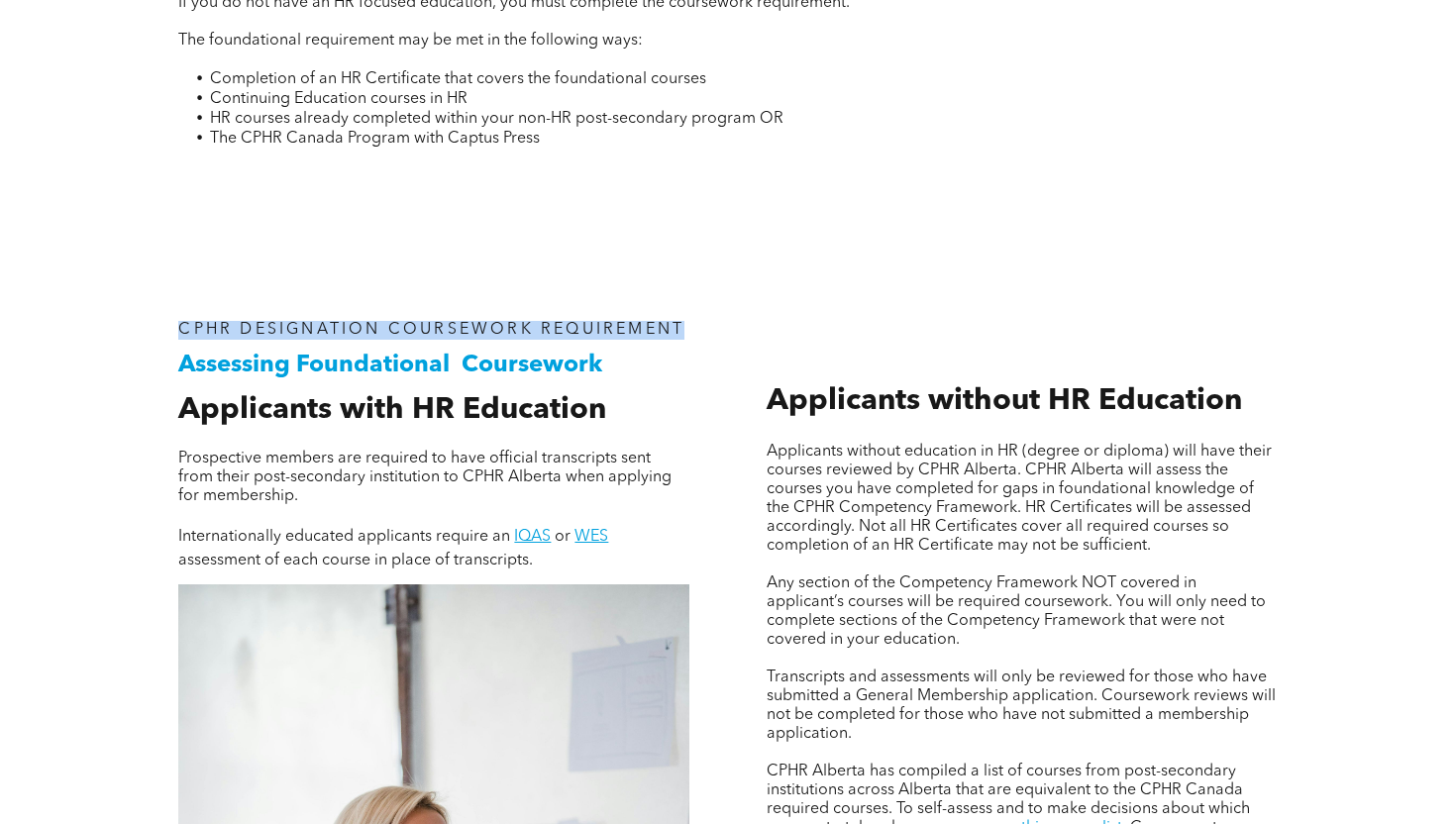 click on "Assessing Foundational  Coursework
CPHR DESIGNATION COURSEWORK REQUIREMENT
Applicants with HR Education
Prospective members are required to have official transcripts sent from their post-secondary institution to CPHR Alberta when applying for membership. Internationally educated applicants require an
IQAS   or
WES   assessment of each course in place of transcripts." at bounding box center (434, 850) 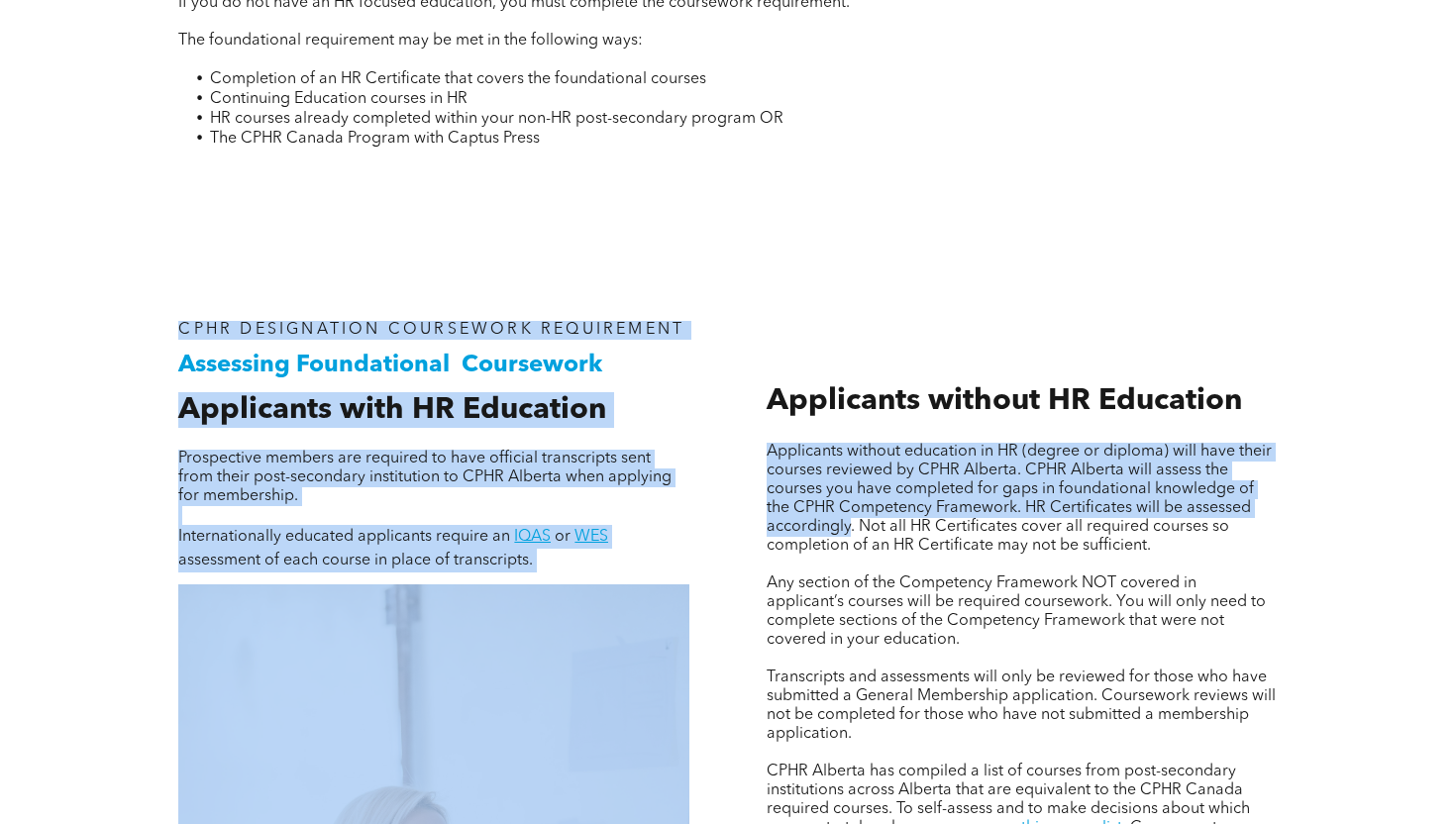 drag, startPoint x: 172, startPoint y: 324, endPoint x: 753, endPoint y: 535, distance: 618.12782 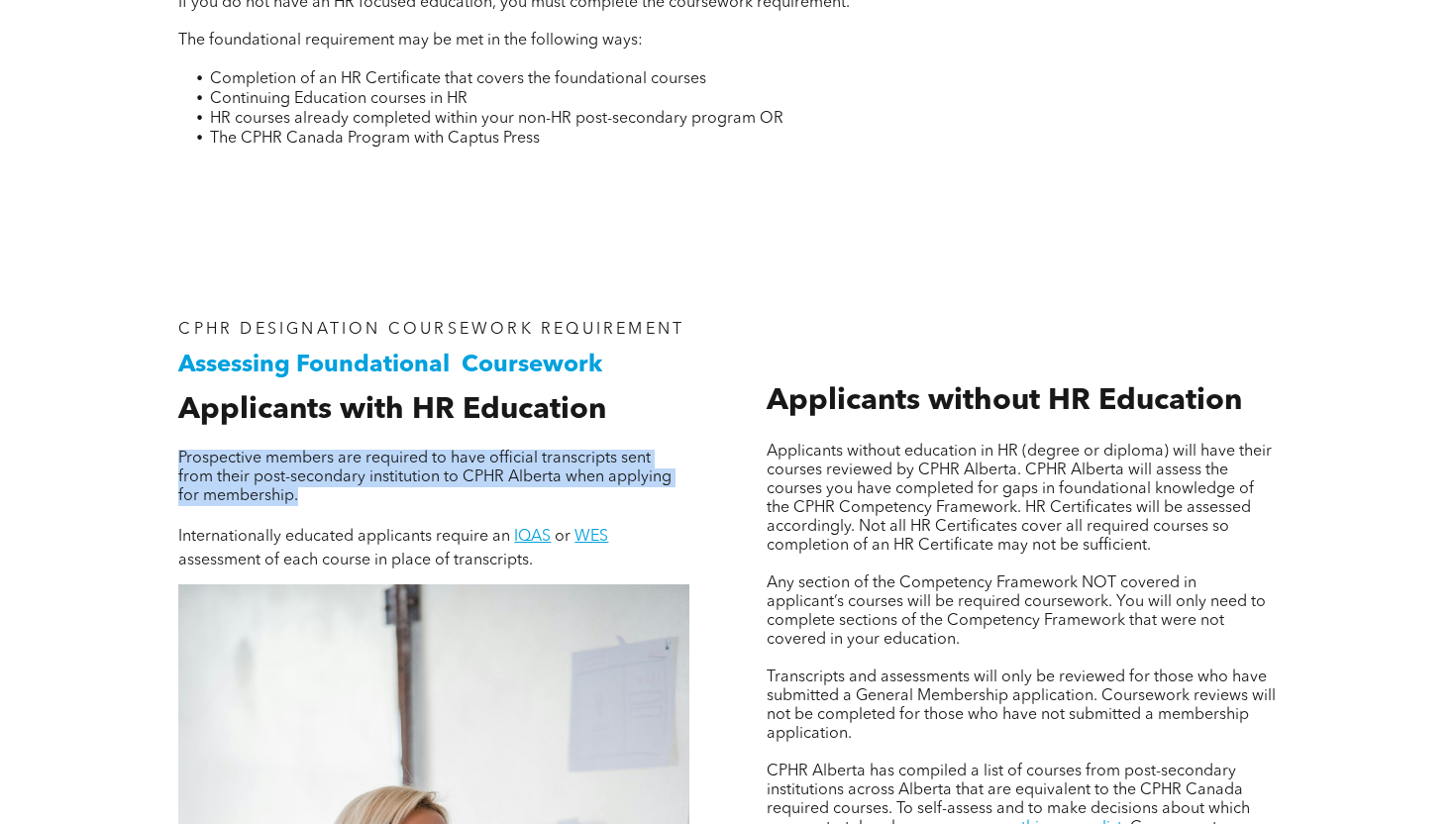 drag, startPoint x: 315, startPoint y: 503, endPoint x: 178, endPoint y: 428, distance: 156.18579 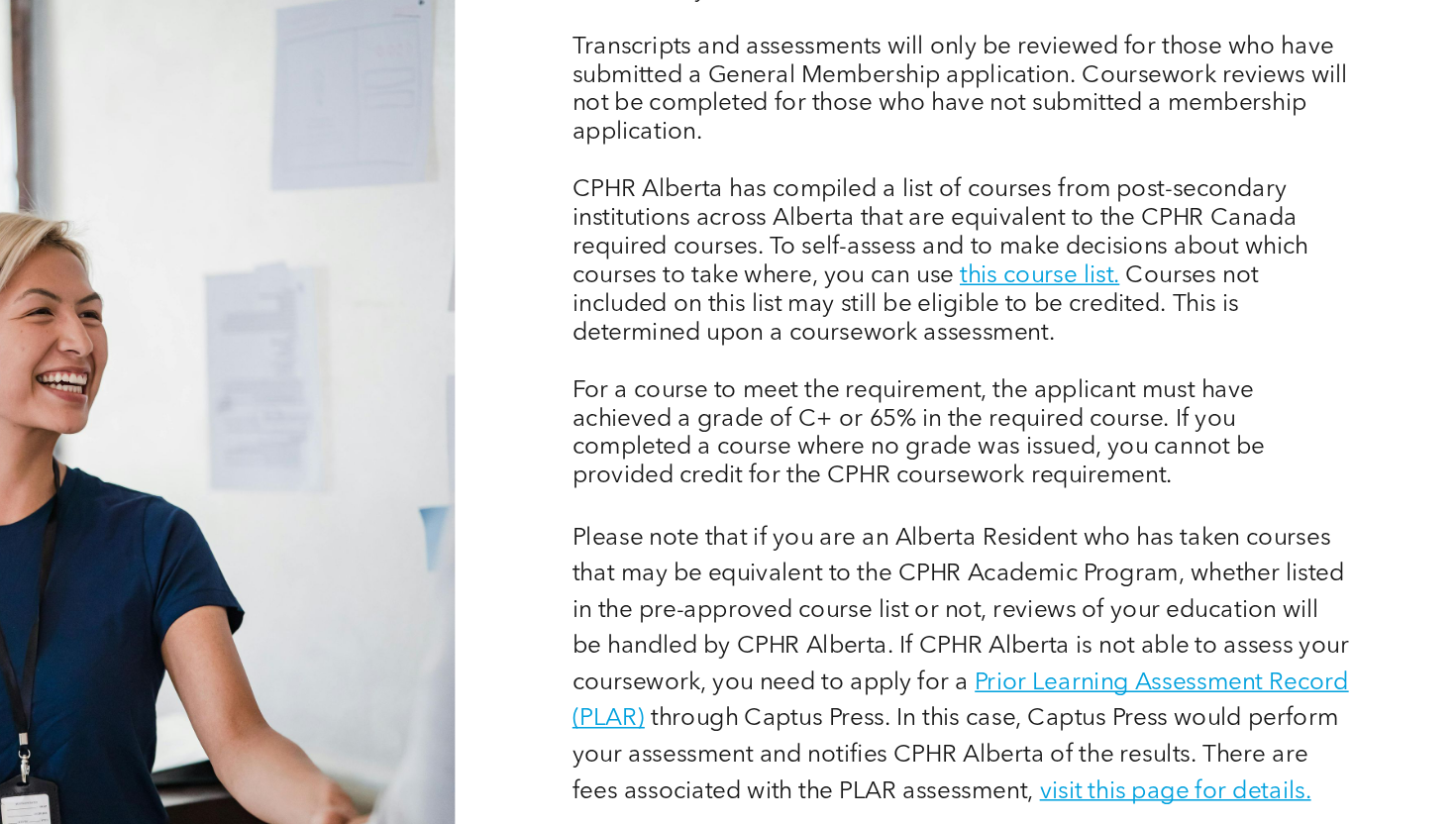 scroll, scrollTop: 1676, scrollLeft: 0, axis: vertical 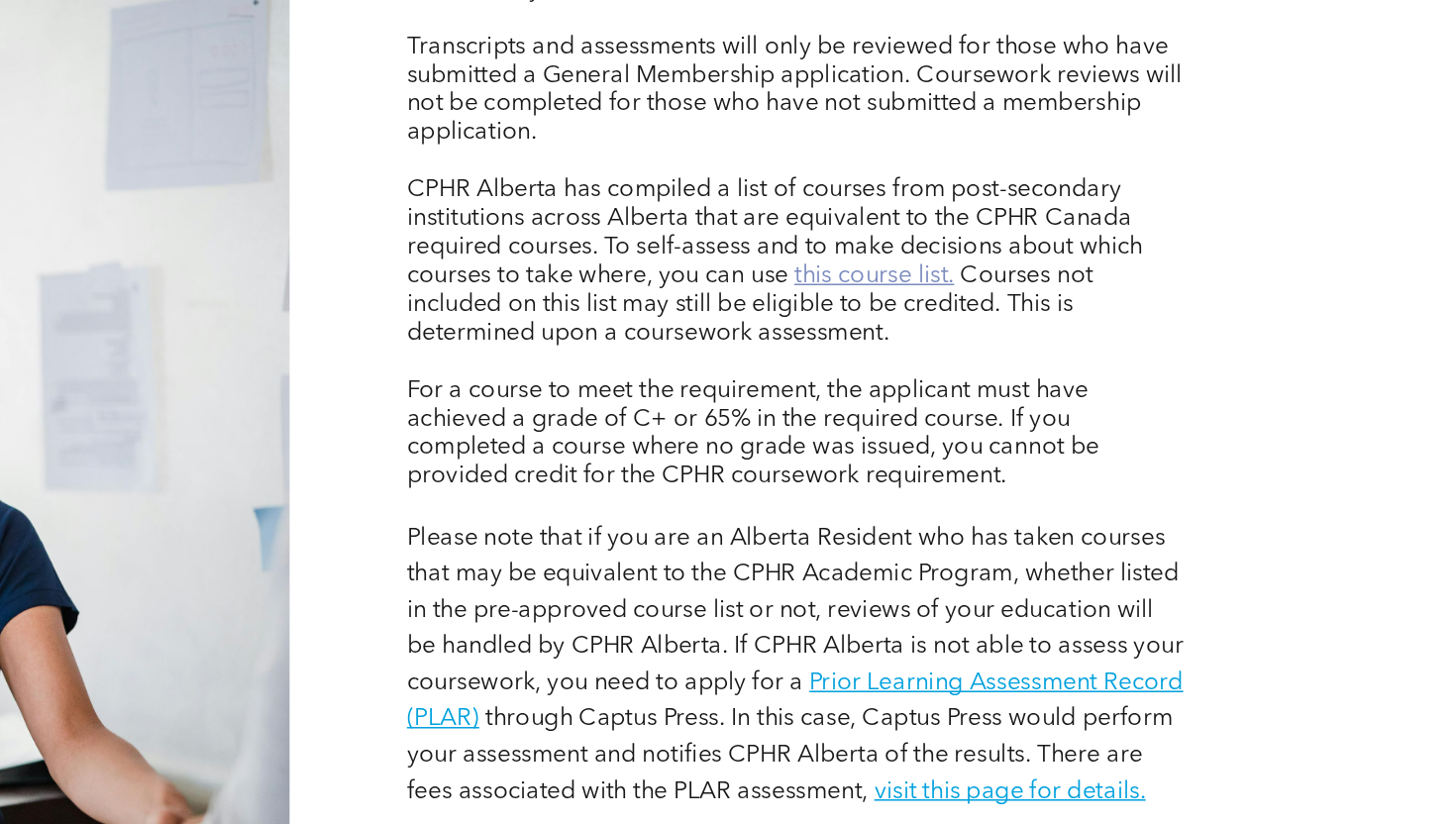 click on "this course list." at bounding box center (1074, 181) 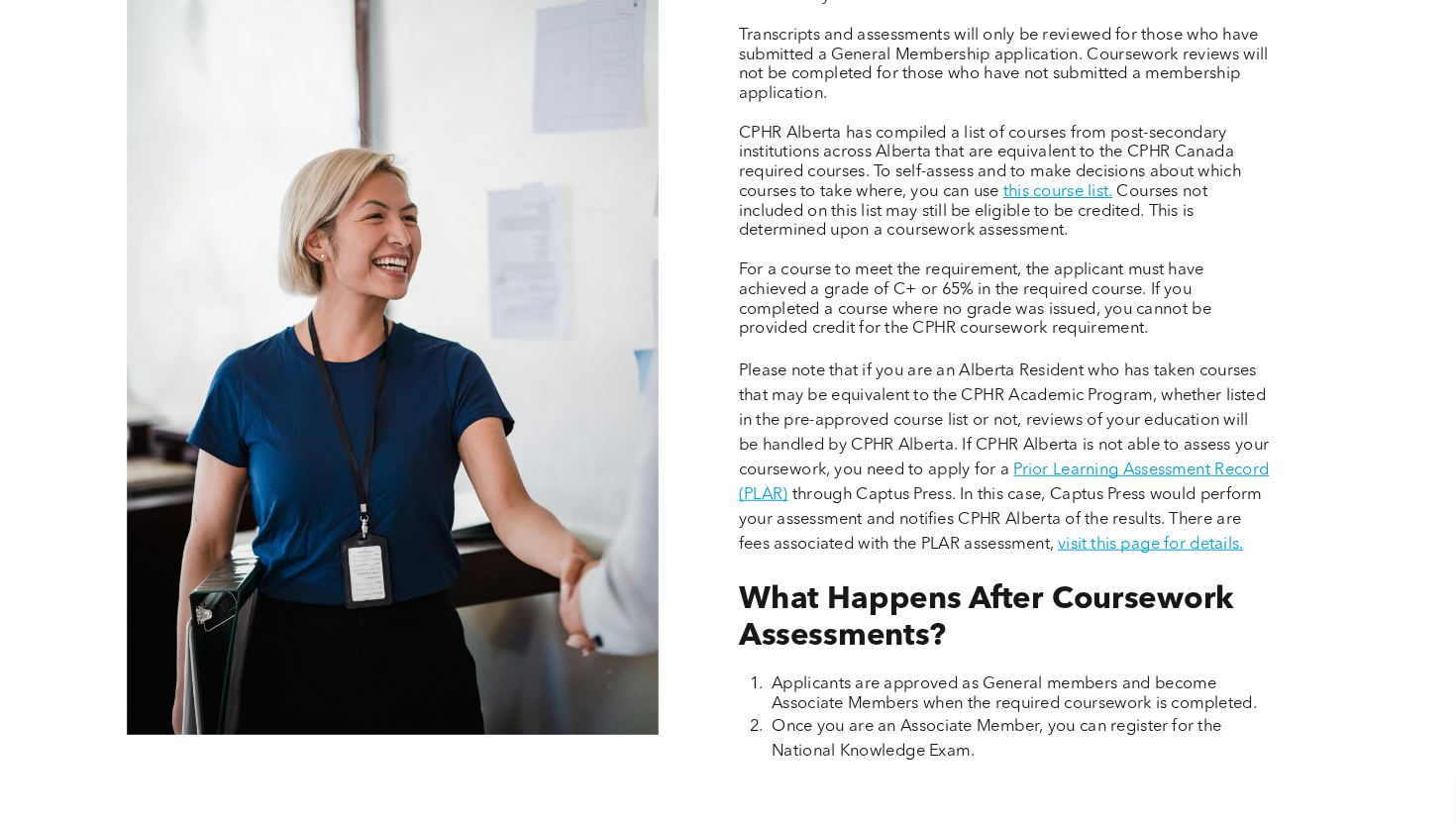 scroll, scrollTop: 1658, scrollLeft: 0, axis: vertical 